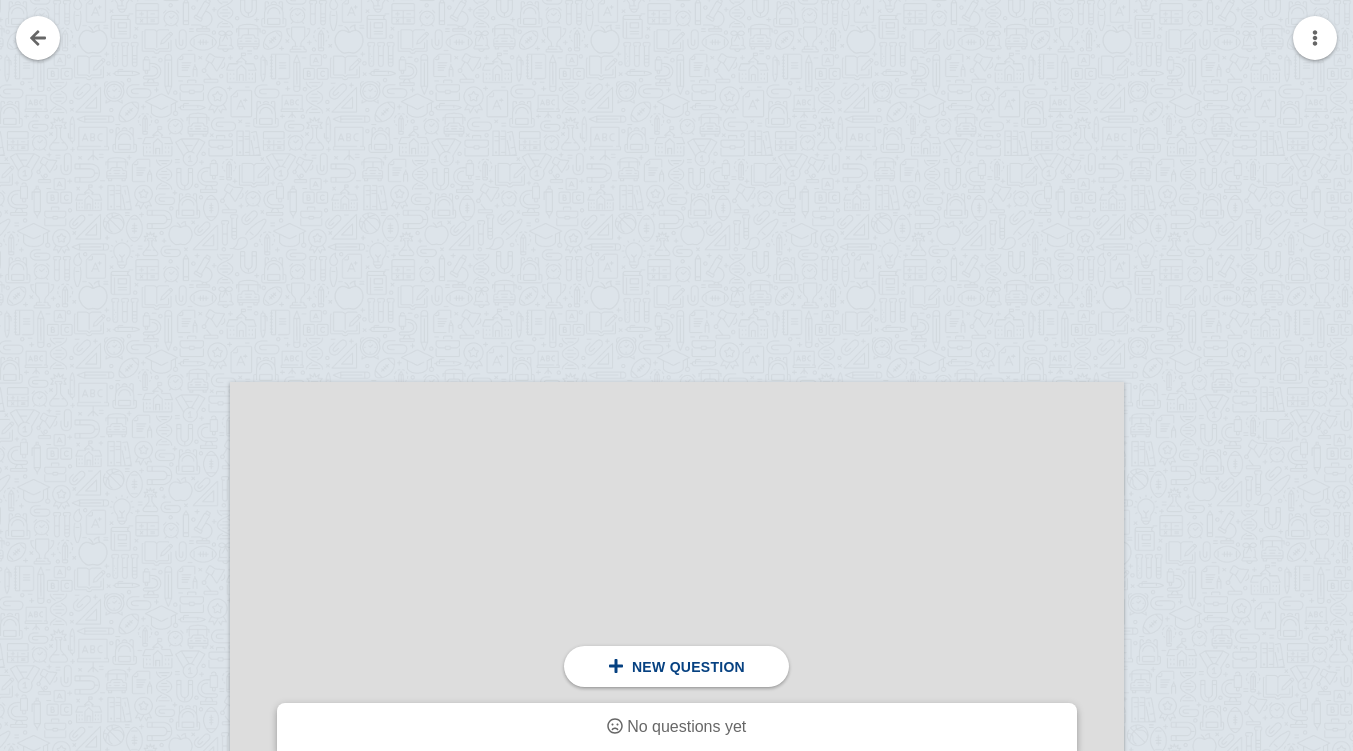 scroll, scrollTop: 3041, scrollLeft: 0, axis: vertical 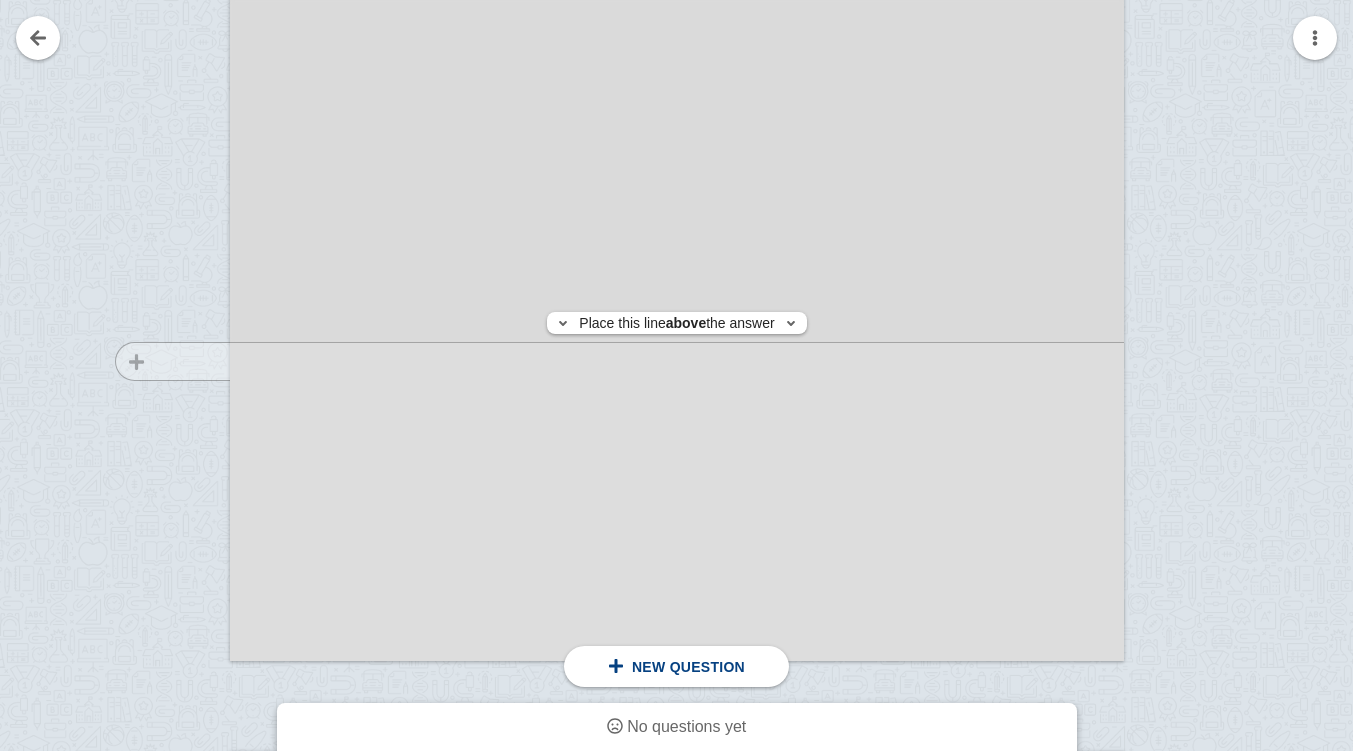 click at bounding box center (163, 93) 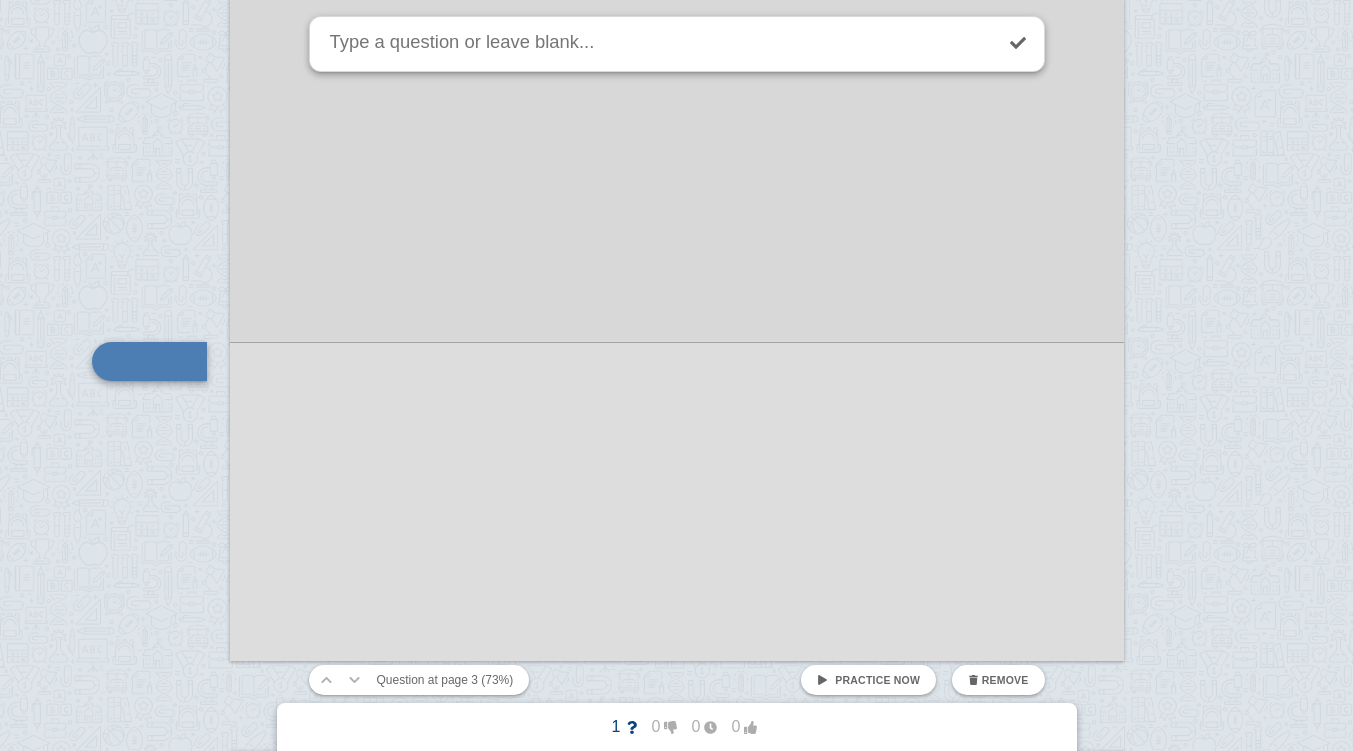 scroll, scrollTop: 3513, scrollLeft: 0, axis: vertical 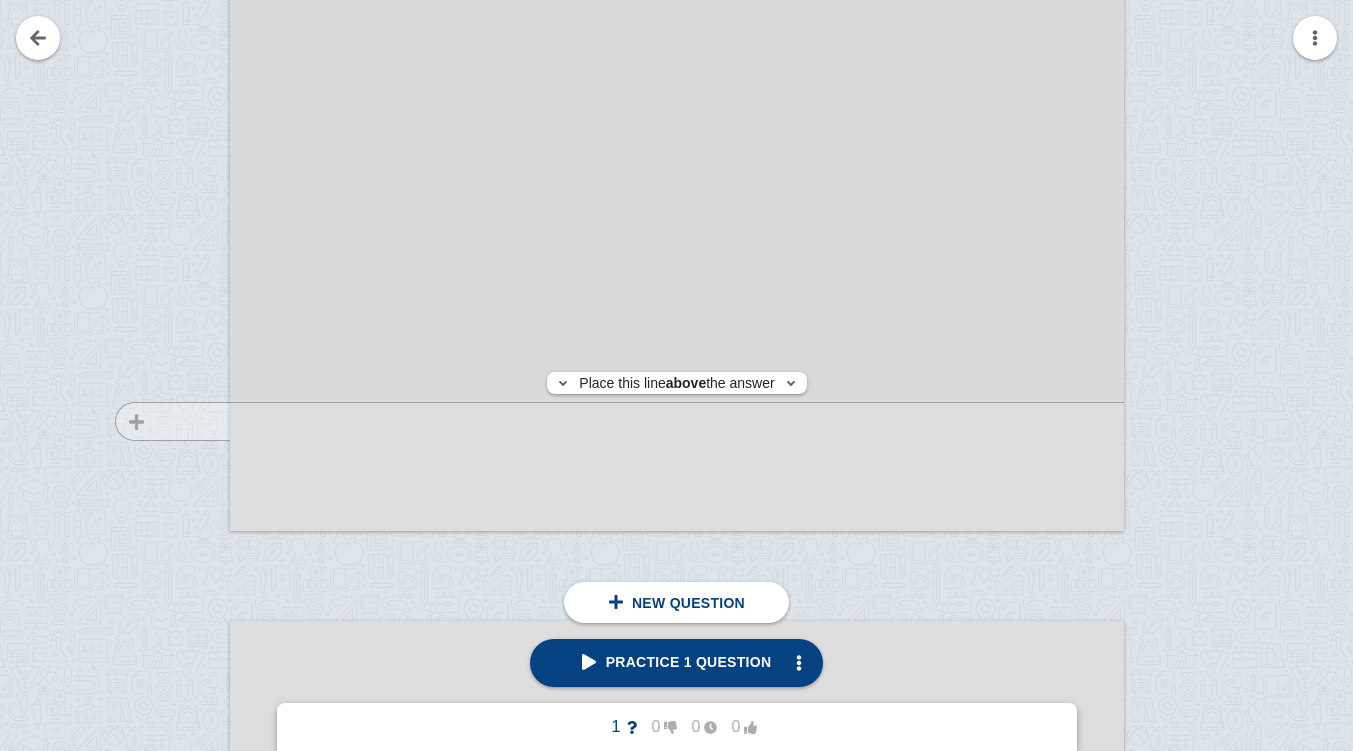 click at bounding box center (163, -37) 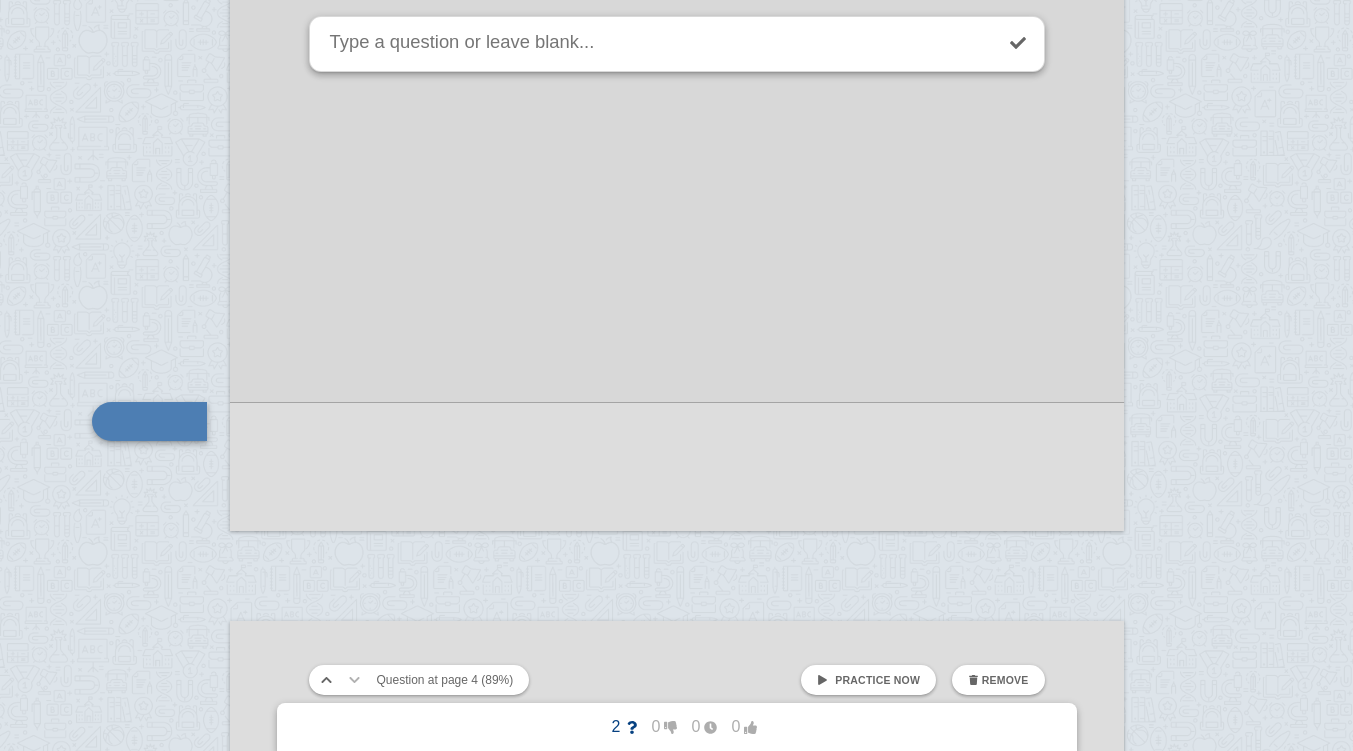 scroll, scrollTop: 4966, scrollLeft: 0, axis: vertical 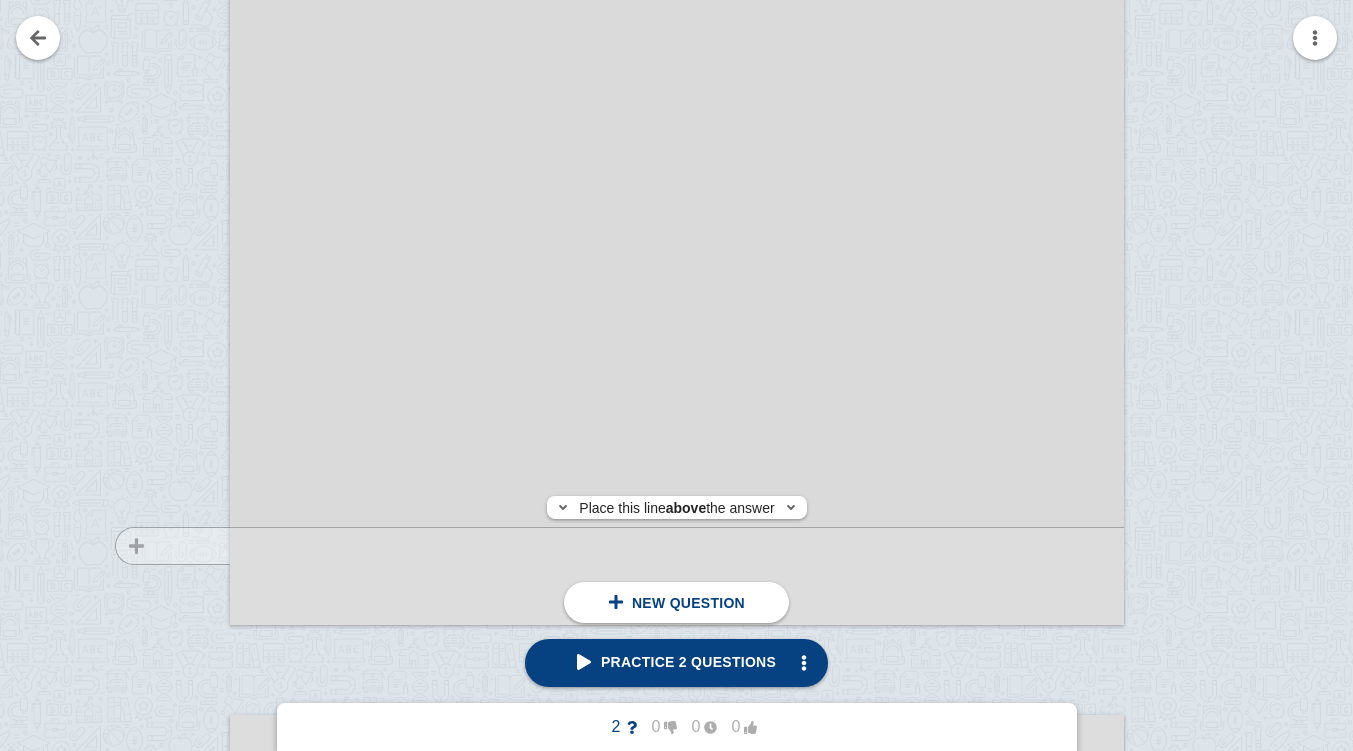 click at bounding box center [163, 57] 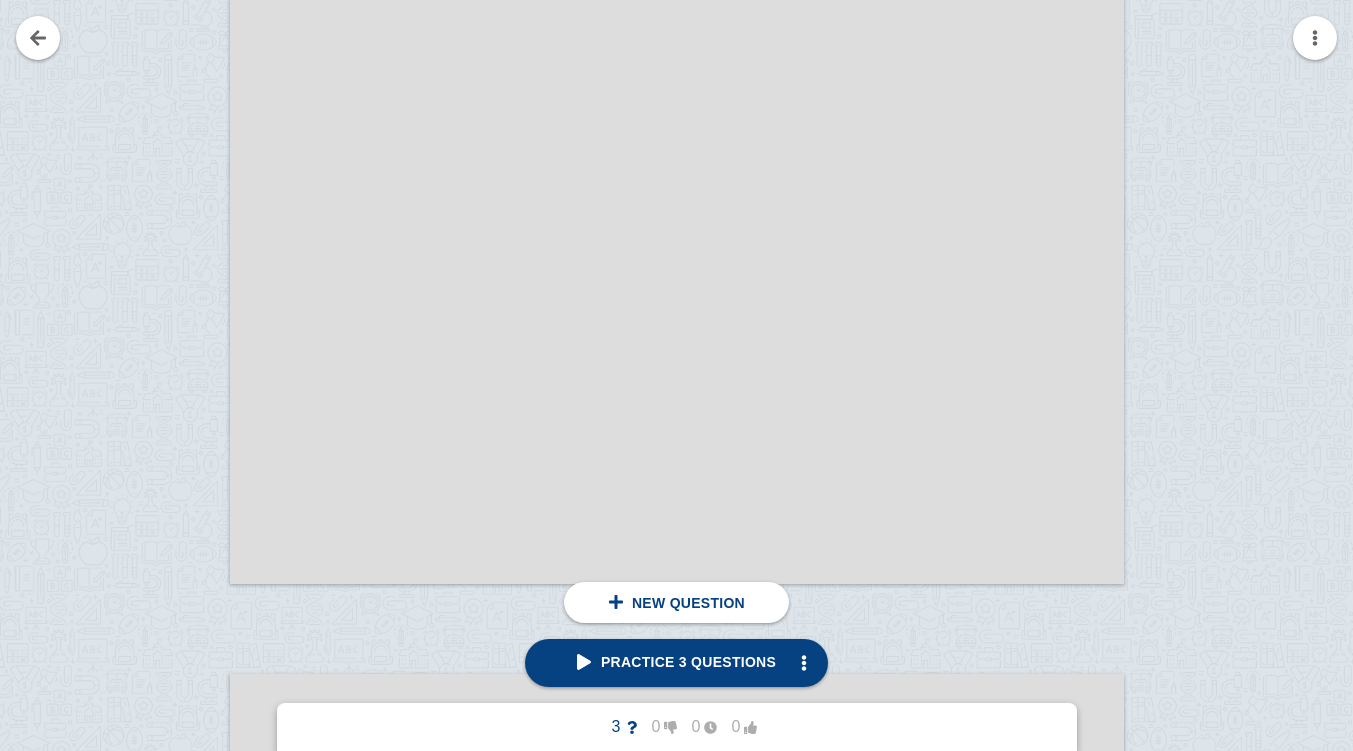 scroll, scrollTop: 8550, scrollLeft: 0, axis: vertical 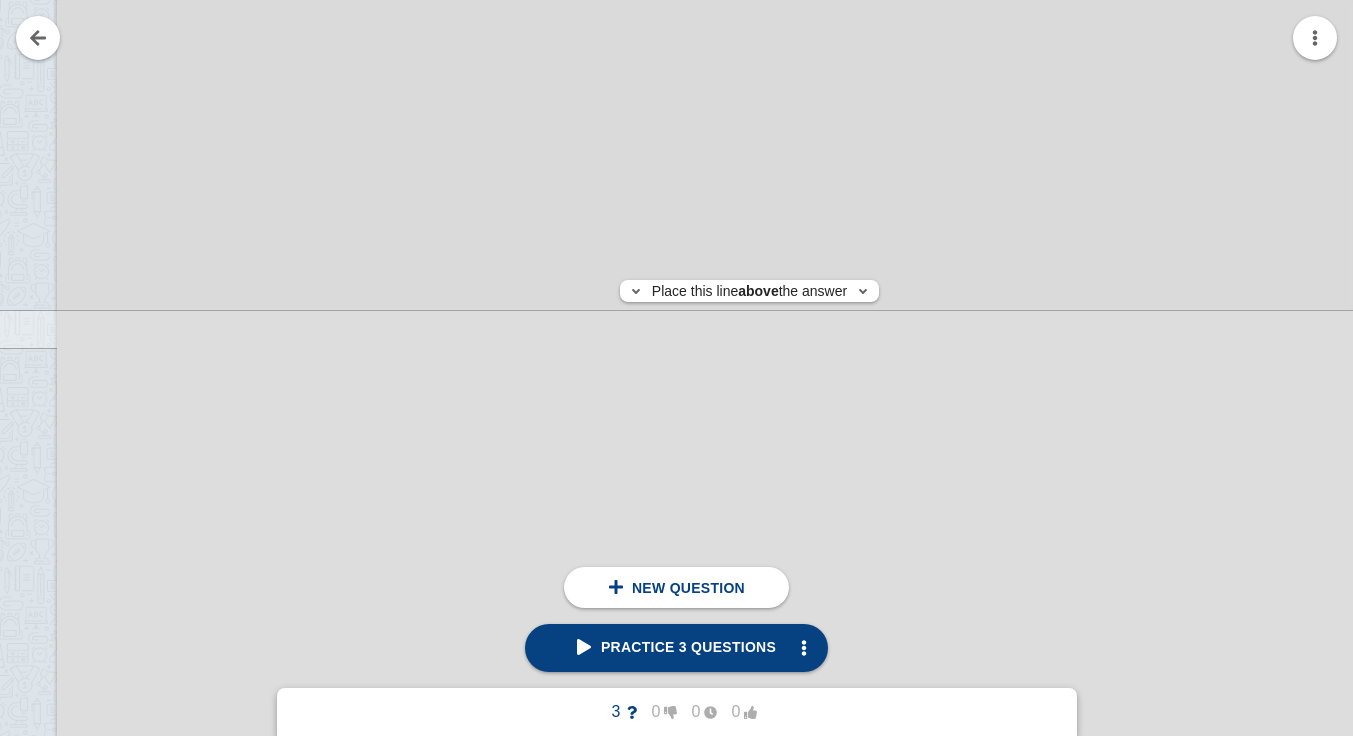 click at bounding box center [-10, -63] 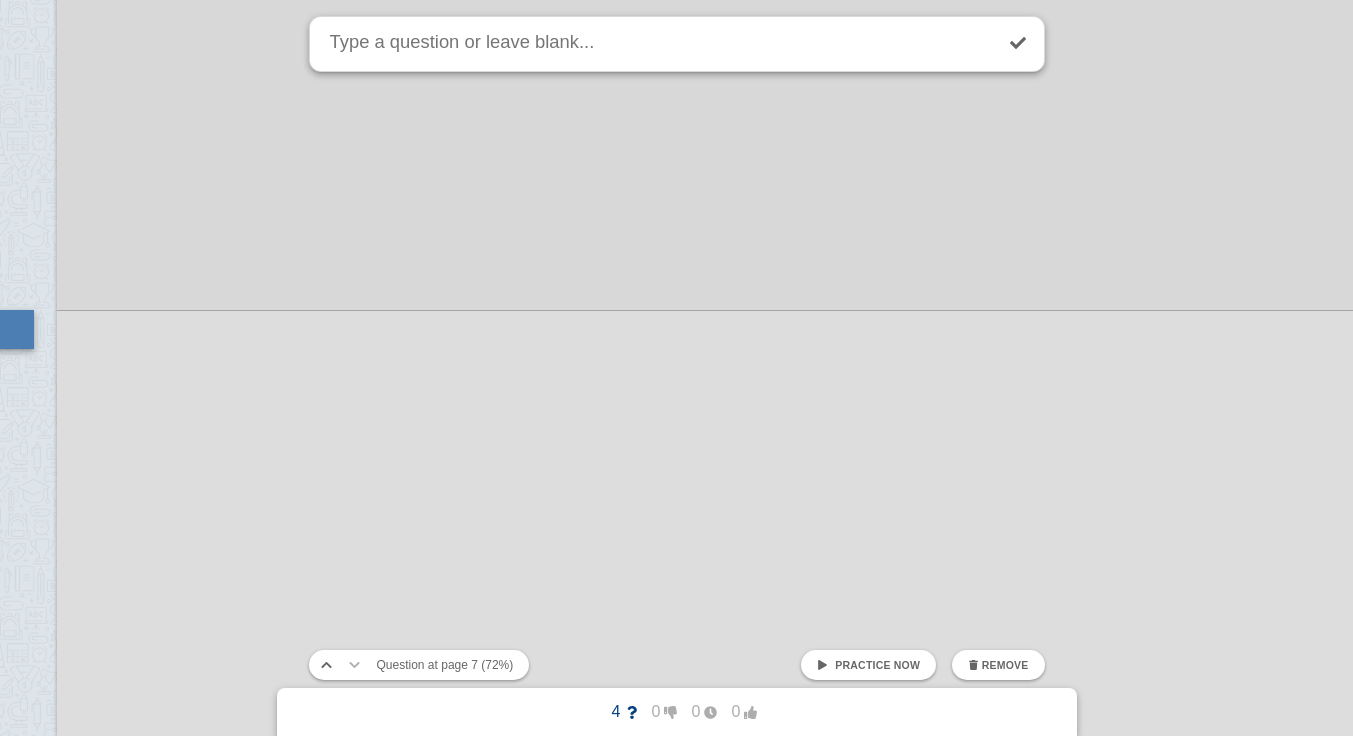 scroll, scrollTop: 13255, scrollLeft: 192, axis: both 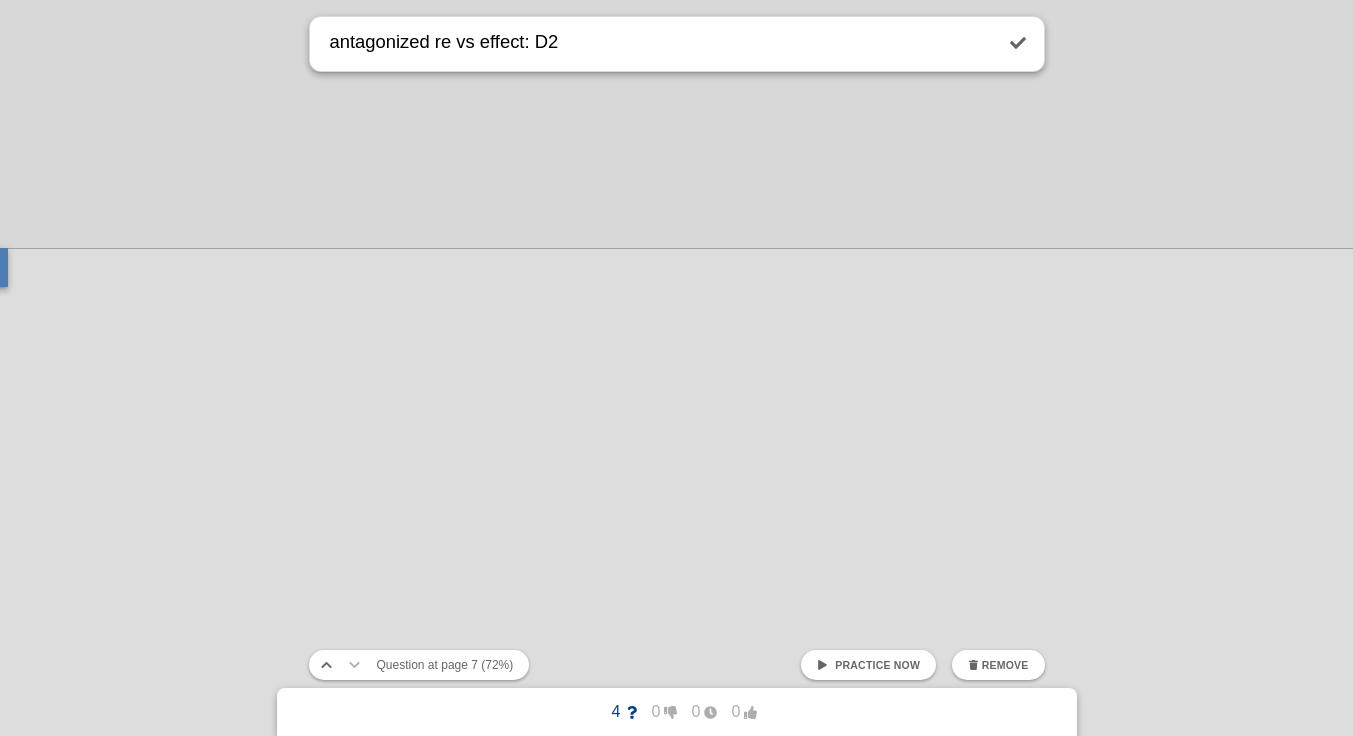 click on "antagonized re vs effect: D2" at bounding box center [659, 44] 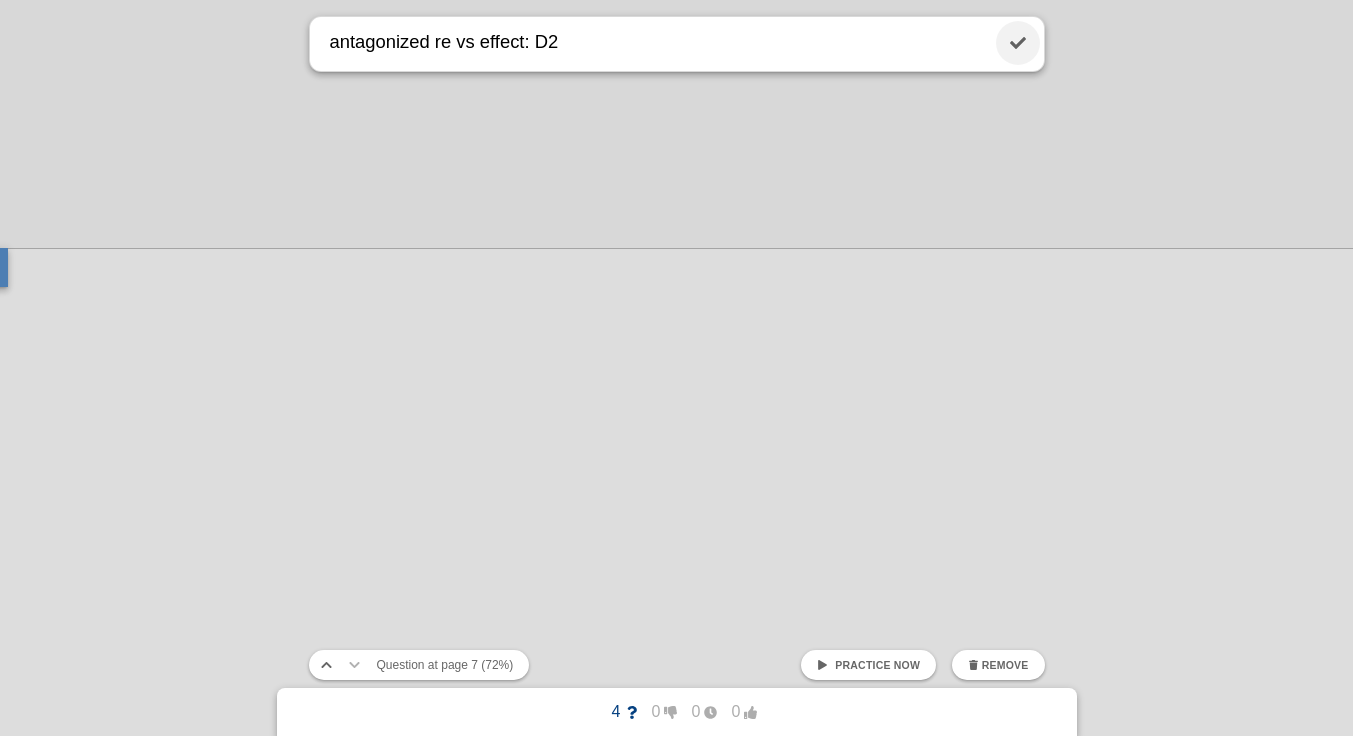 click at bounding box center (1018, 43) 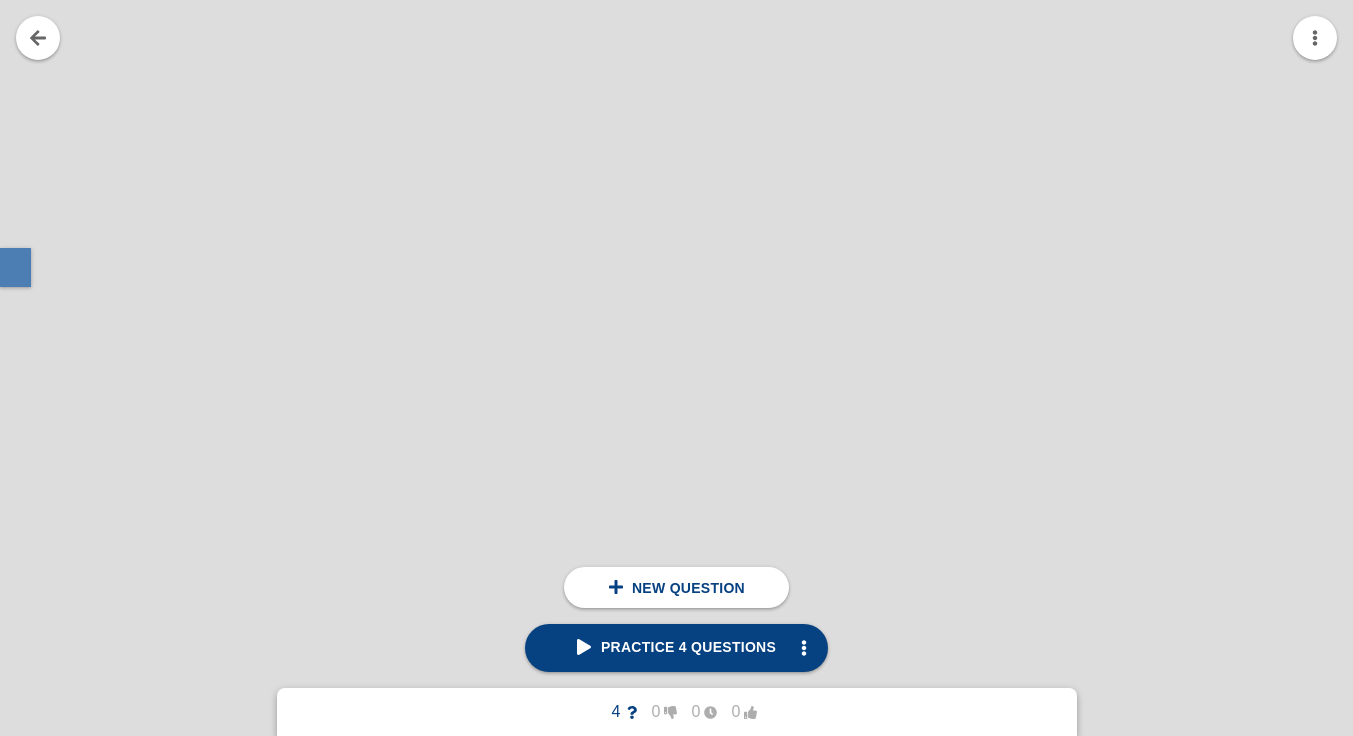 click at bounding box center (692, -144) 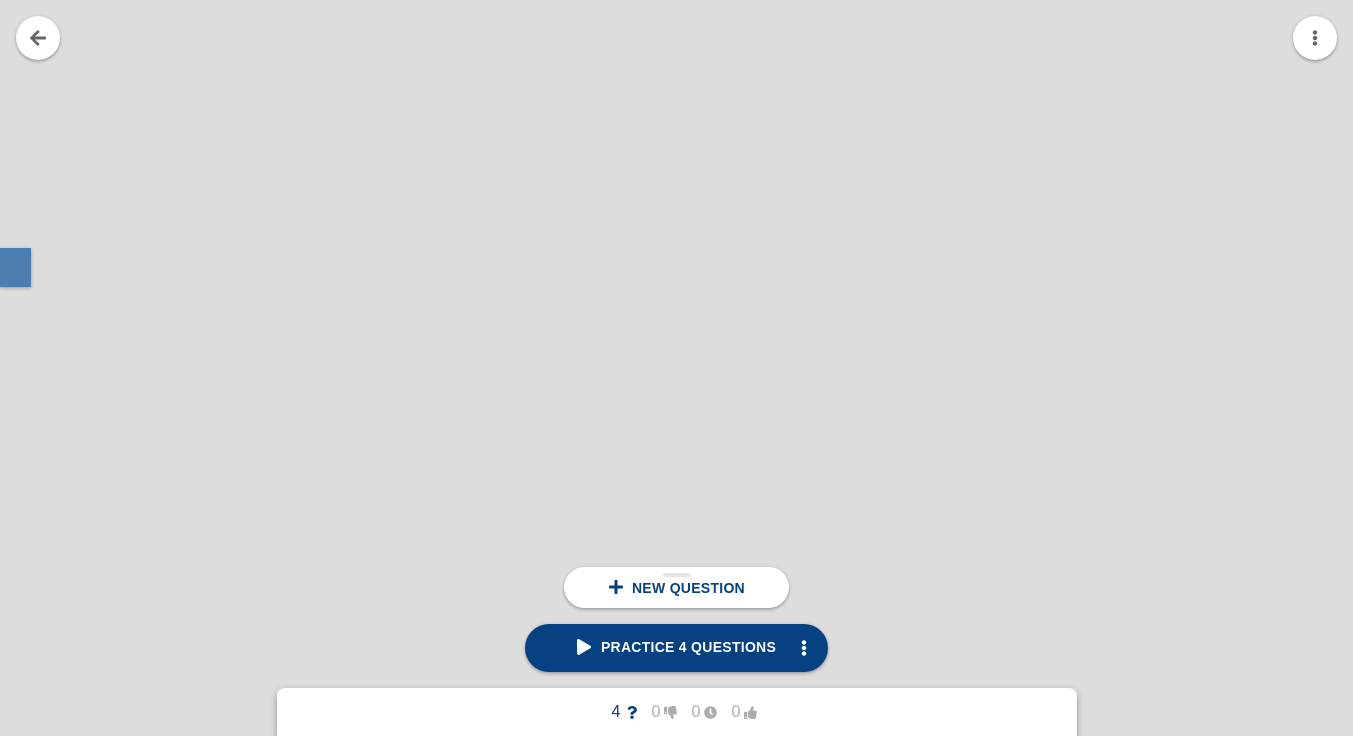 click on "New question" at bounding box center (688, 588) 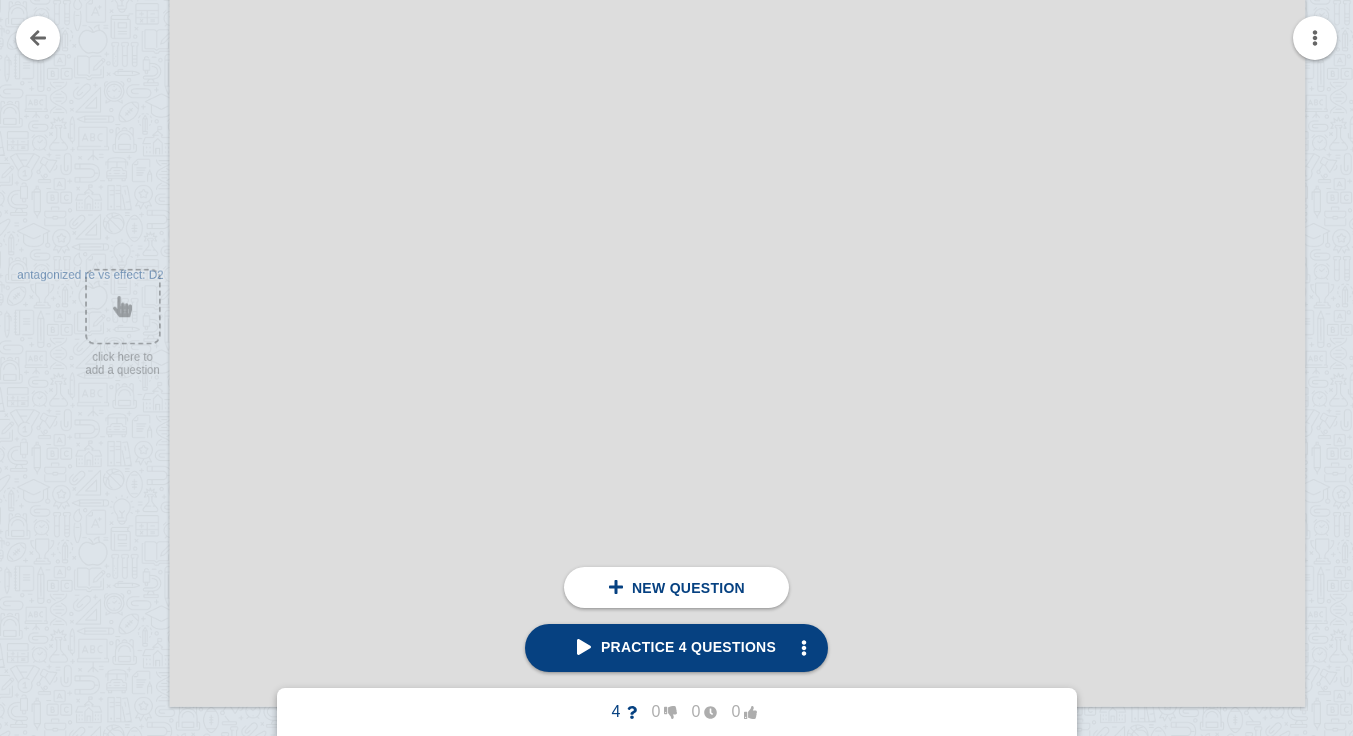 scroll, scrollTop: 10993, scrollLeft: 34, axis: both 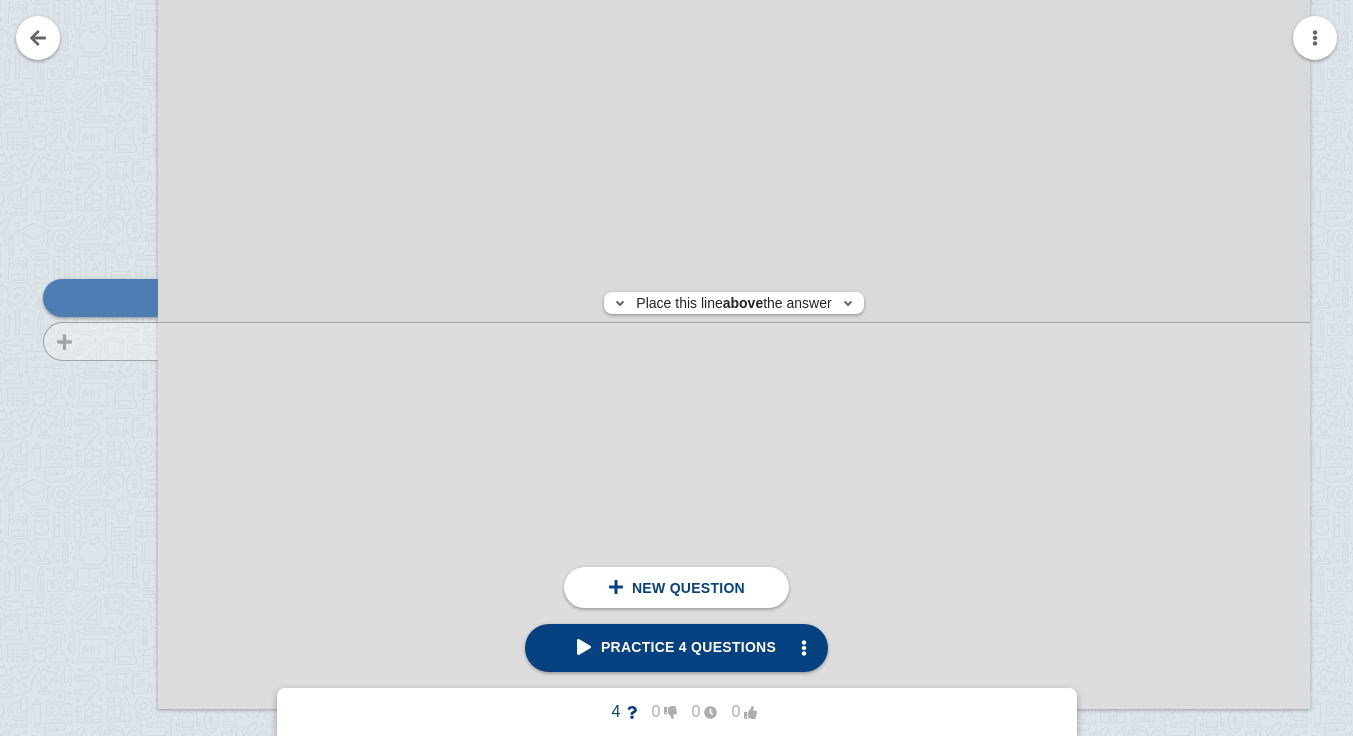 click at bounding box center [91, -28] 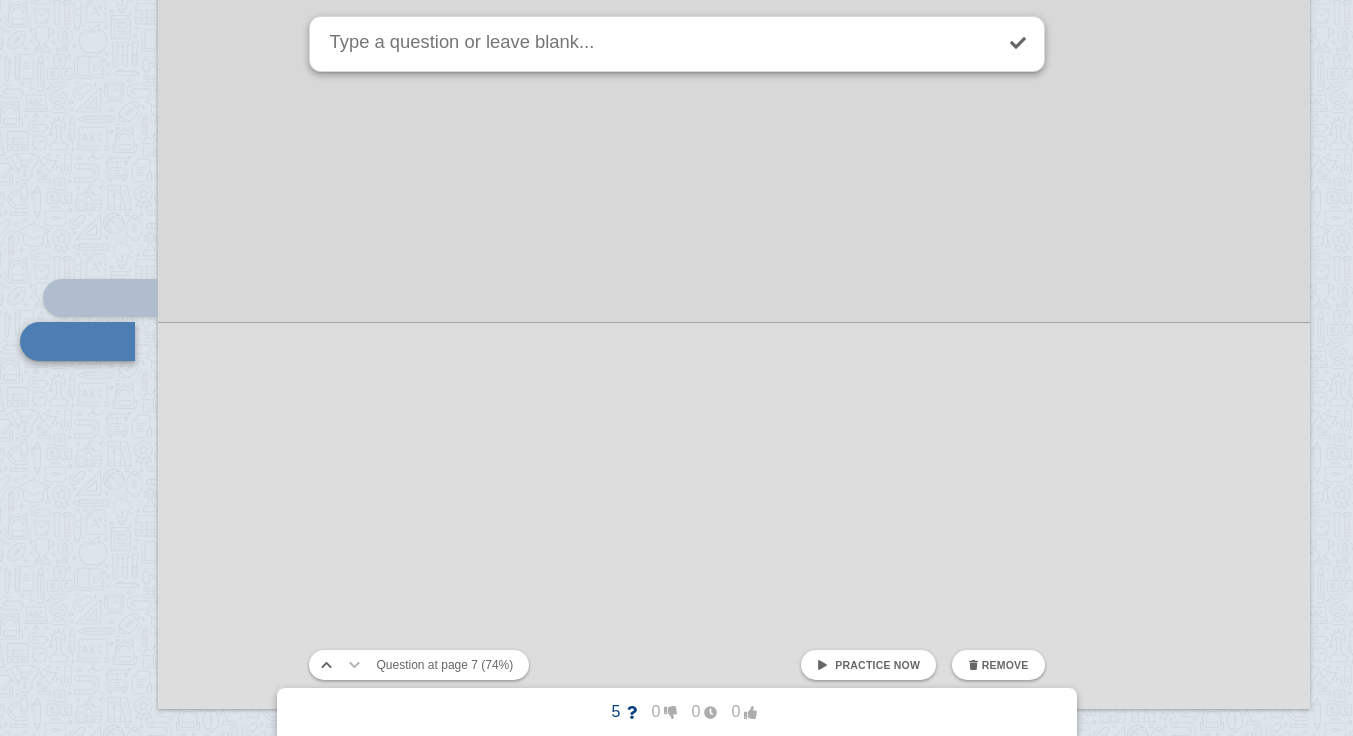 scroll, scrollTop: 11067, scrollLeft: 84, axis: both 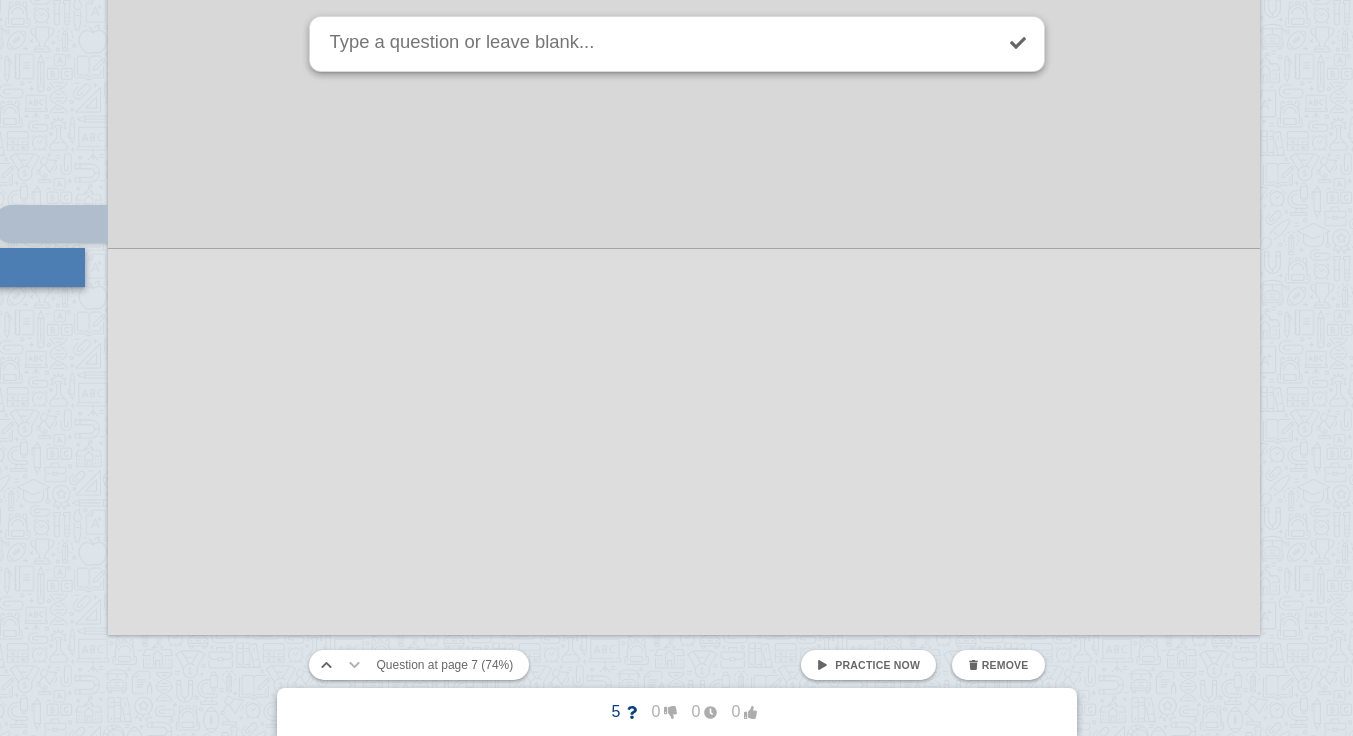 paste on "antagonized re vs effect: D2" 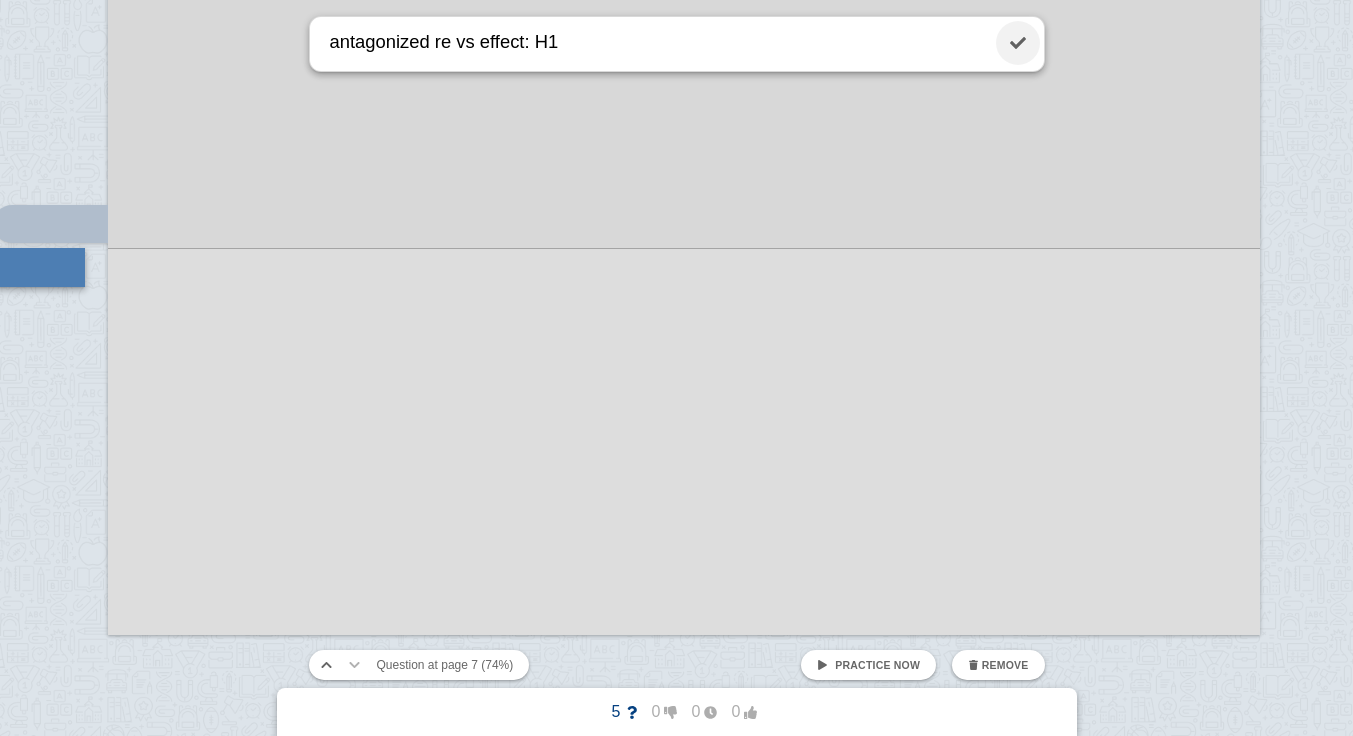 click at bounding box center [1018, 43] 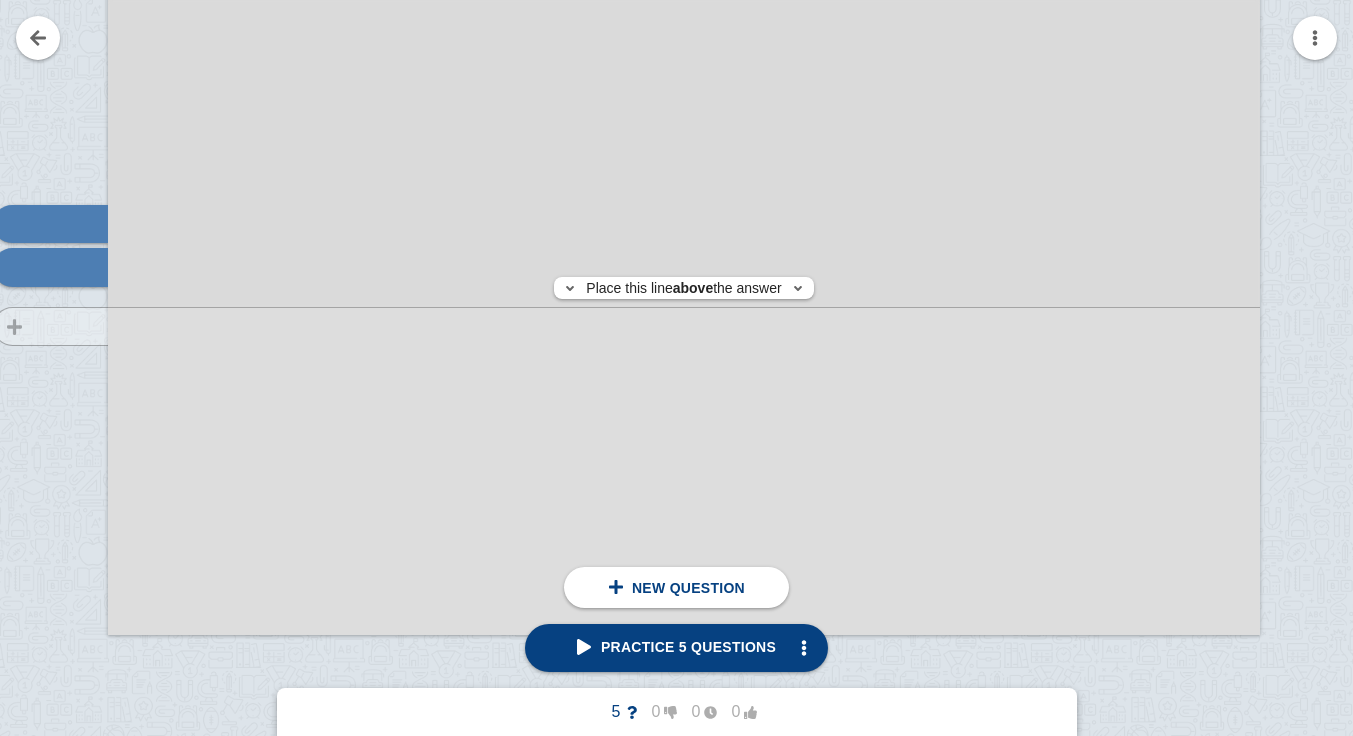 click at bounding box center [41, -102] 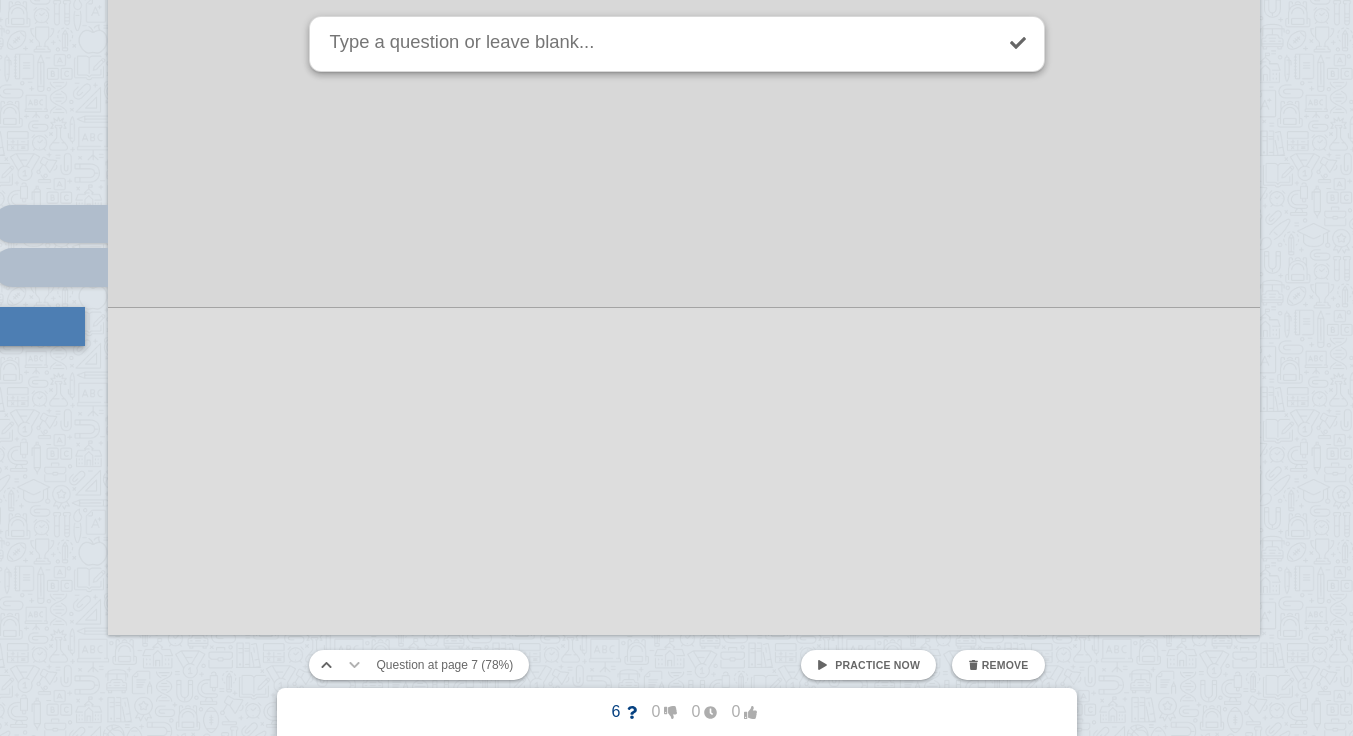 scroll, scrollTop: 11126, scrollLeft: 84, axis: both 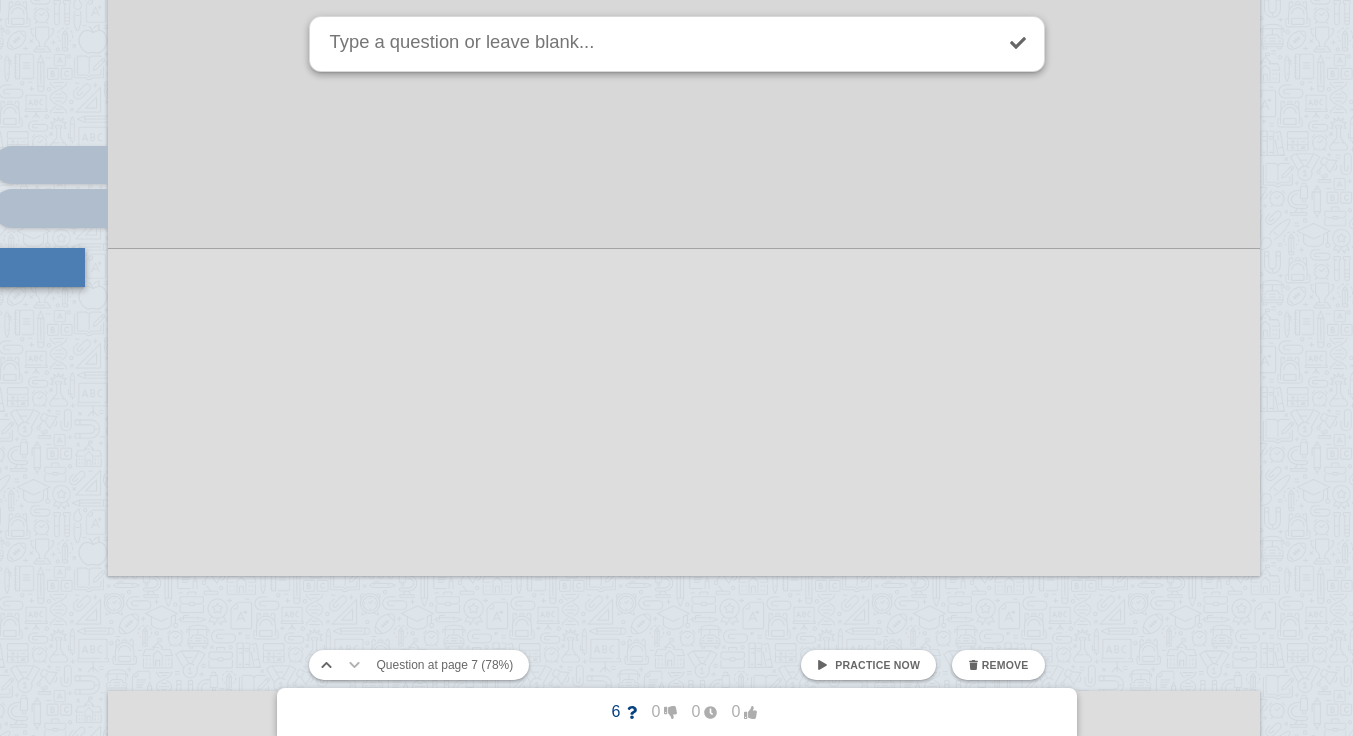 paste on "antagonized re vs effect: D2" 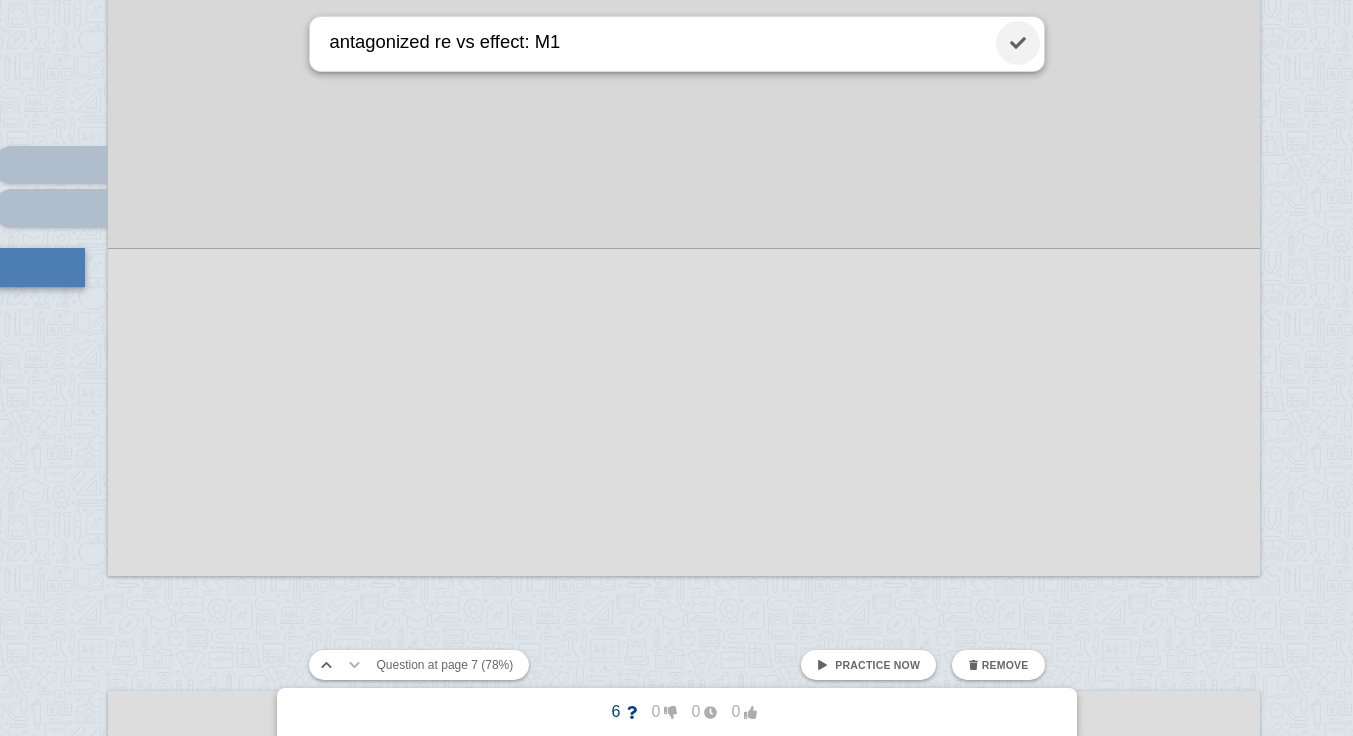 click at bounding box center (1018, 43) 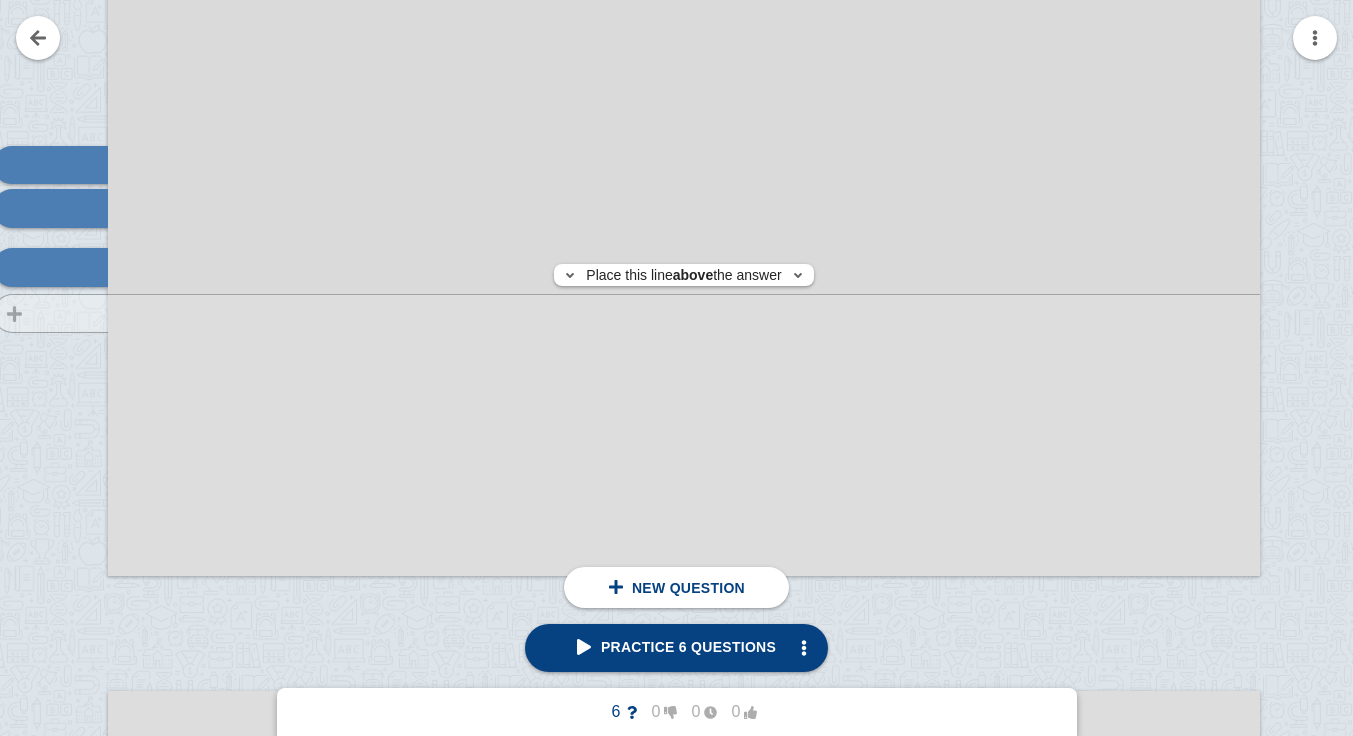 click at bounding box center [41, -161] 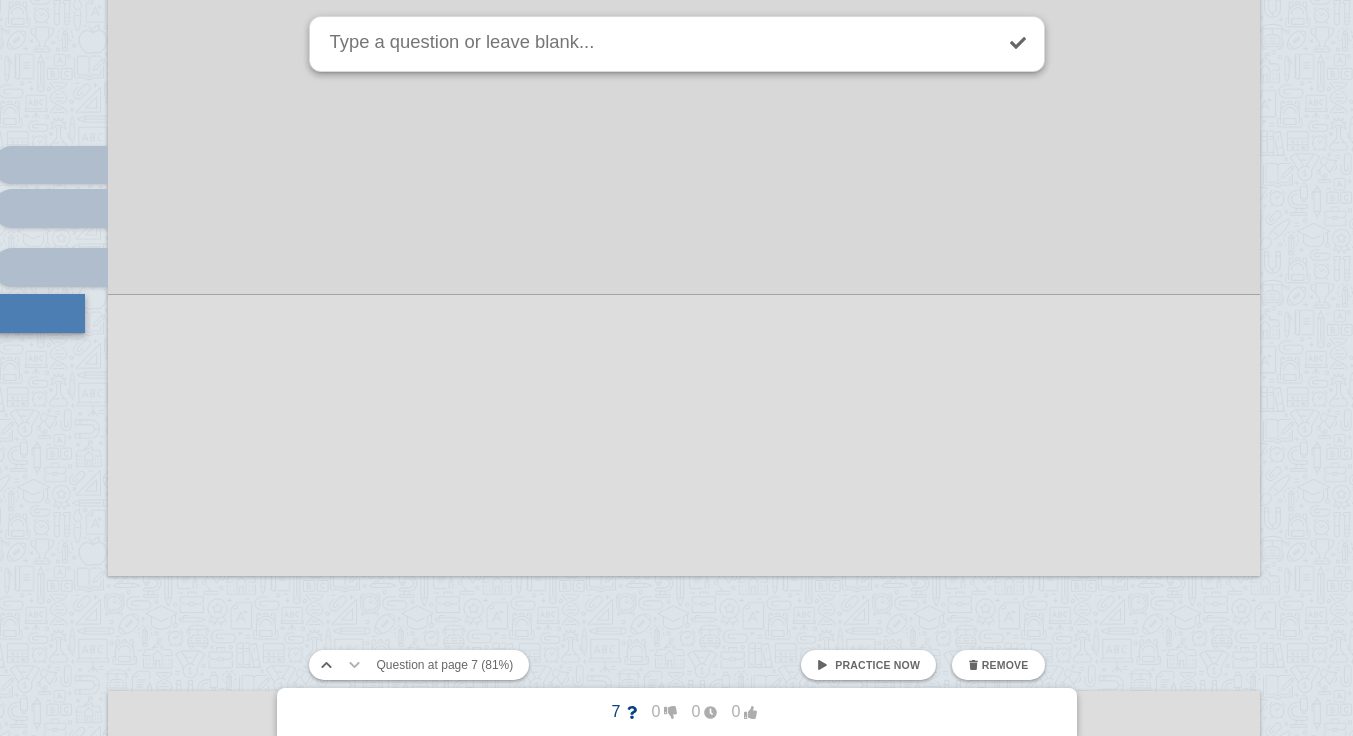 scroll, scrollTop: 11172, scrollLeft: 84, axis: both 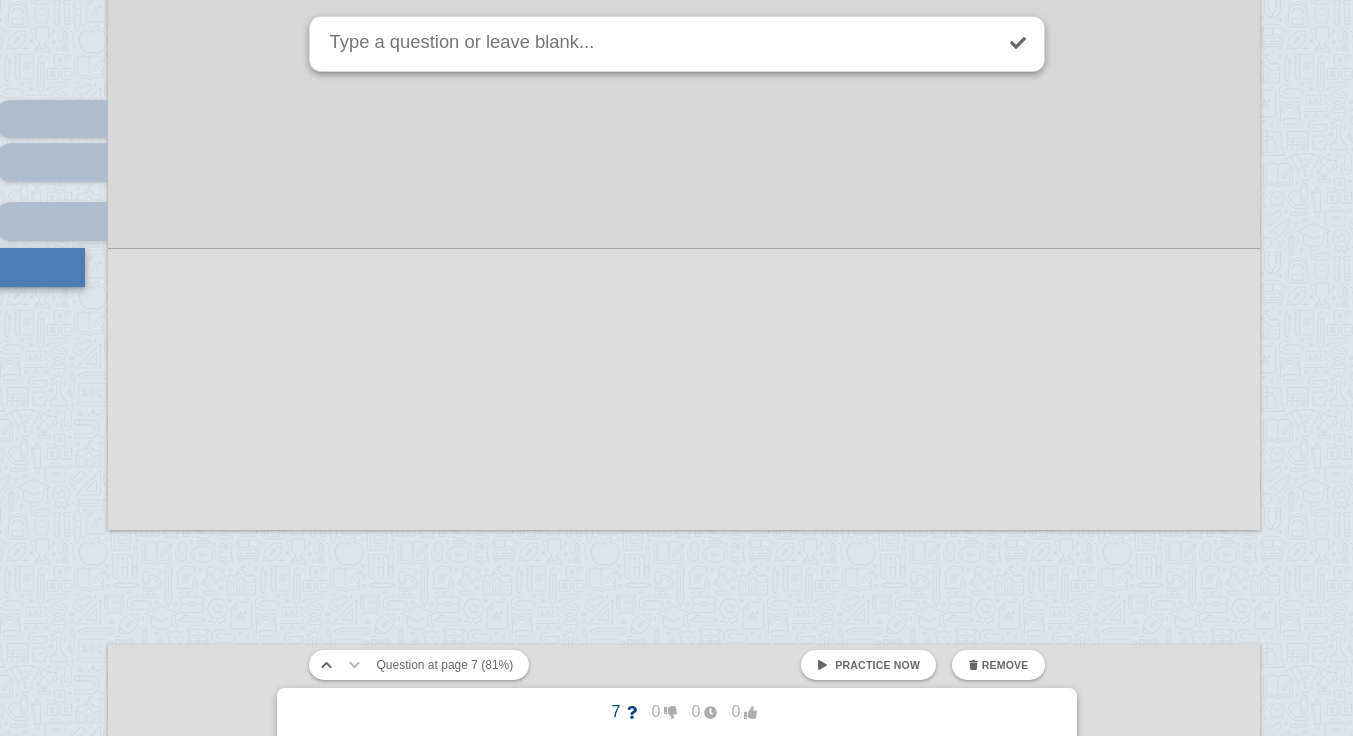 paste on "antagonized re vs effect: D2" 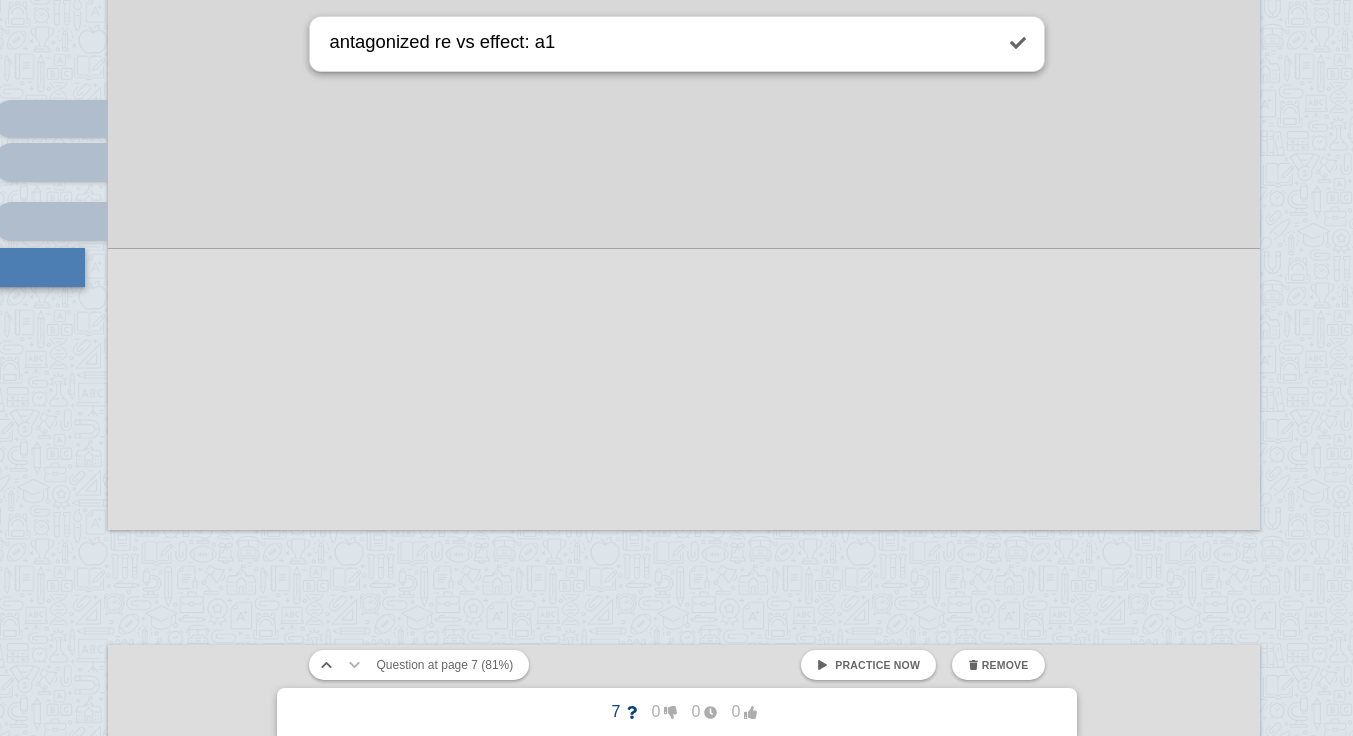click at bounding box center (684, 3879) 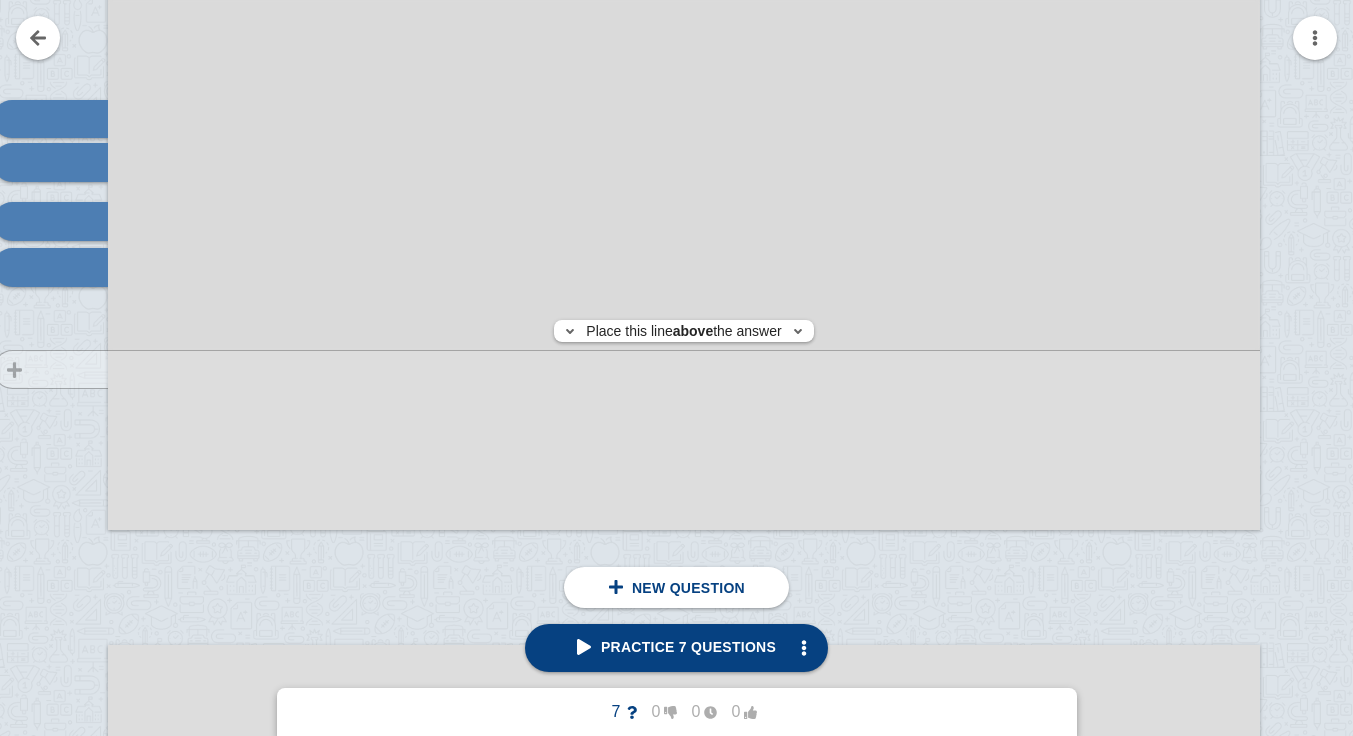 click at bounding box center (41, -207) 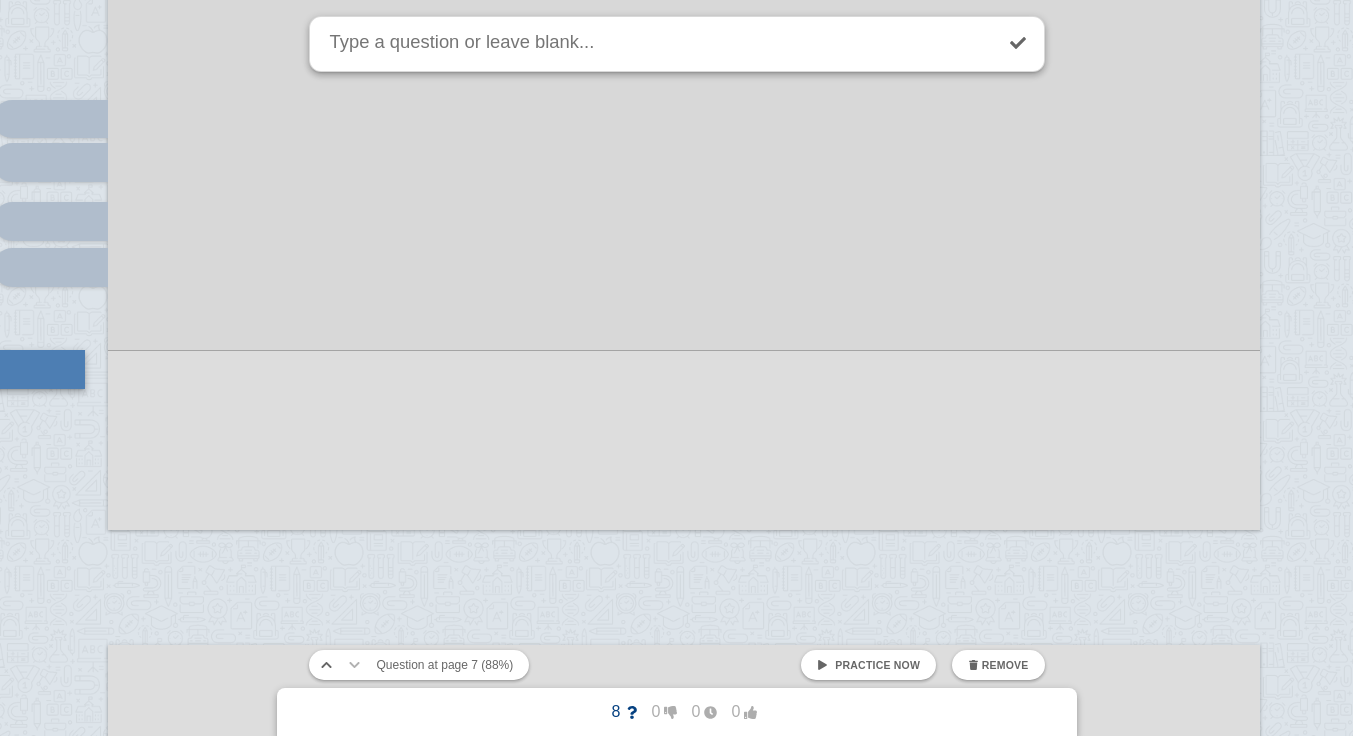 scroll, scrollTop: 11274, scrollLeft: 84, axis: both 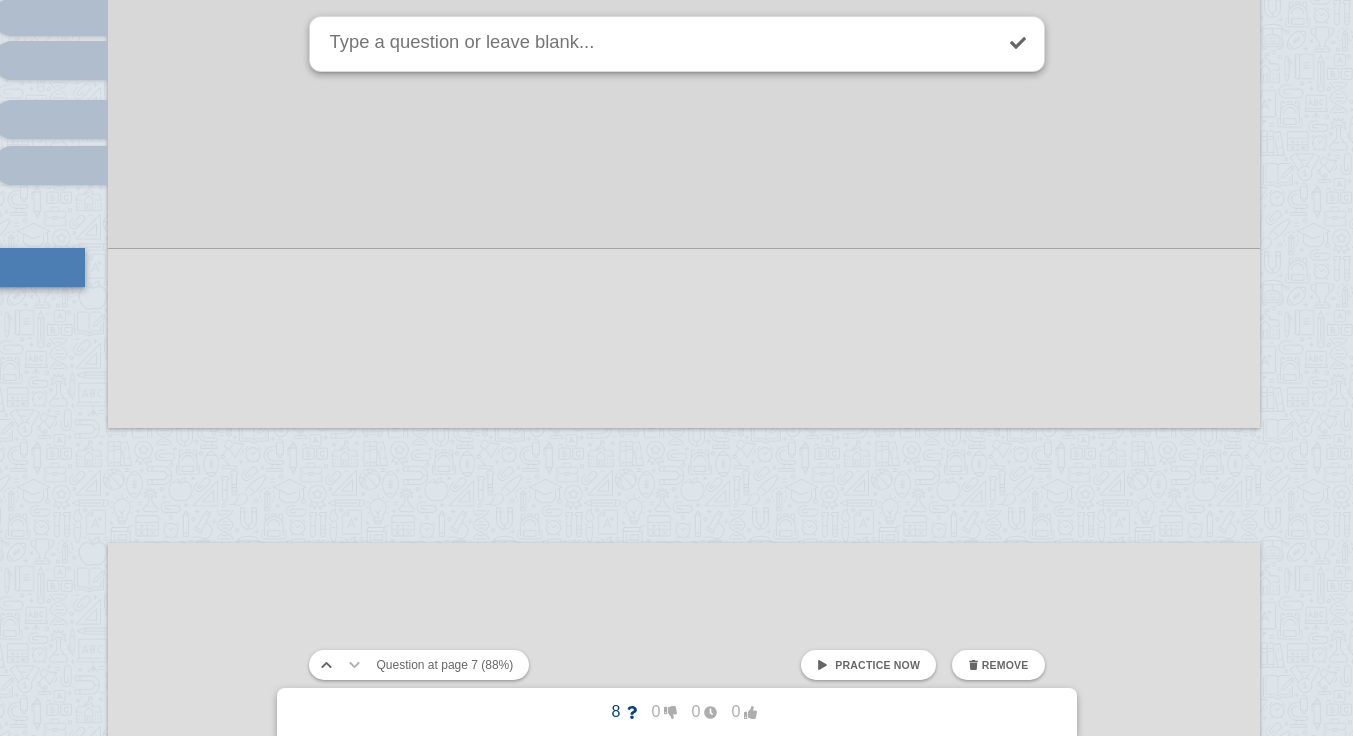 paste on "antagonized re vs effect: D2" 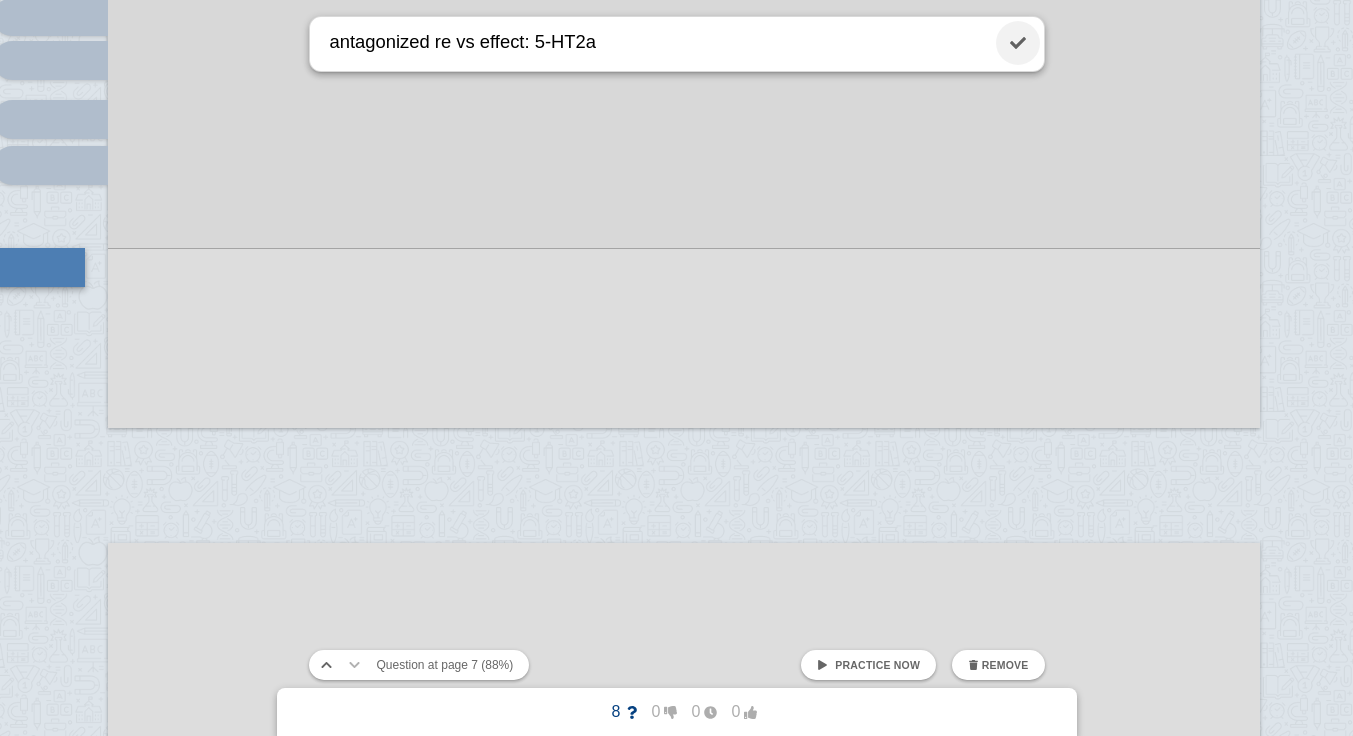 click at bounding box center (1018, 43) 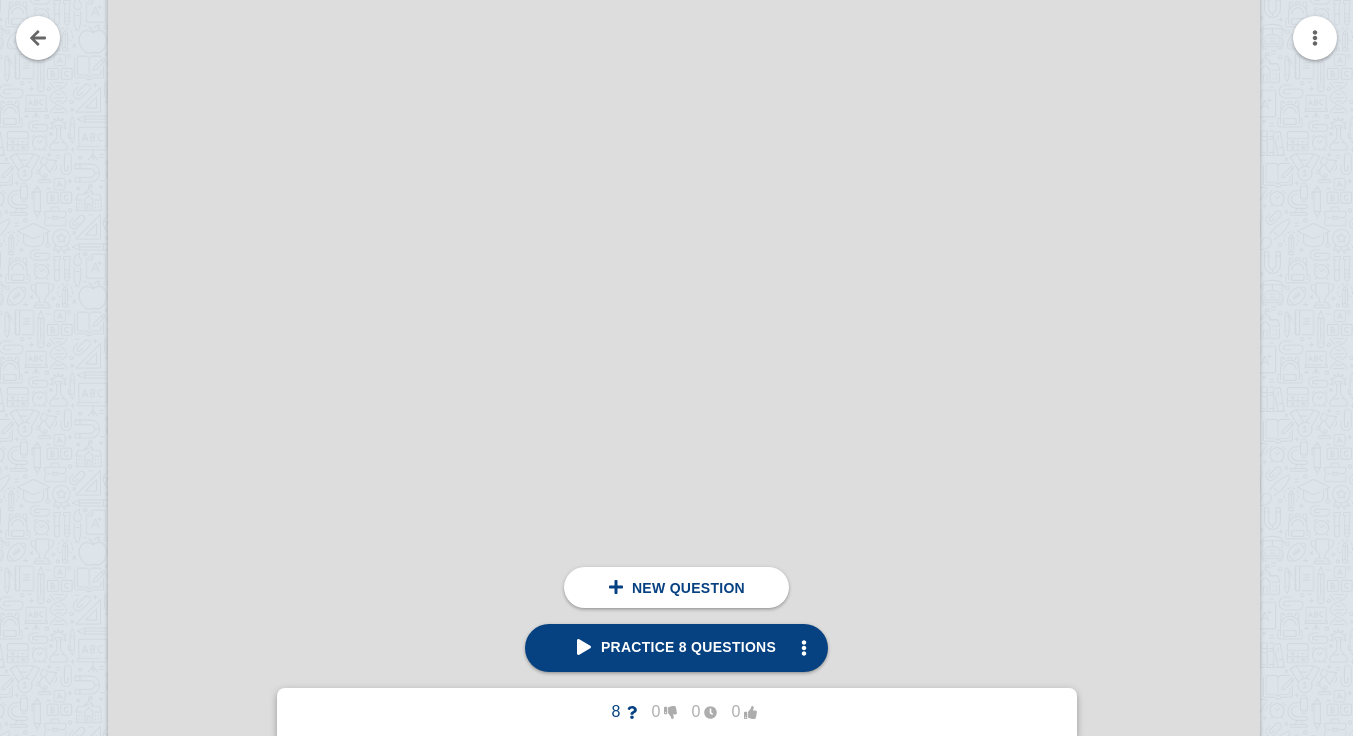 scroll, scrollTop: 11901, scrollLeft: 84, axis: both 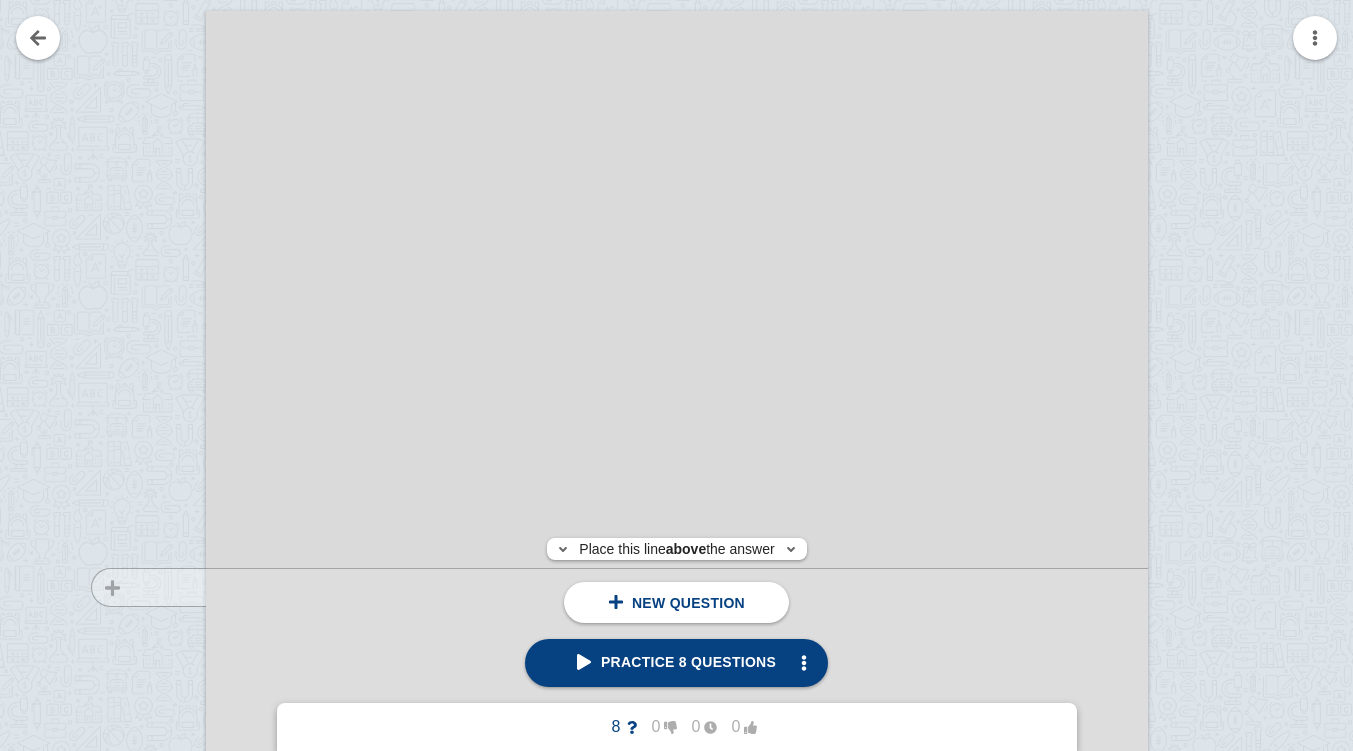 click at bounding box center (139, 648) 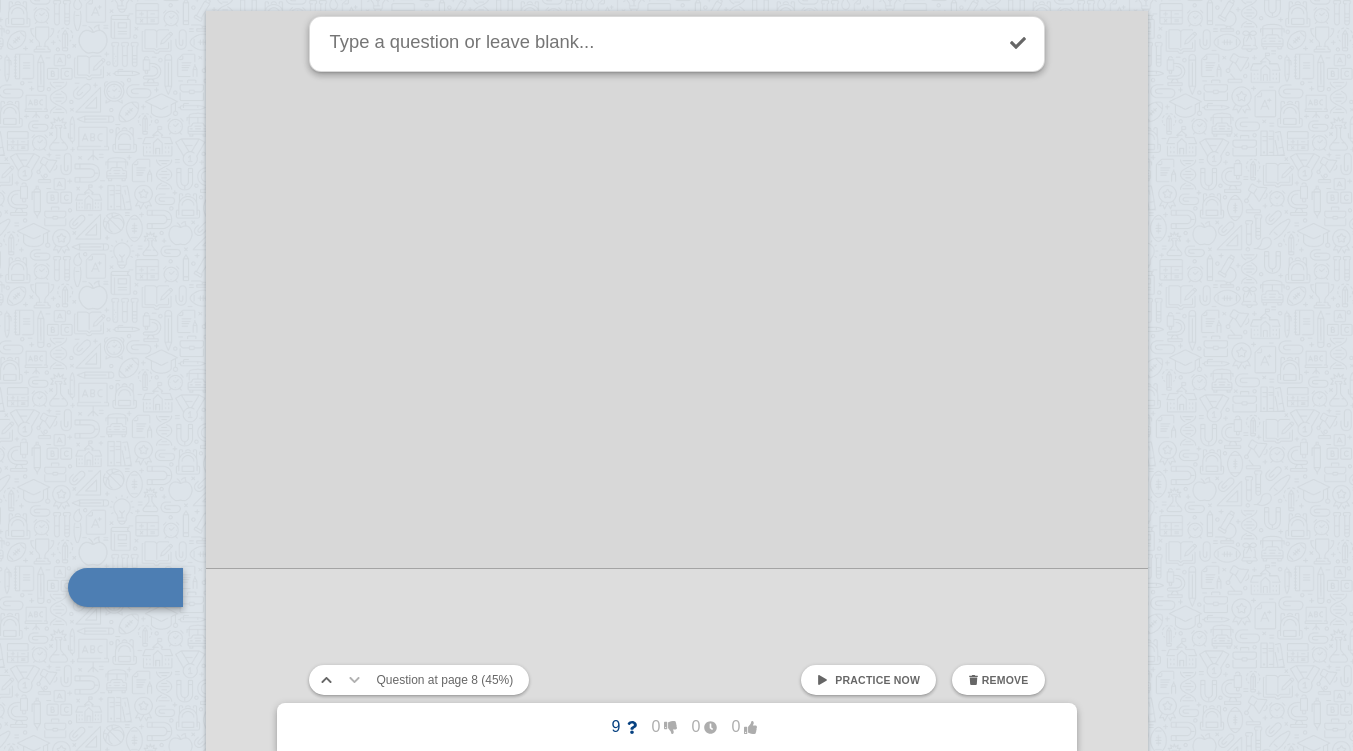 scroll, scrollTop: 10009, scrollLeft: 0, axis: vertical 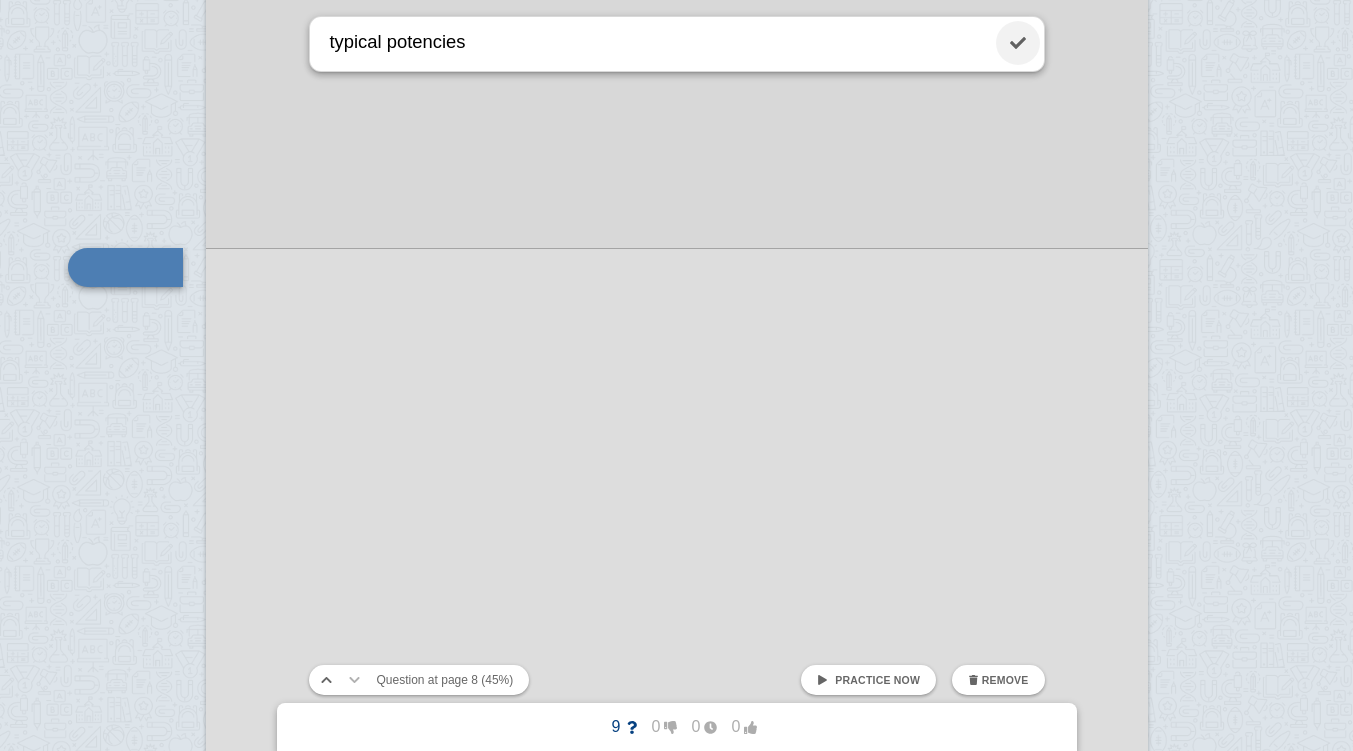 click at bounding box center [1018, 43] 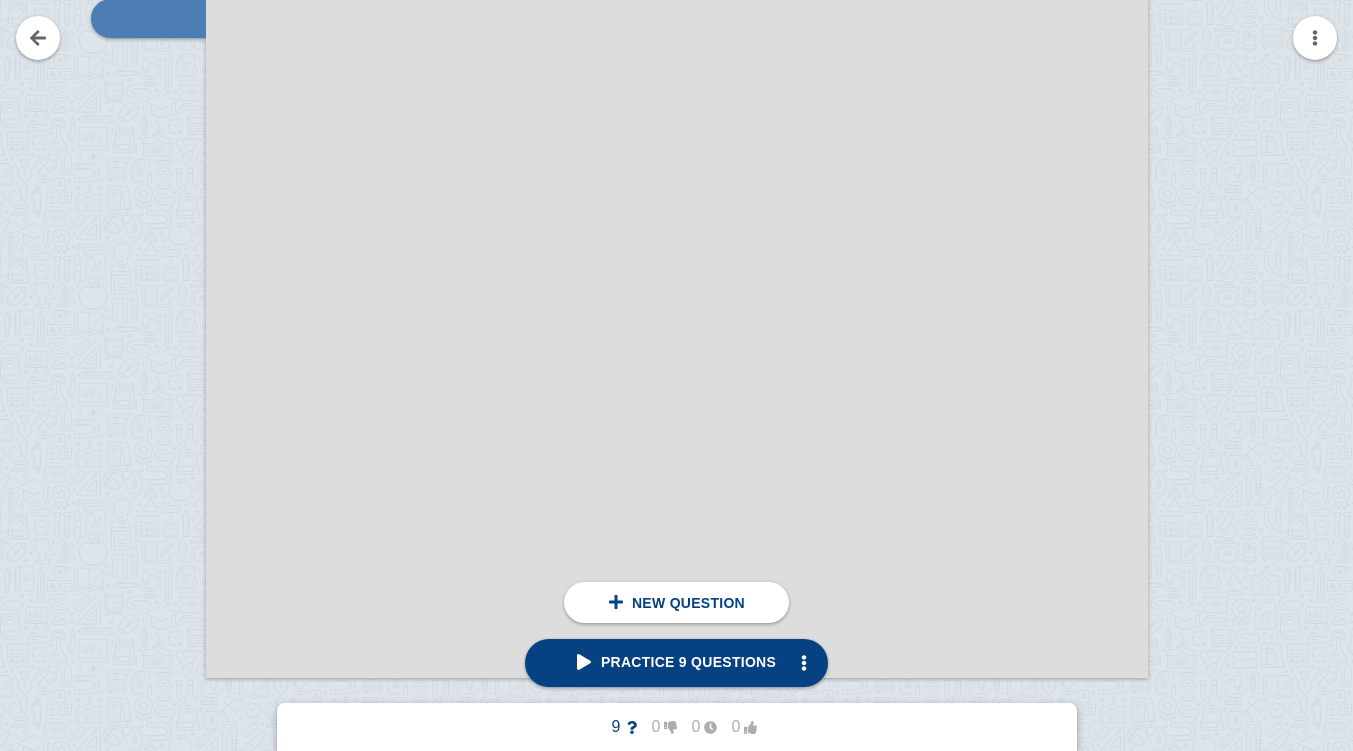 scroll, scrollTop: 10259, scrollLeft: 0, axis: vertical 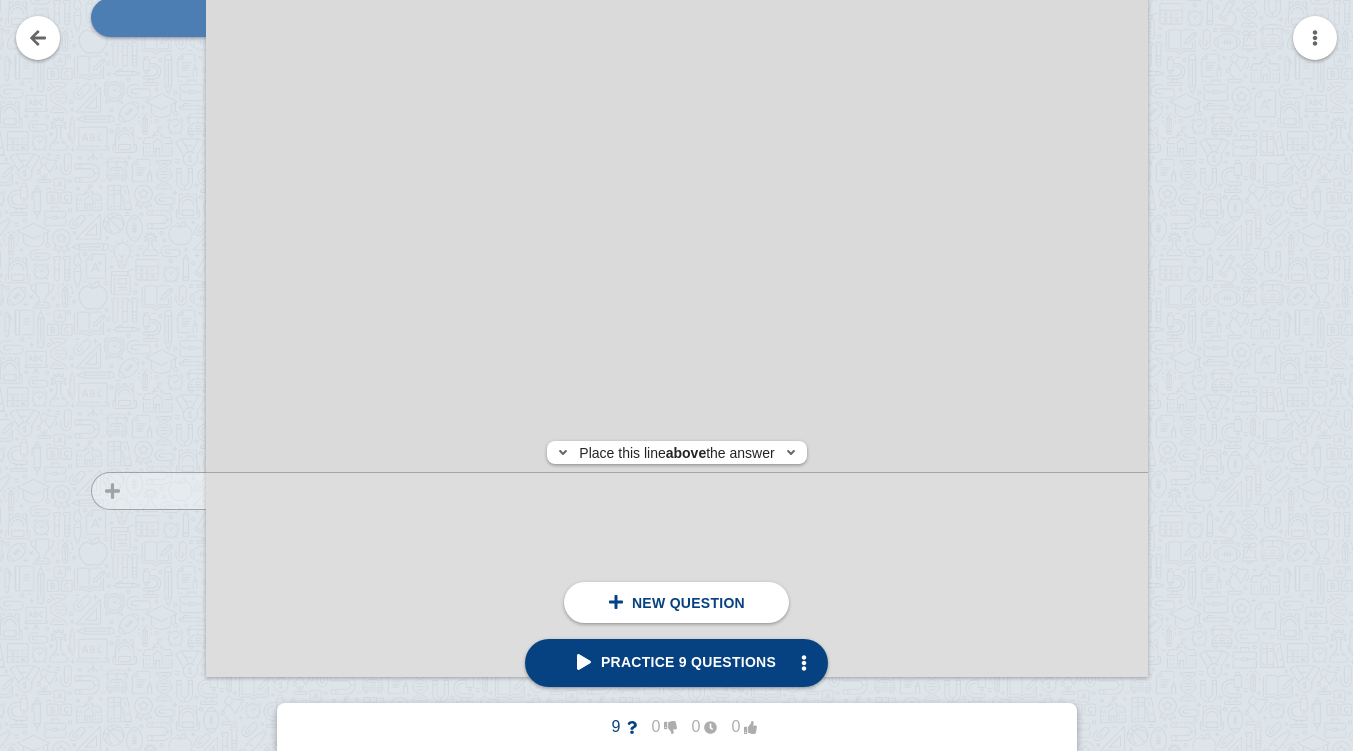 click at bounding box center [139, 78] 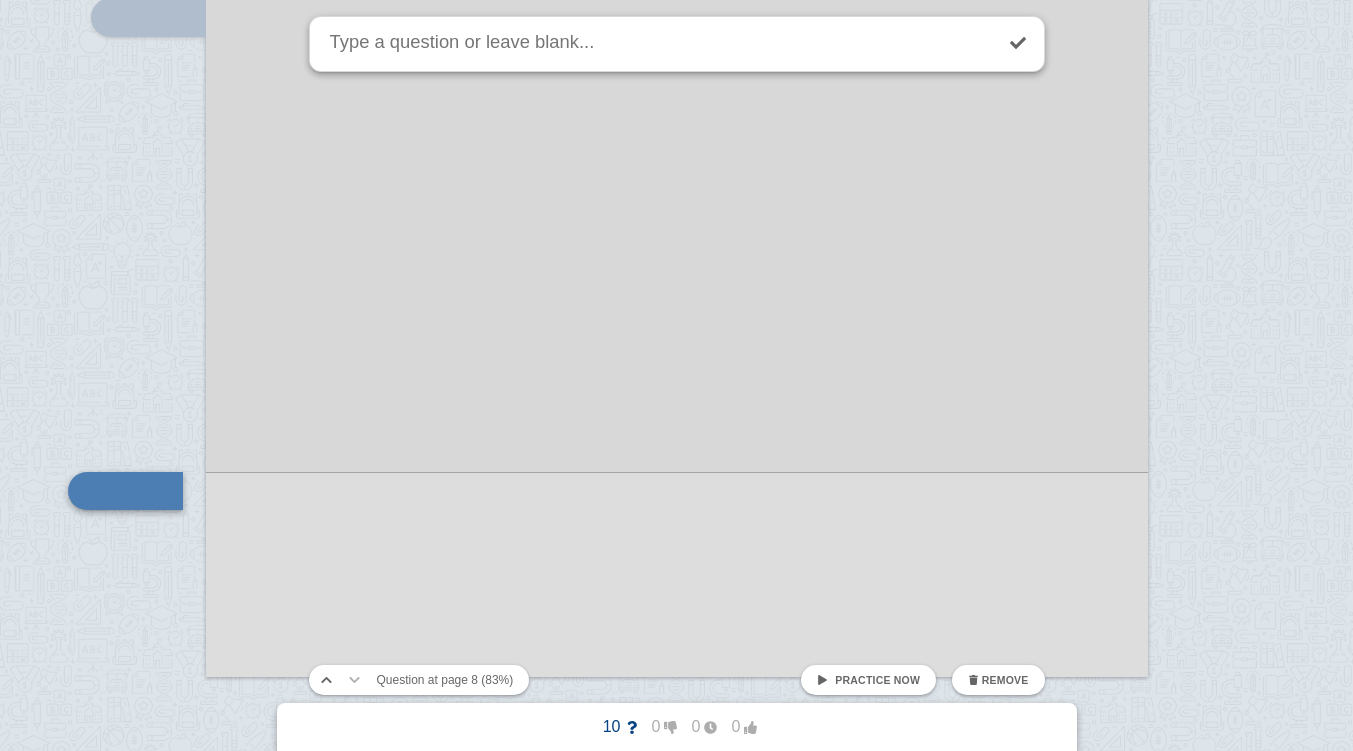 scroll, scrollTop: 10483, scrollLeft: 0, axis: vertical 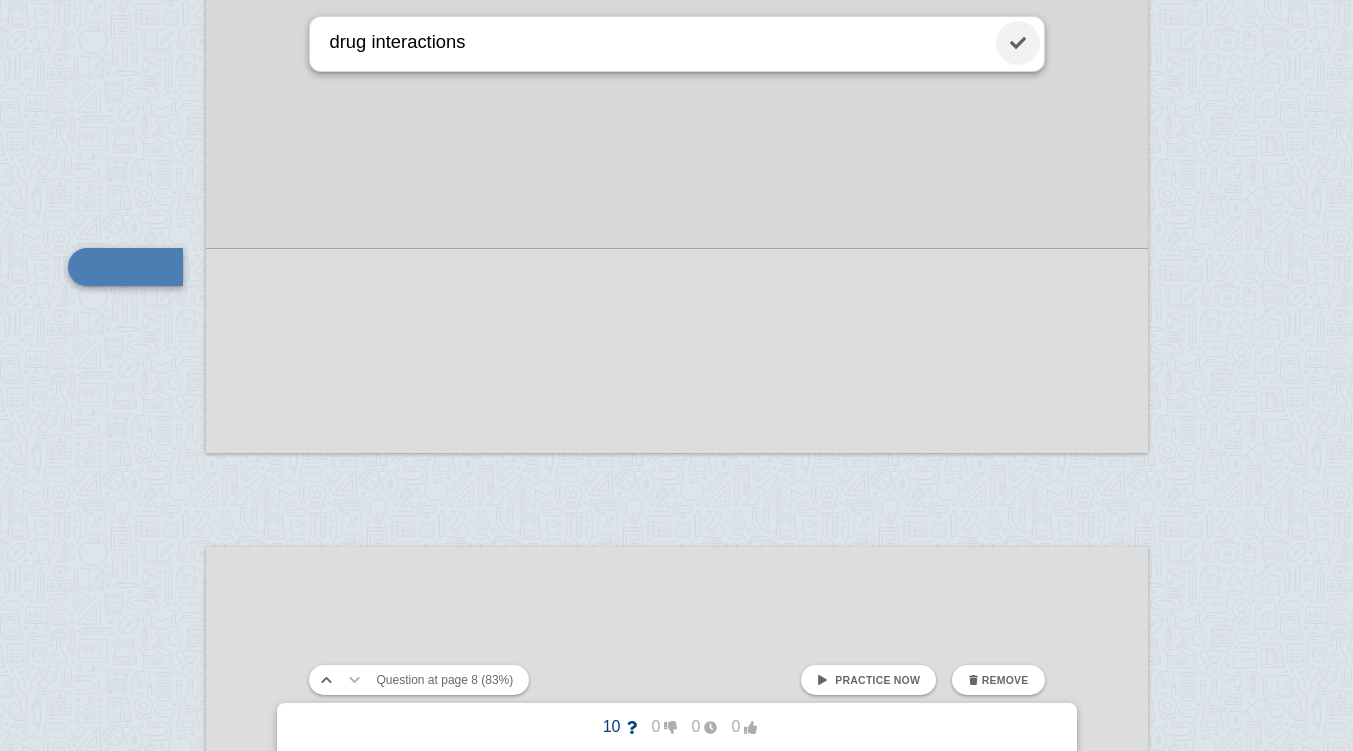 click at bounding box center [1018, 43] 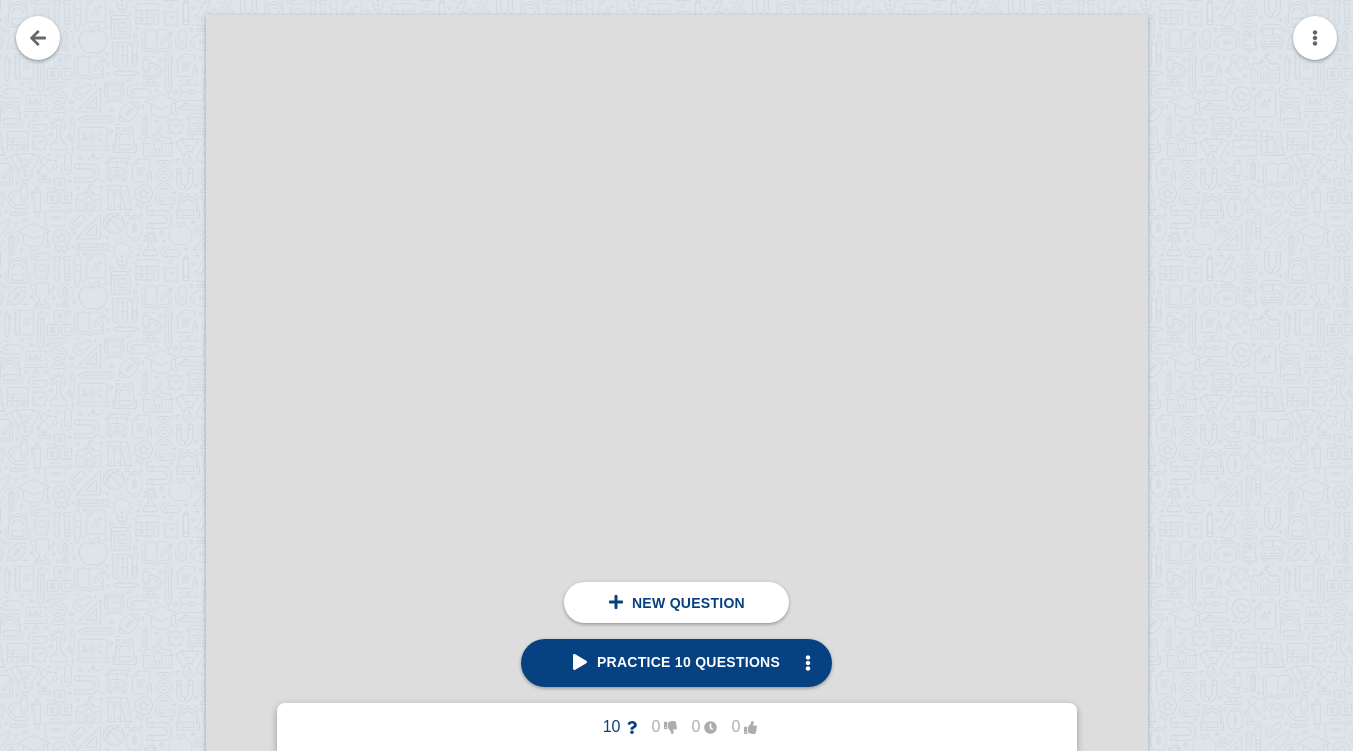 scroll, scrollTop: 11018, scrollLeft: 0, axis: vertical 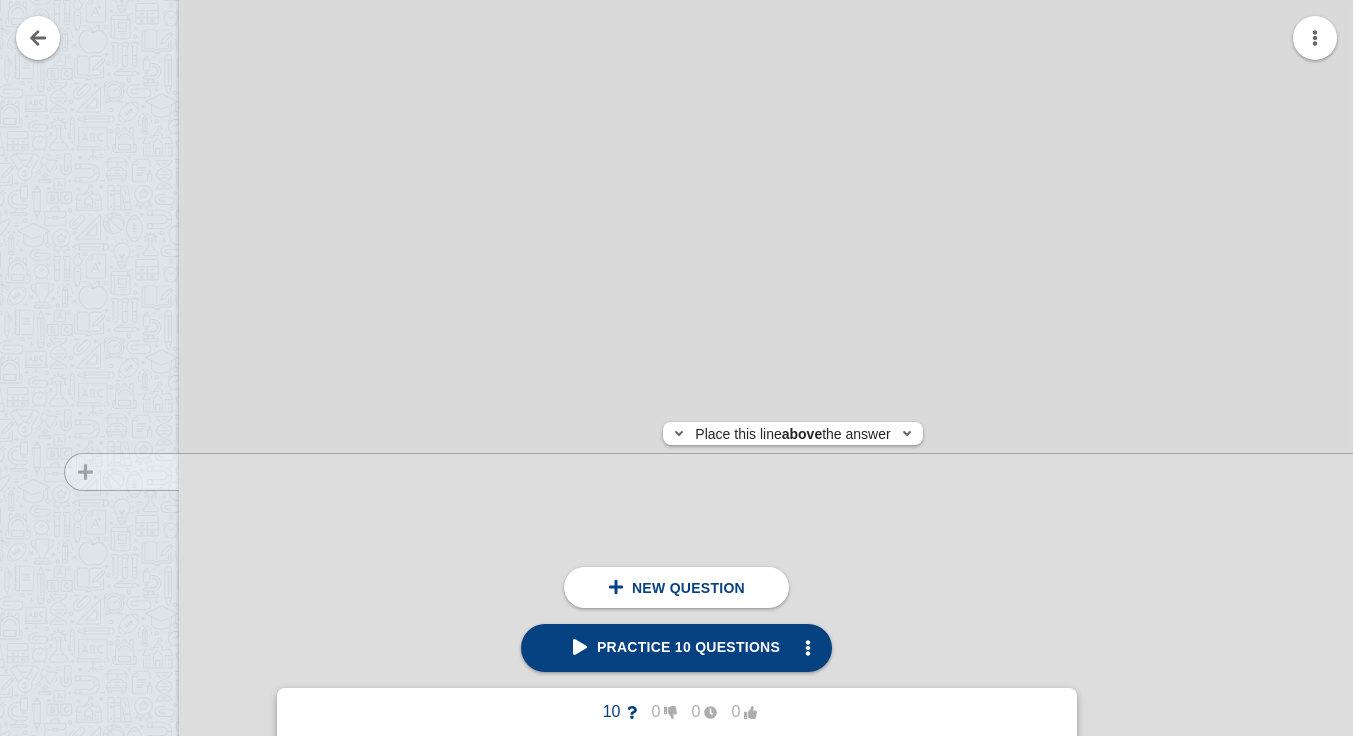 click at bounding box center [112, 757] 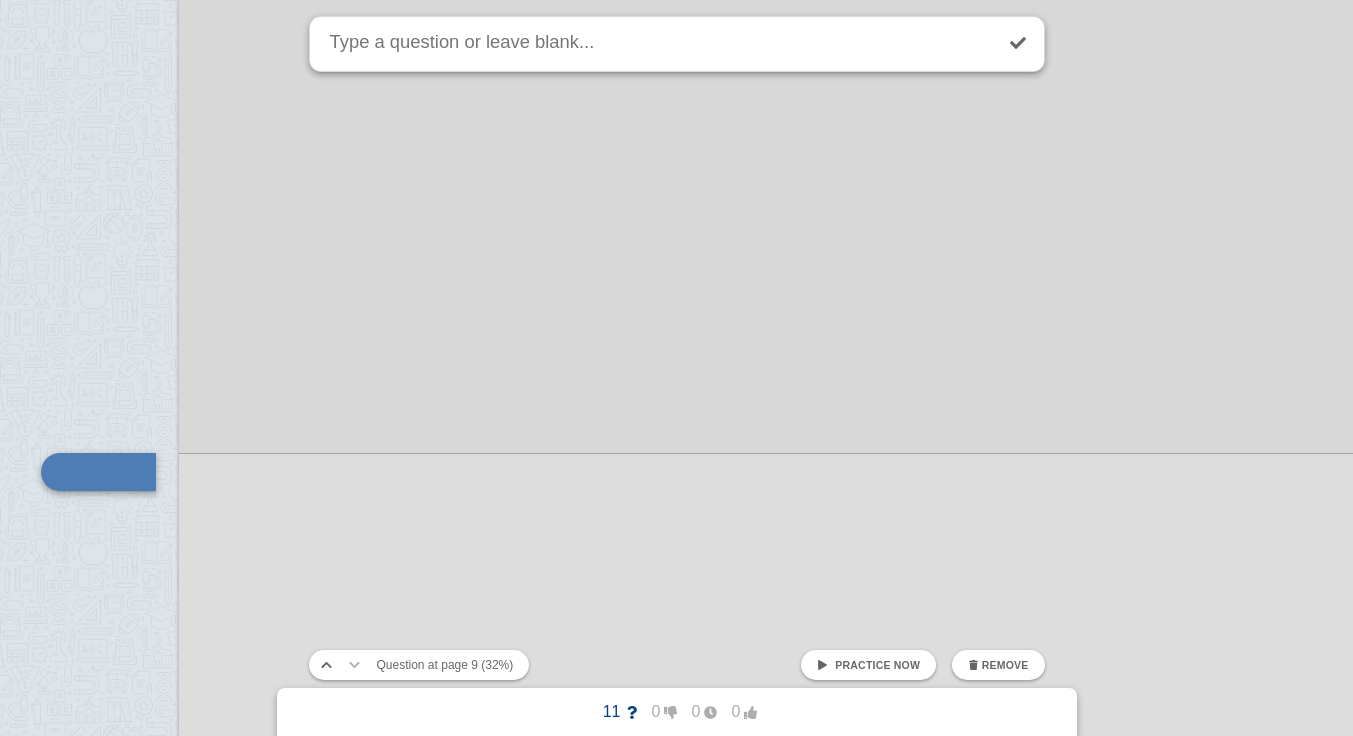 scroll, scrollTop: 14590, scrollLeft: 122, axis: both 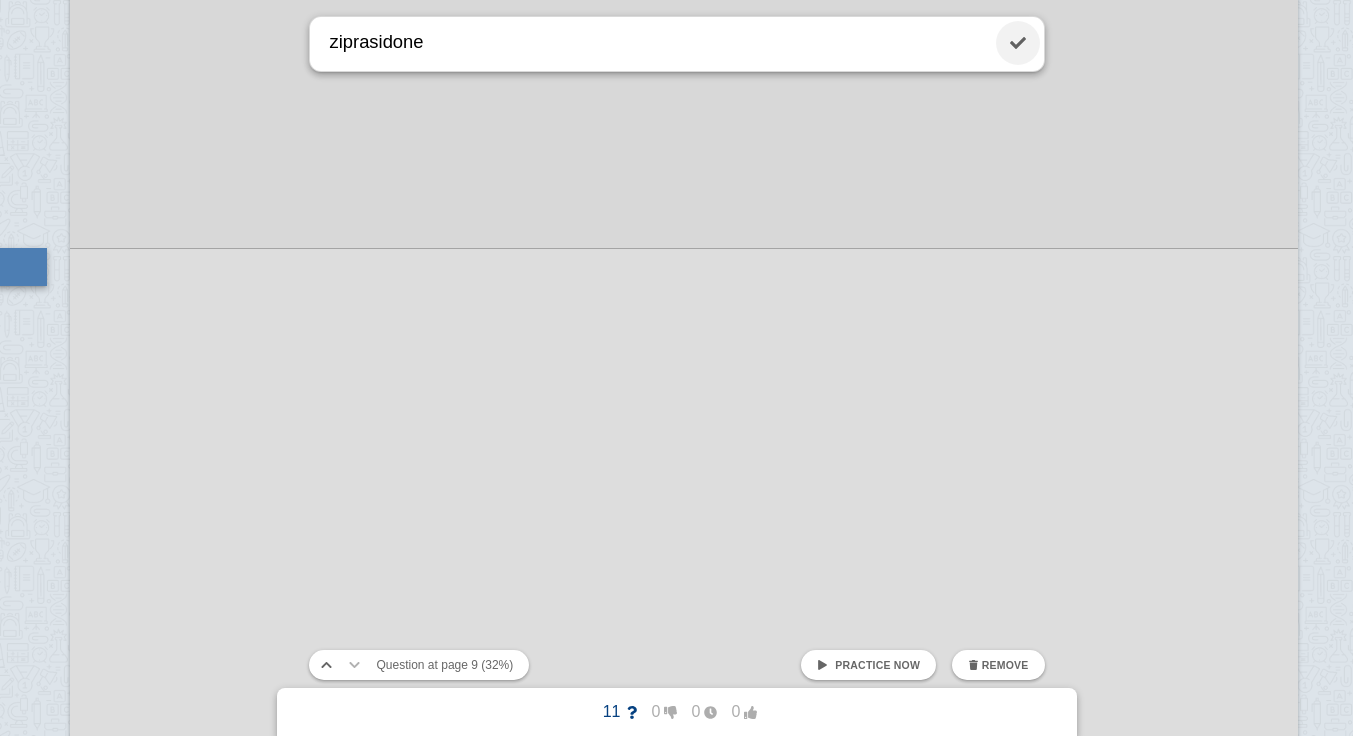 click at bounding box center (1018, 43) 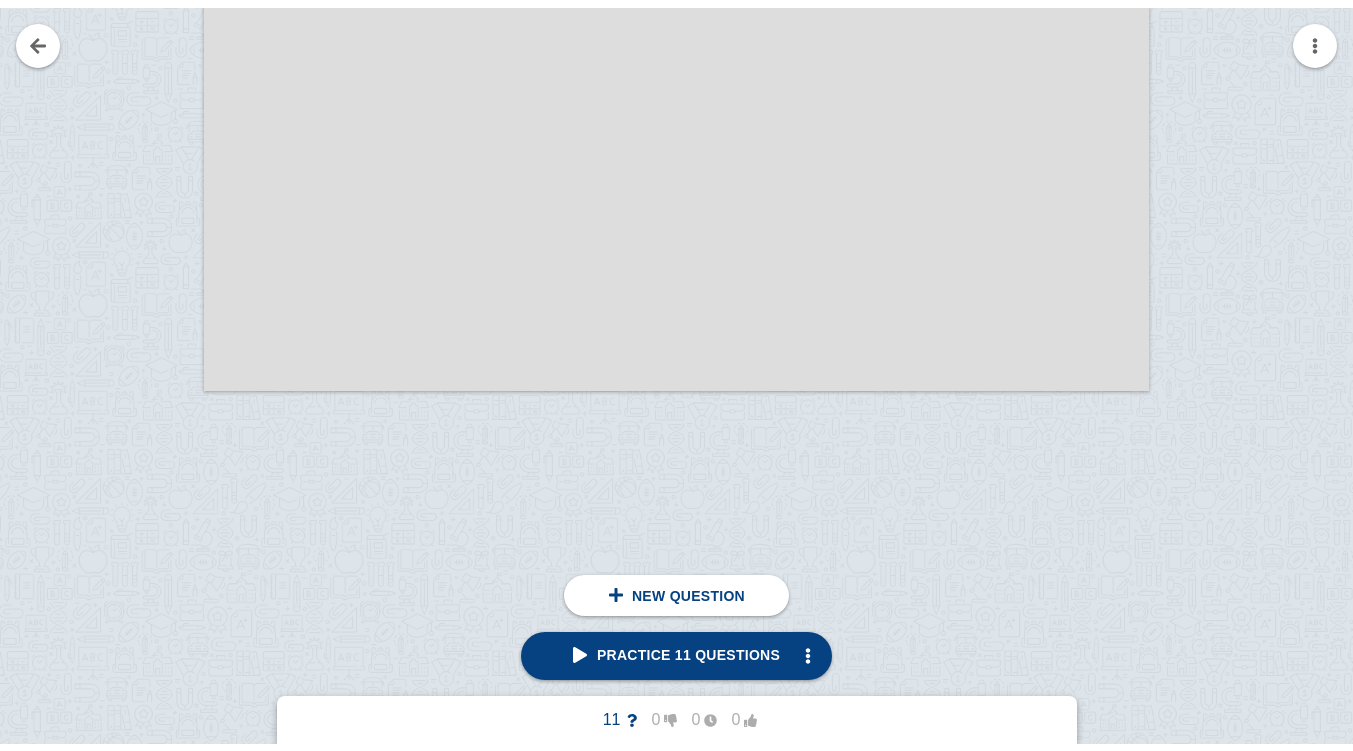 scroll, scrollTop: 11166, scrollLeft: 0, axis: vertical 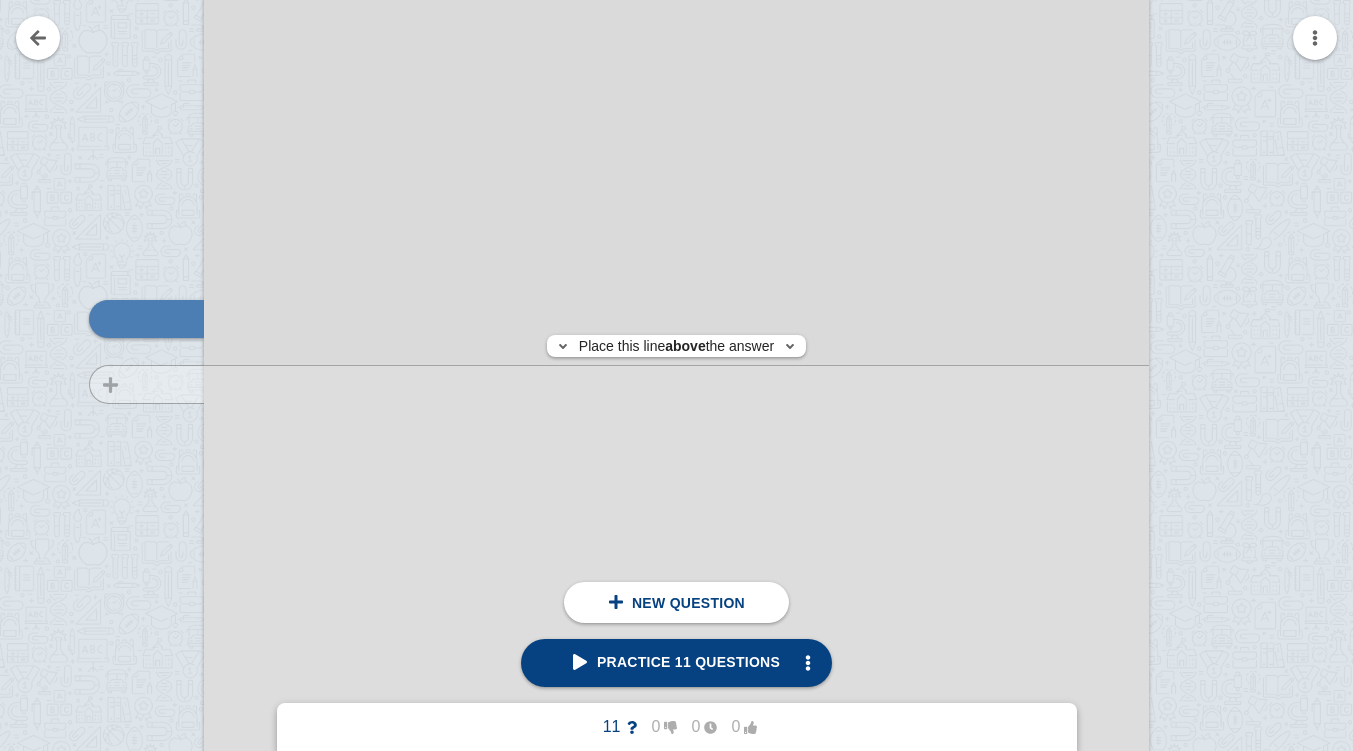 click at bounding box center (137, 538) 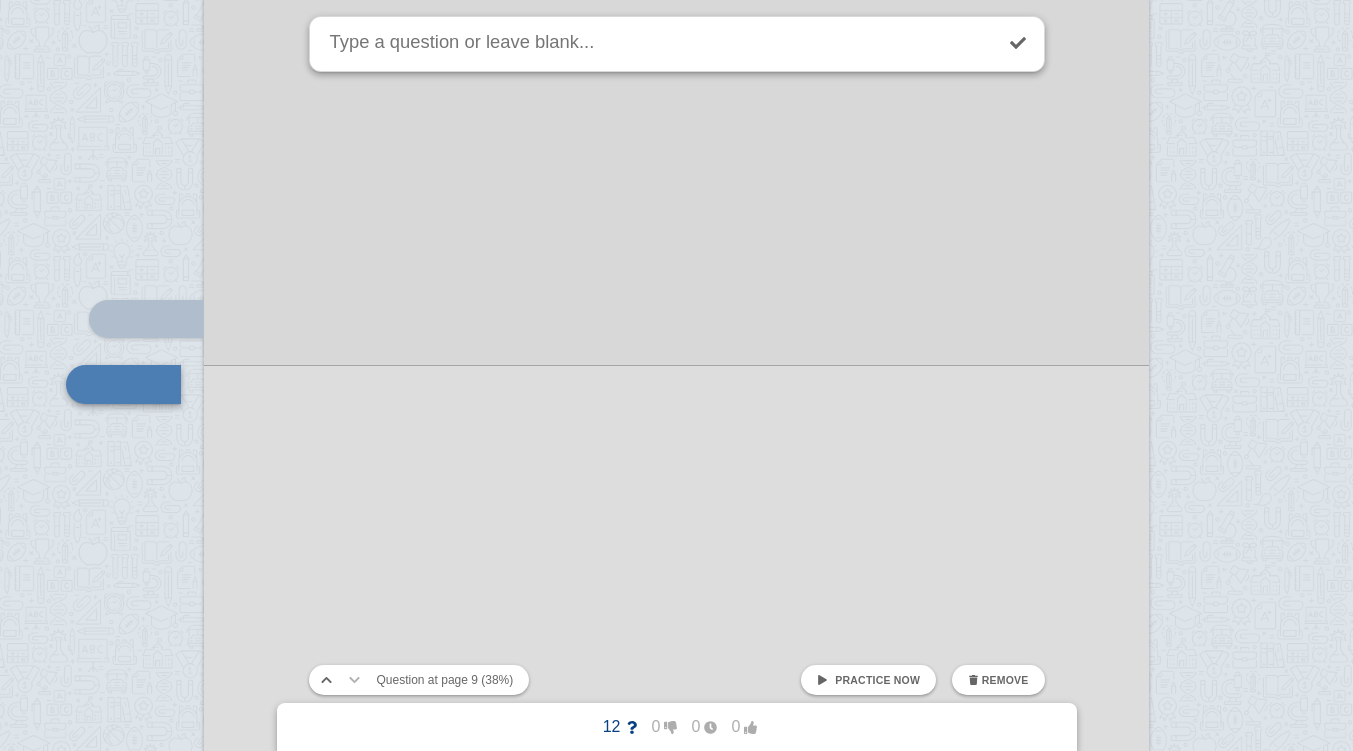 scroll, scrollTop: 11283, scrollLeft: 0, axis: vertical 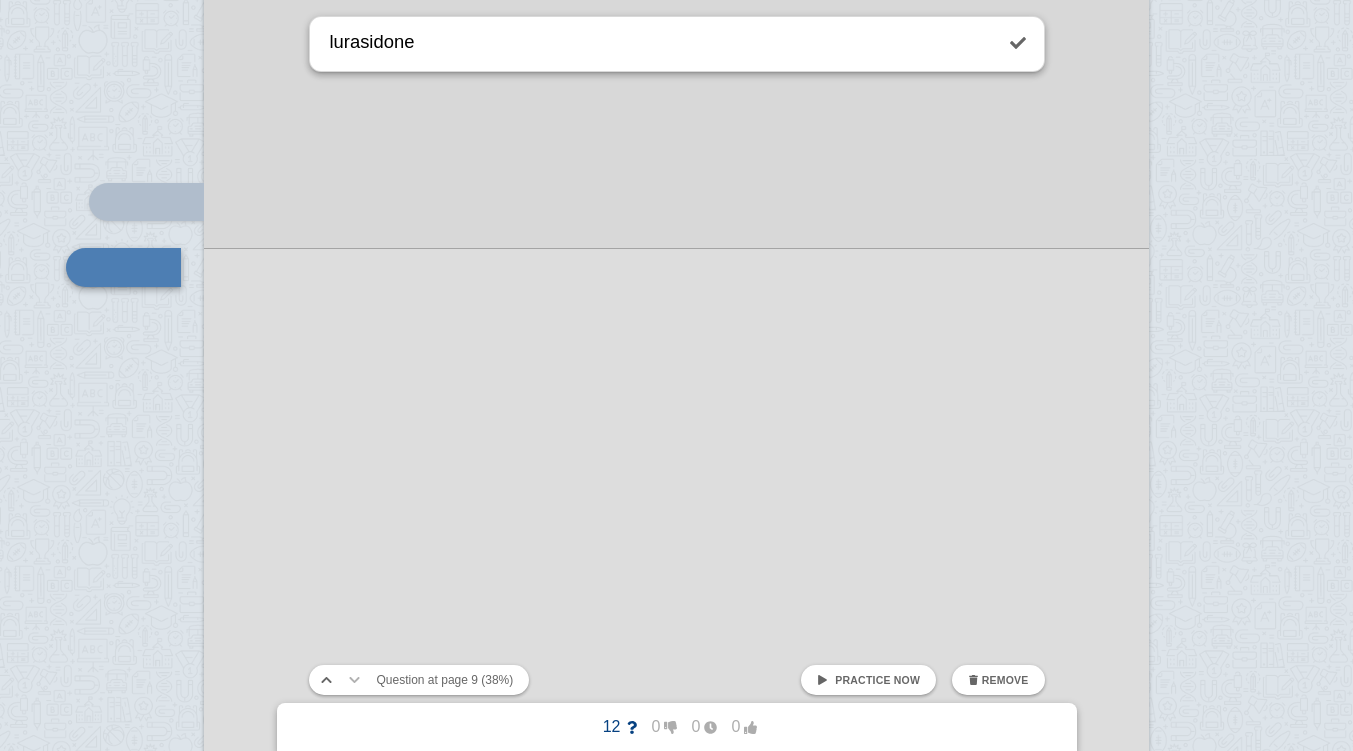 click at bounding box center (676, 1106) 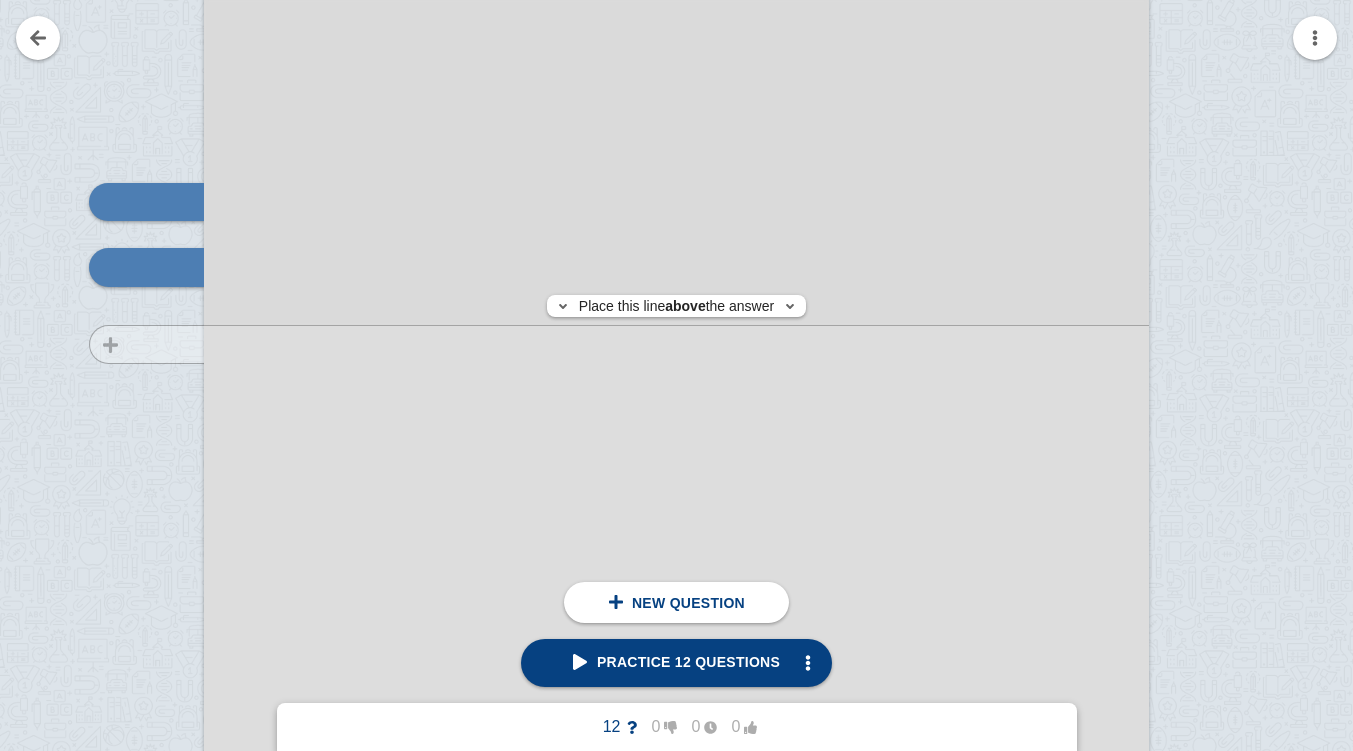 click at bounding box center (137, 421) 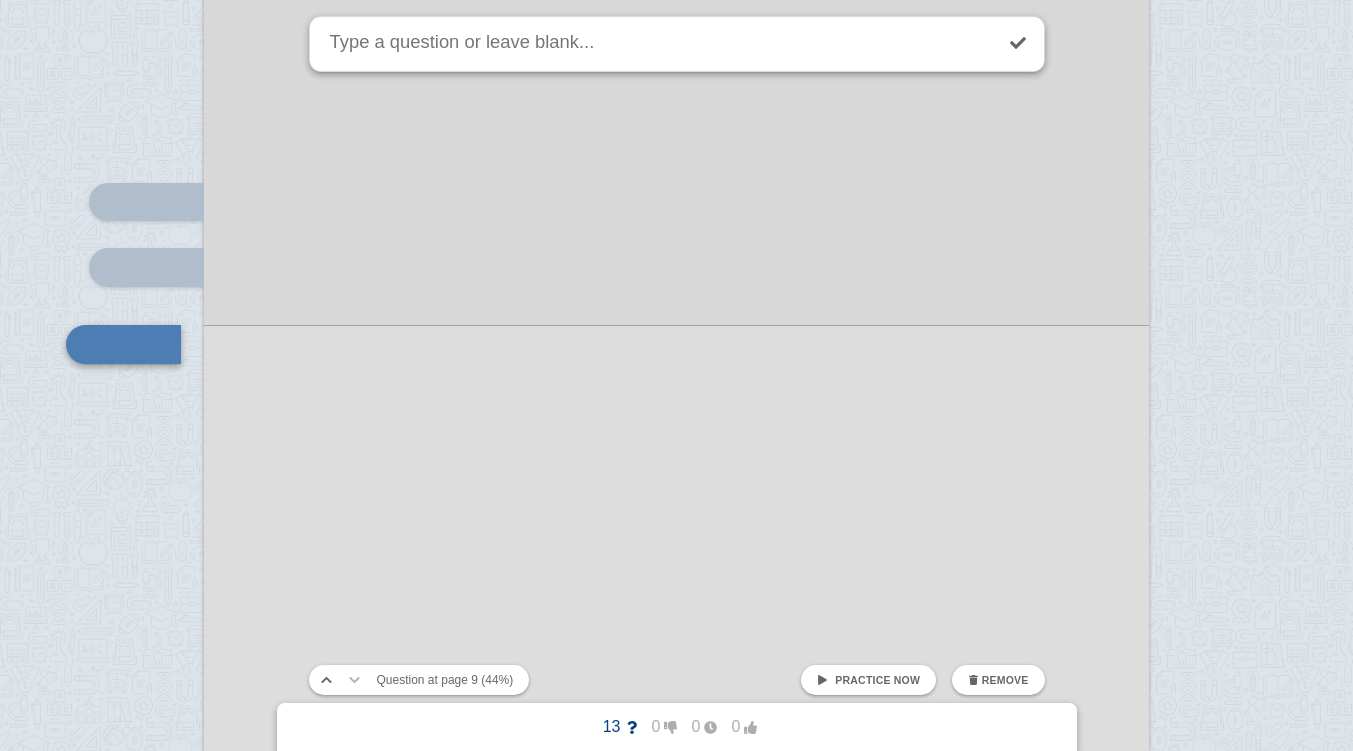 scroll, scrollTop: 11360, scrollLeft: 0, axis: vertical 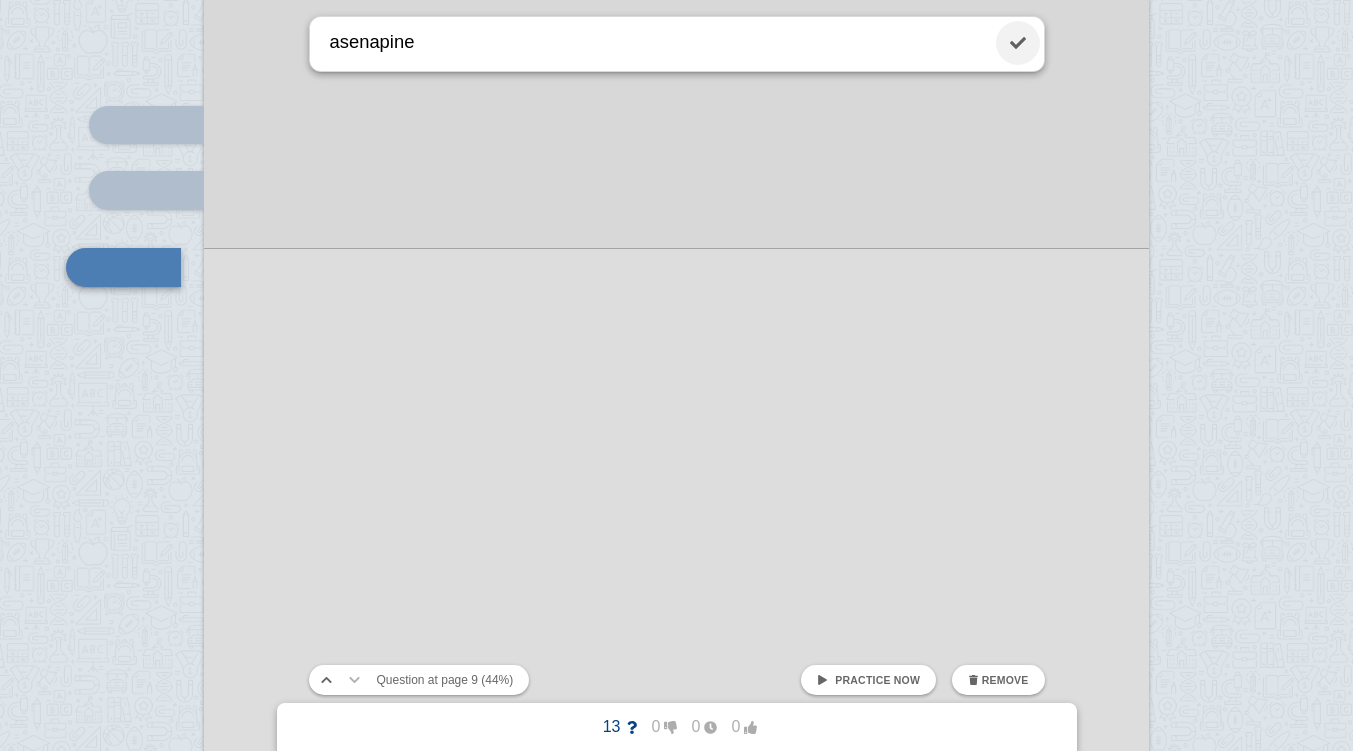 click at bounding box center (1018, 43) 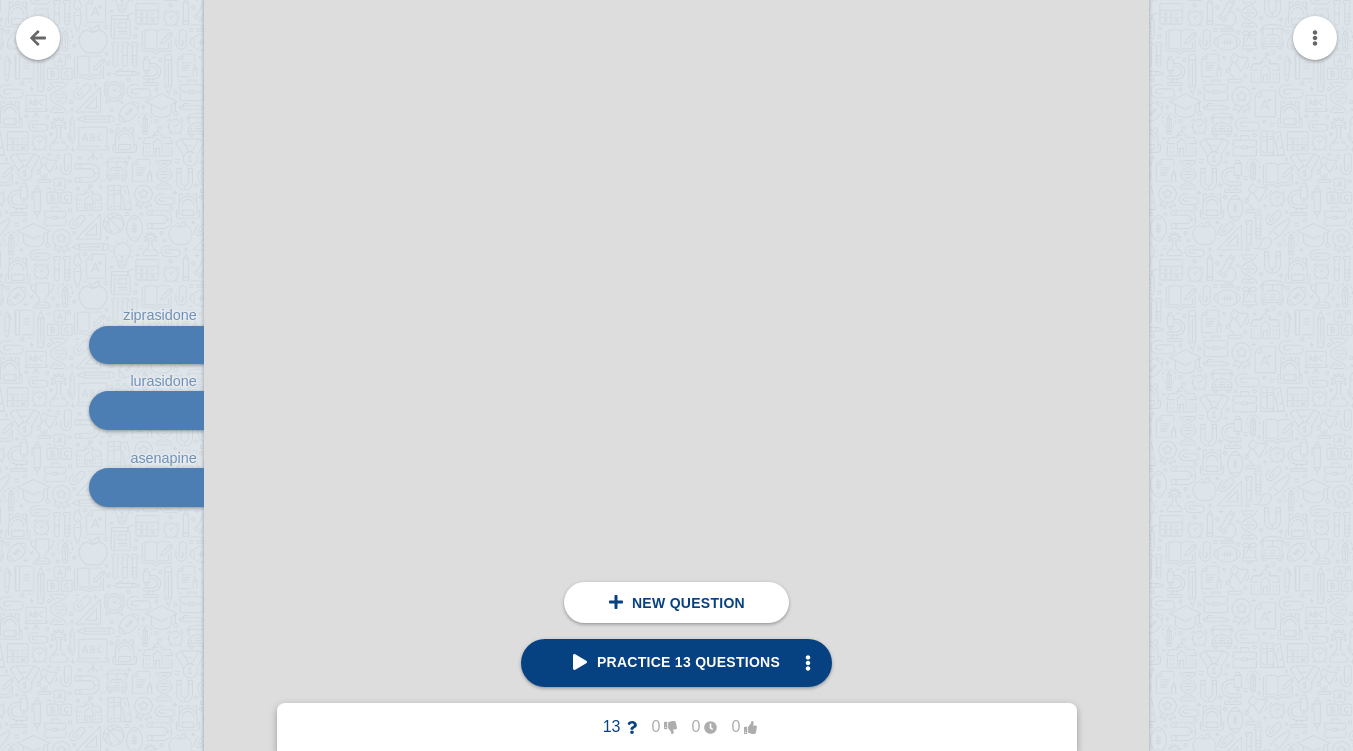 scroll, scrollTop: 11136, scrollLeft: 0, axis: vertical 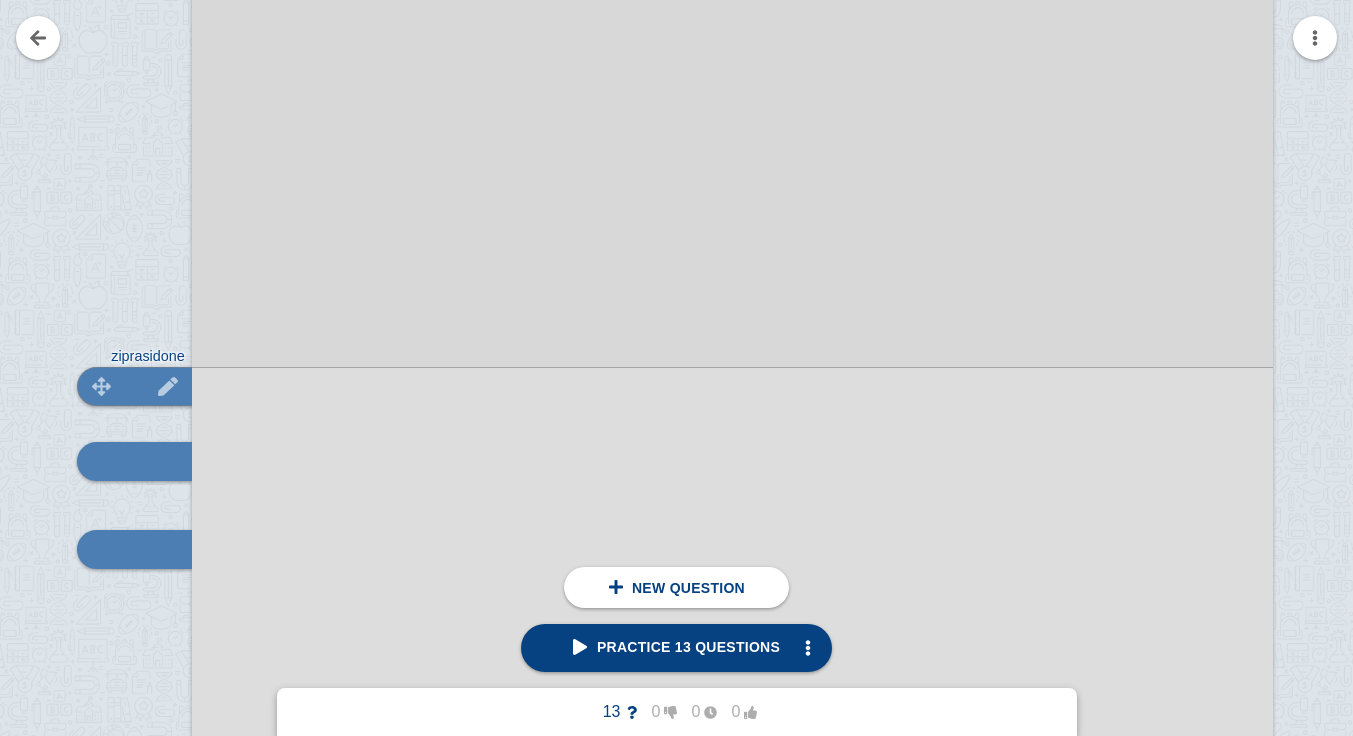 click at bounding box center [102, 430] 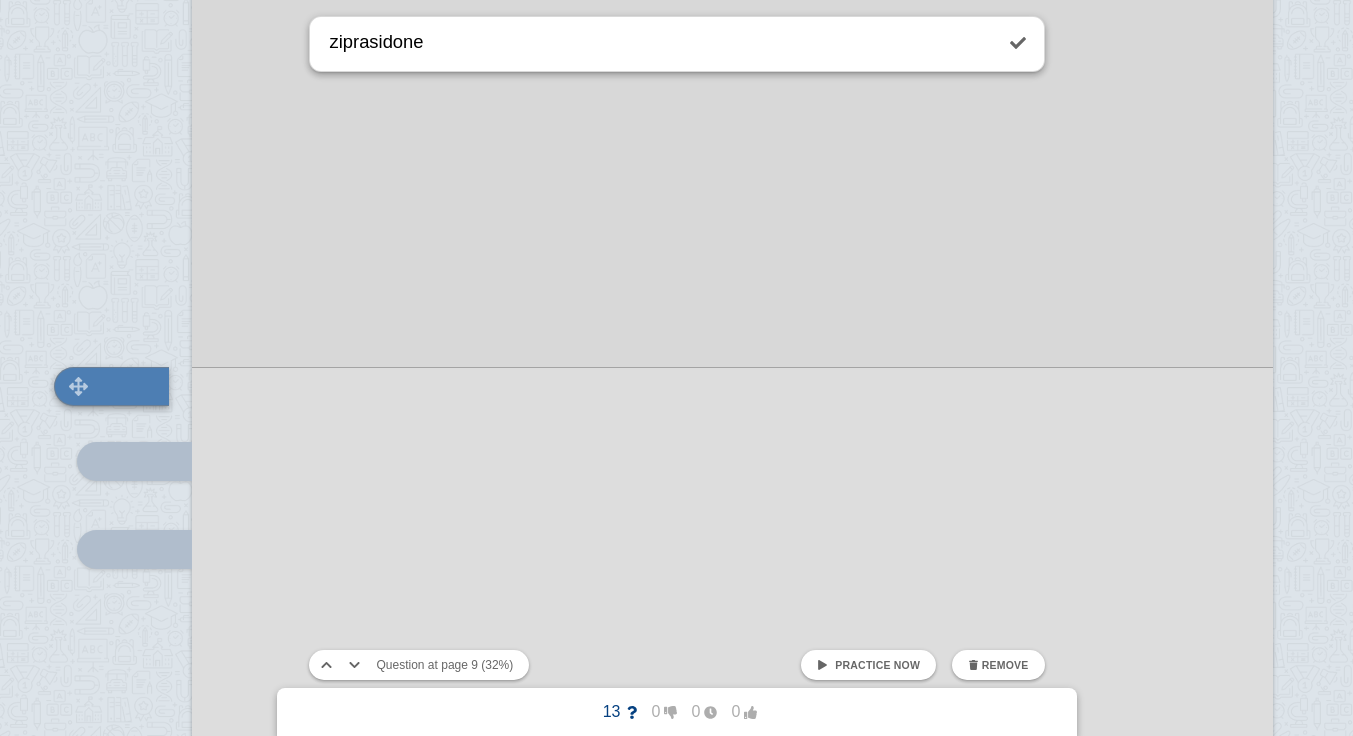 scroll, scrollTop: 12835, scrollLeft: 48, axis: both 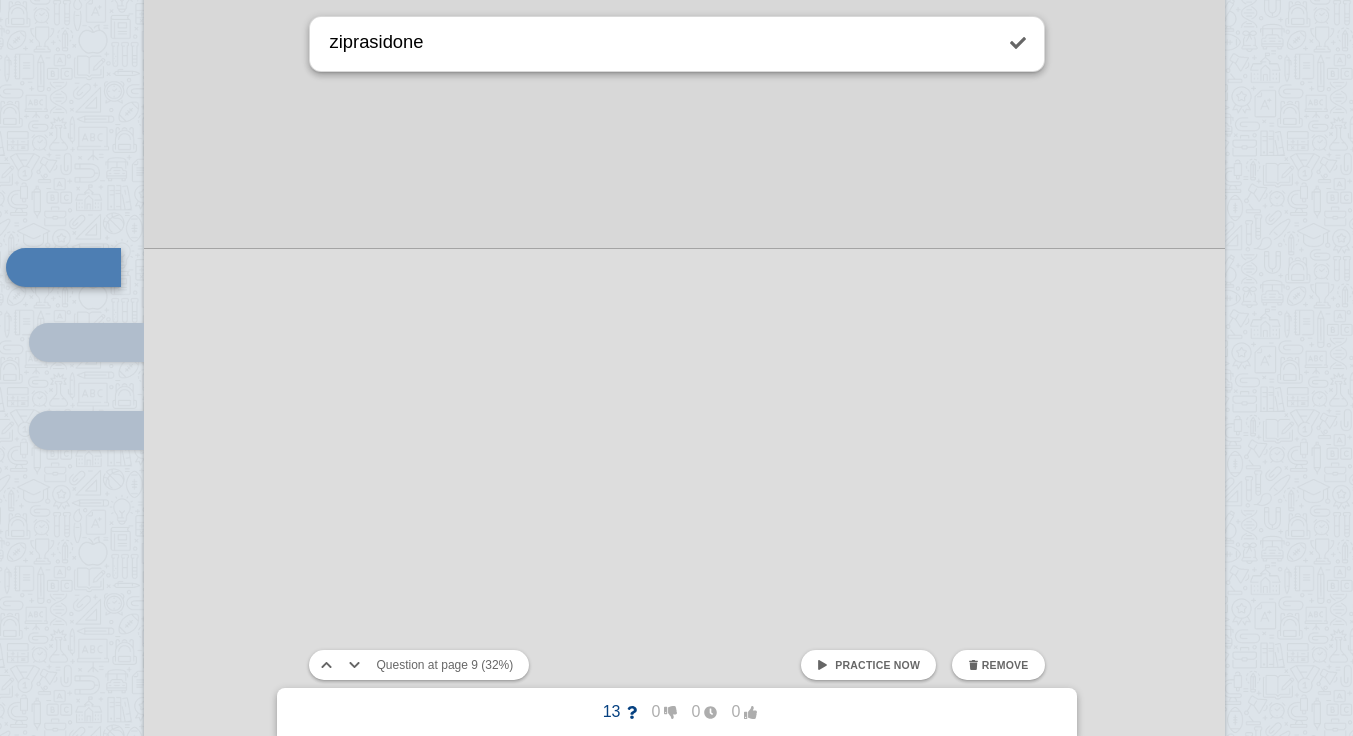 click on "Practice now" at bounding box center (877, 665) 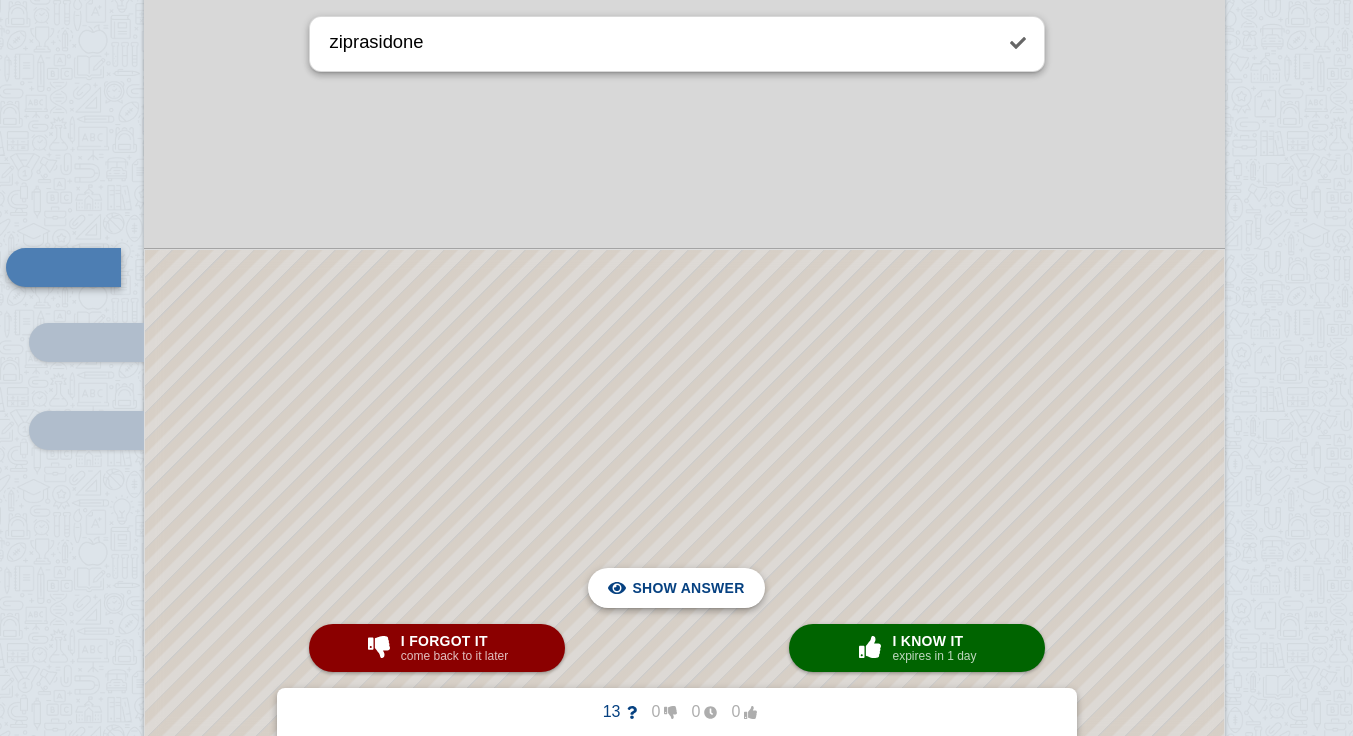 click on "Hide answer" at bounding box center (692, 588) 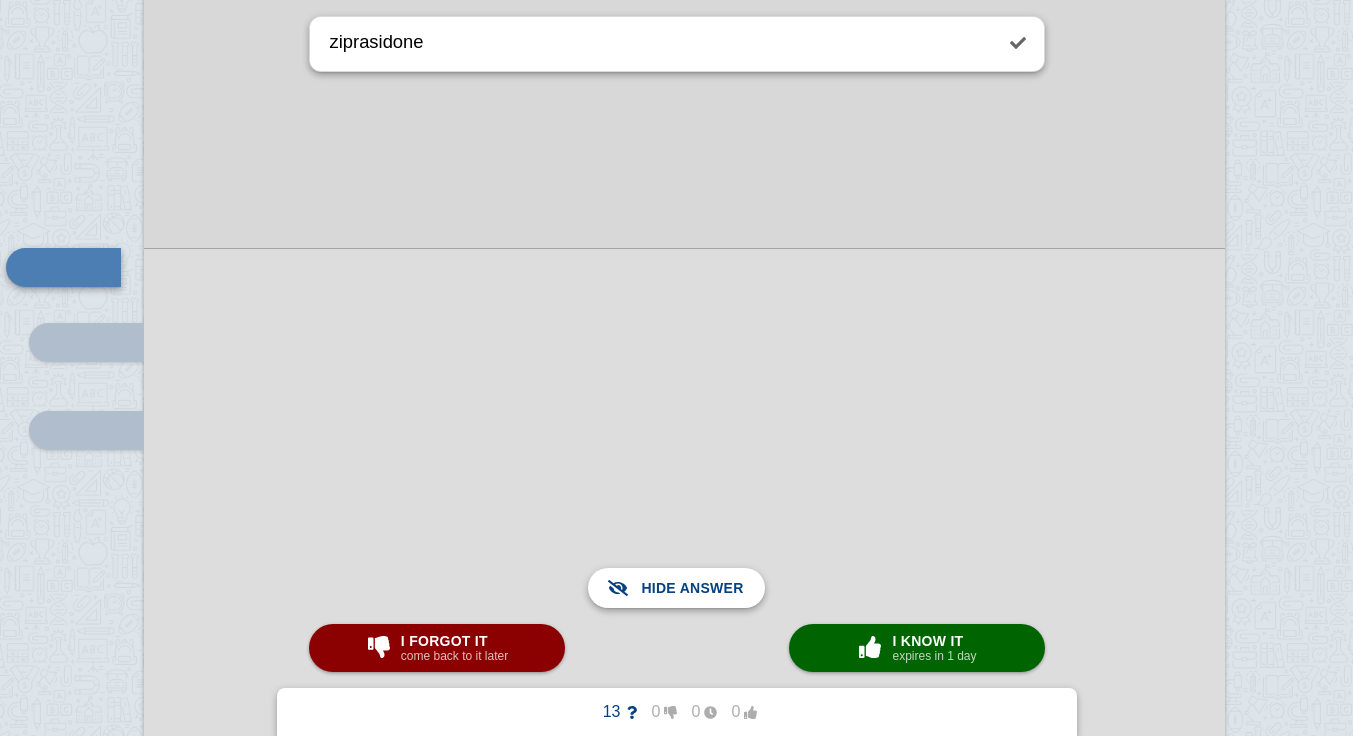 click on "Show answer" at bounding box center [688, 588] 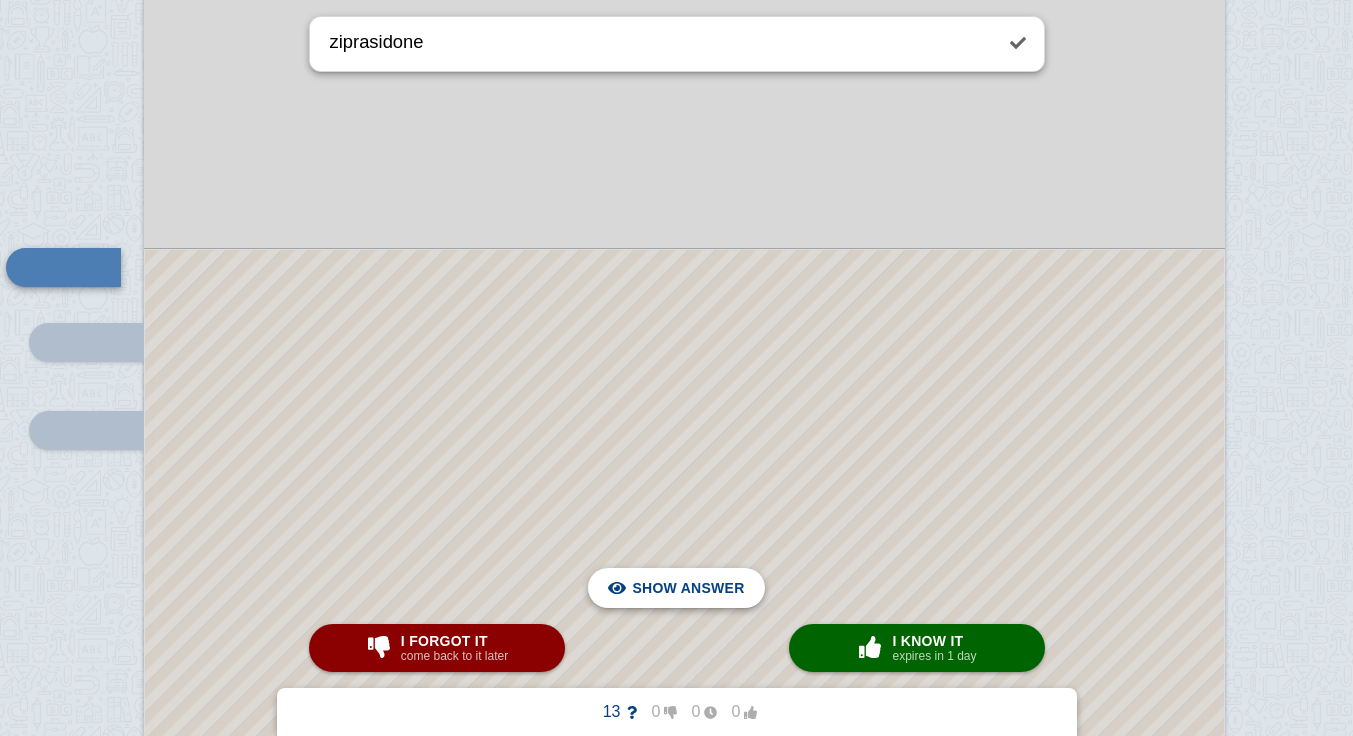 click on "Hide answer" at bounding box center [692, 588] 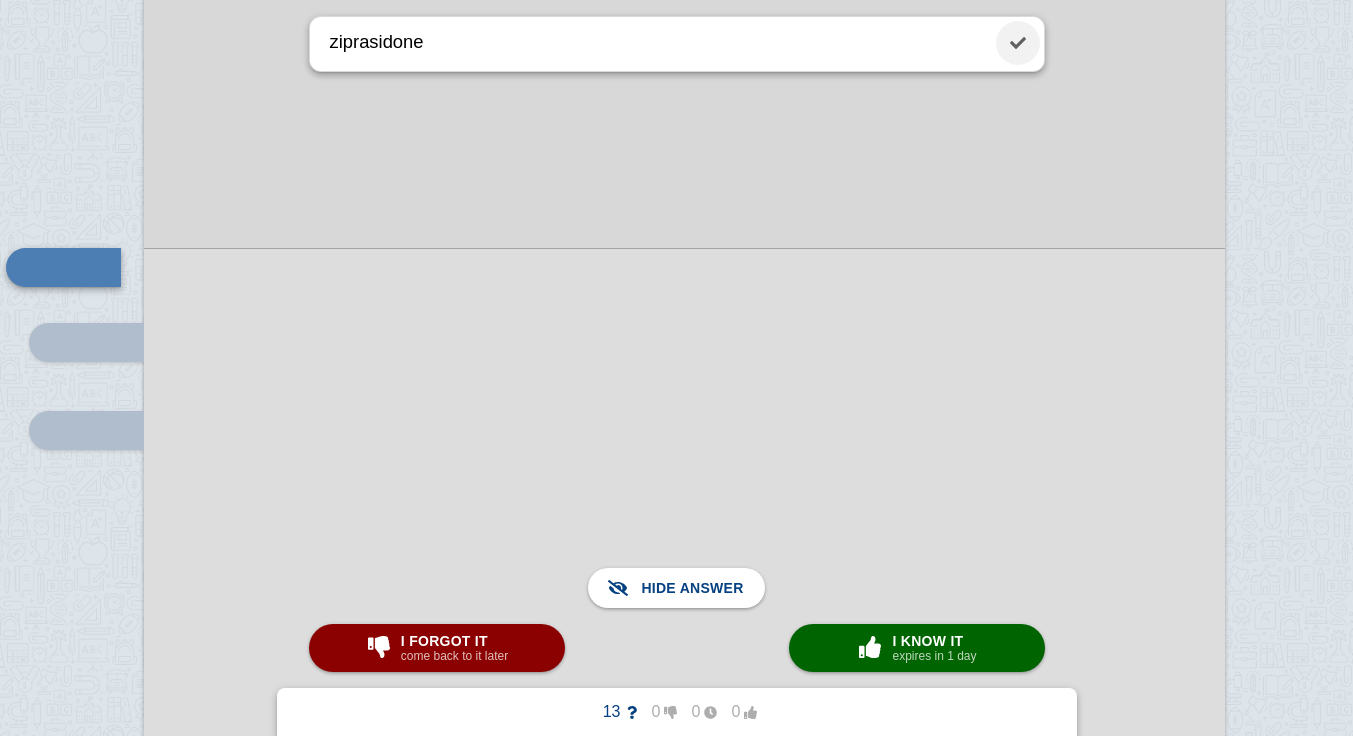 click at bounding box center (1018, 43) 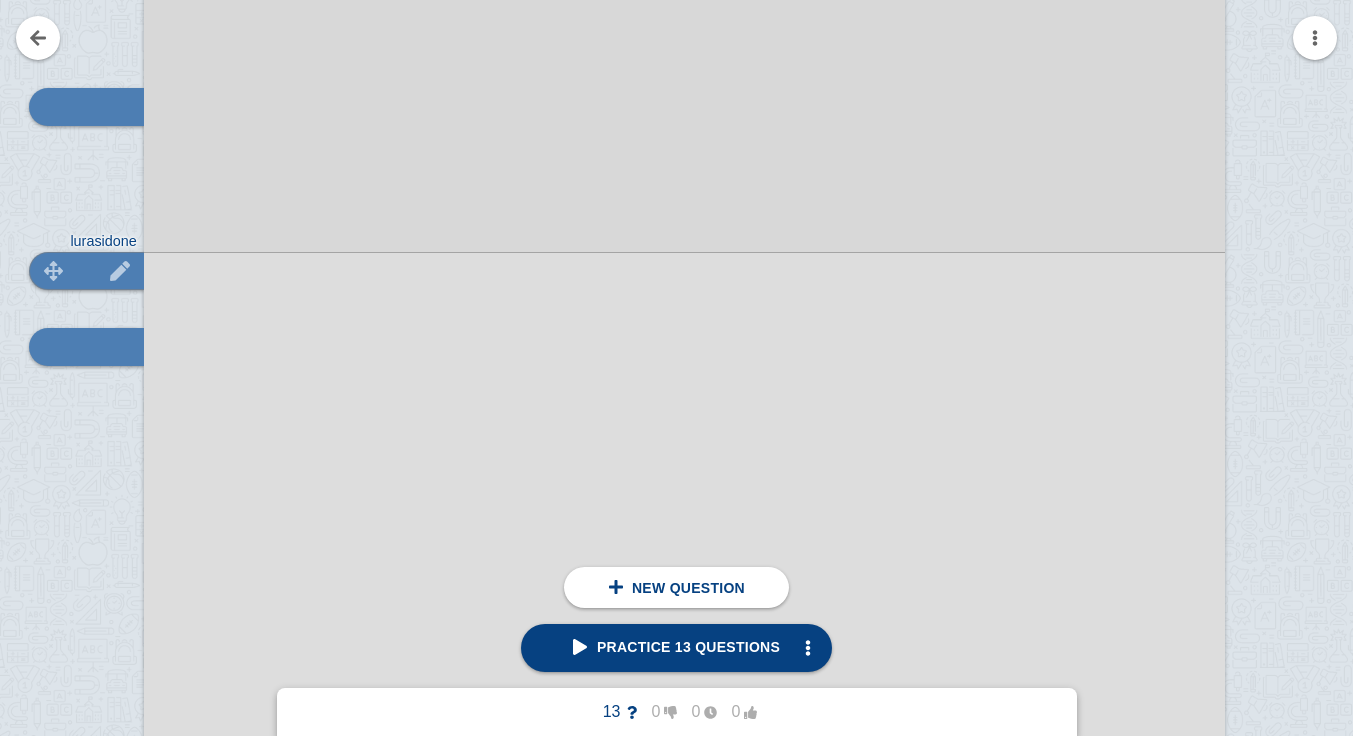 click at bounding box center (54, 311) 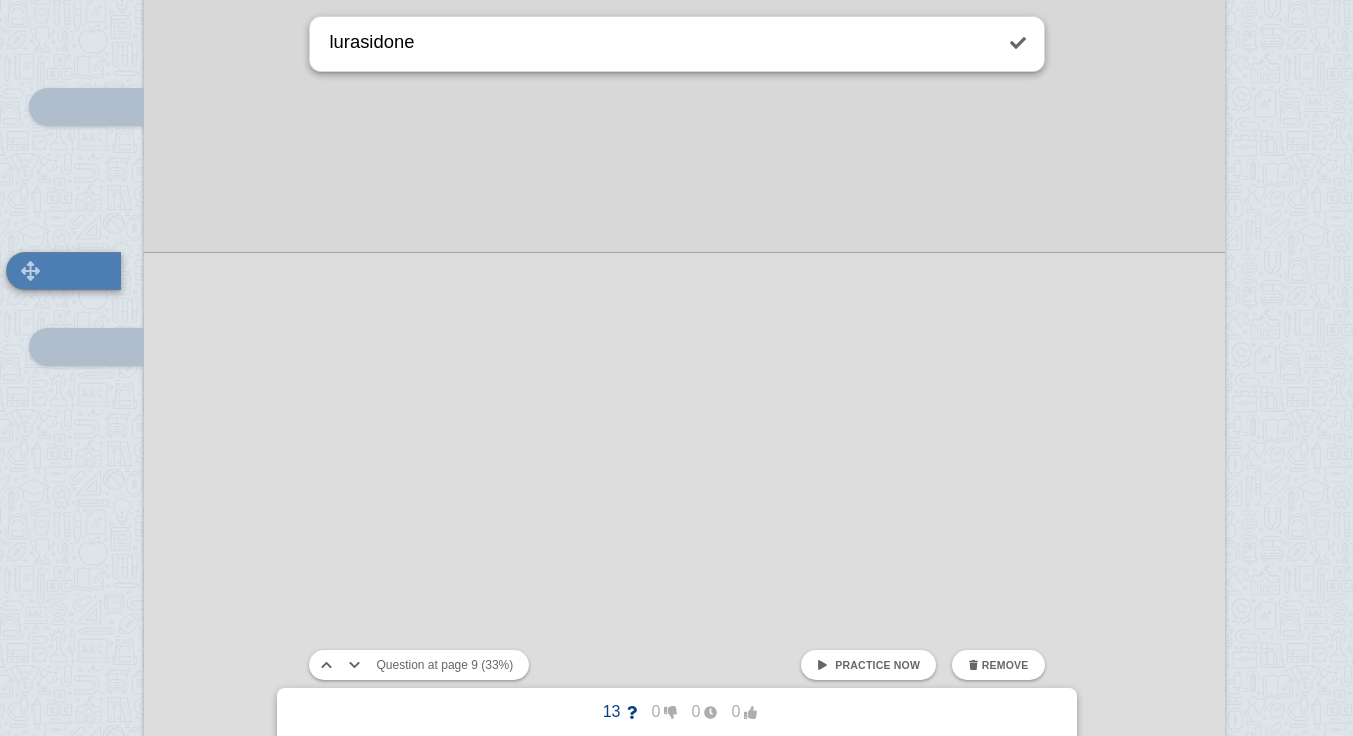 scroll, scrollTop: 12839, scrollLeft: 48, axis: both 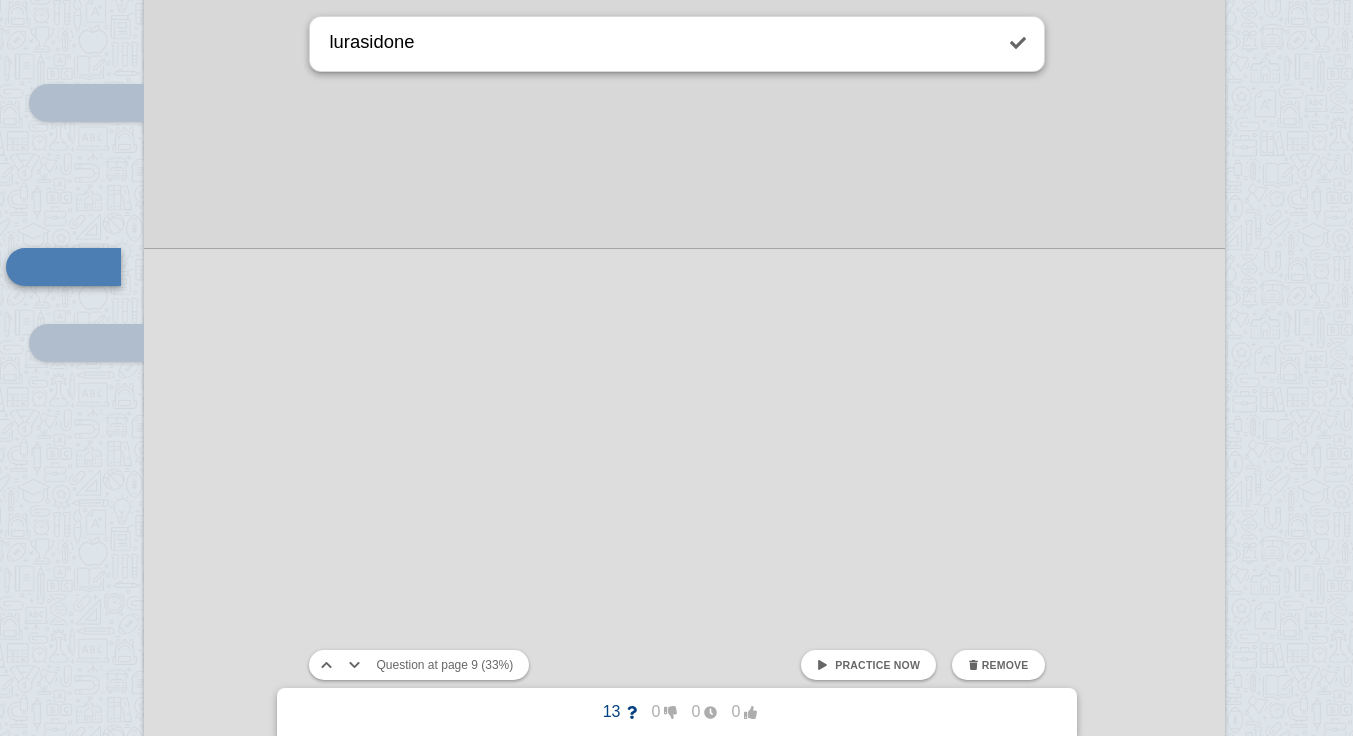 click on "Practice now" at bounding box center (877, 665) 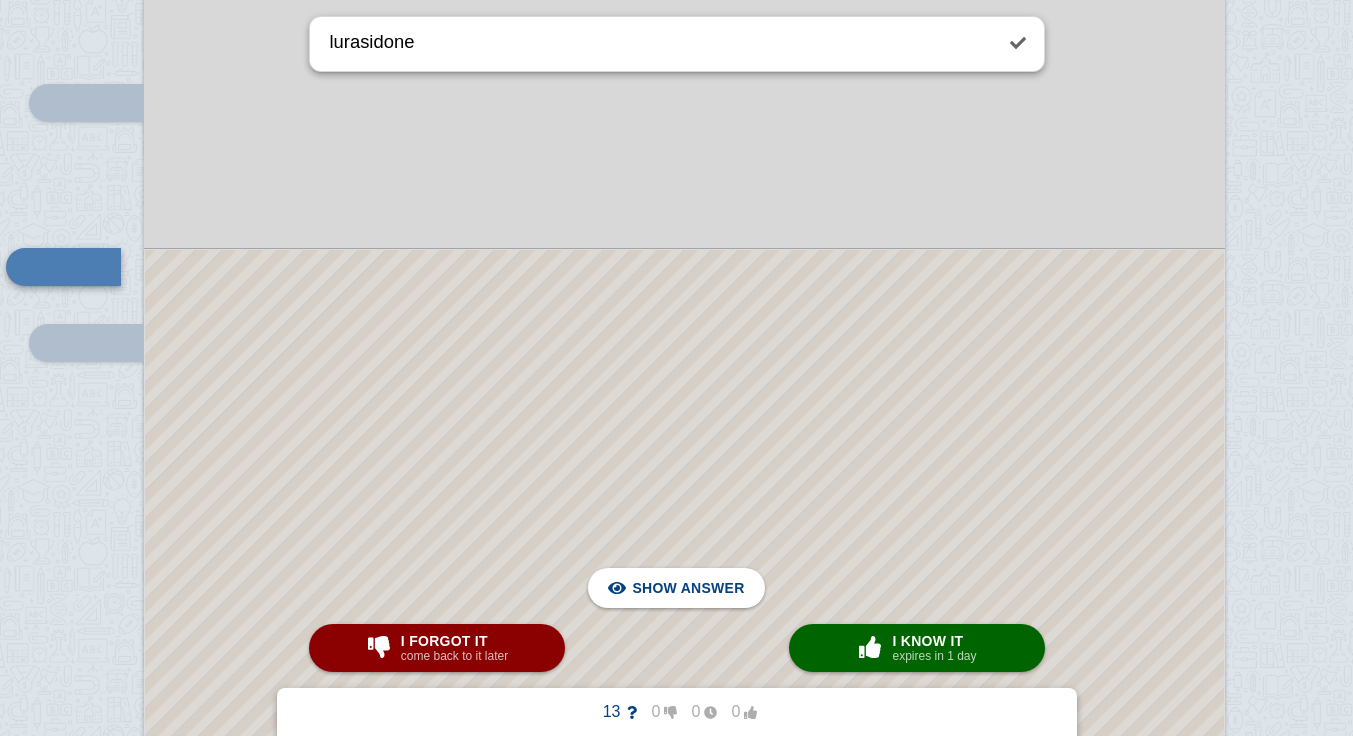 click at bounding box center (684, 495) 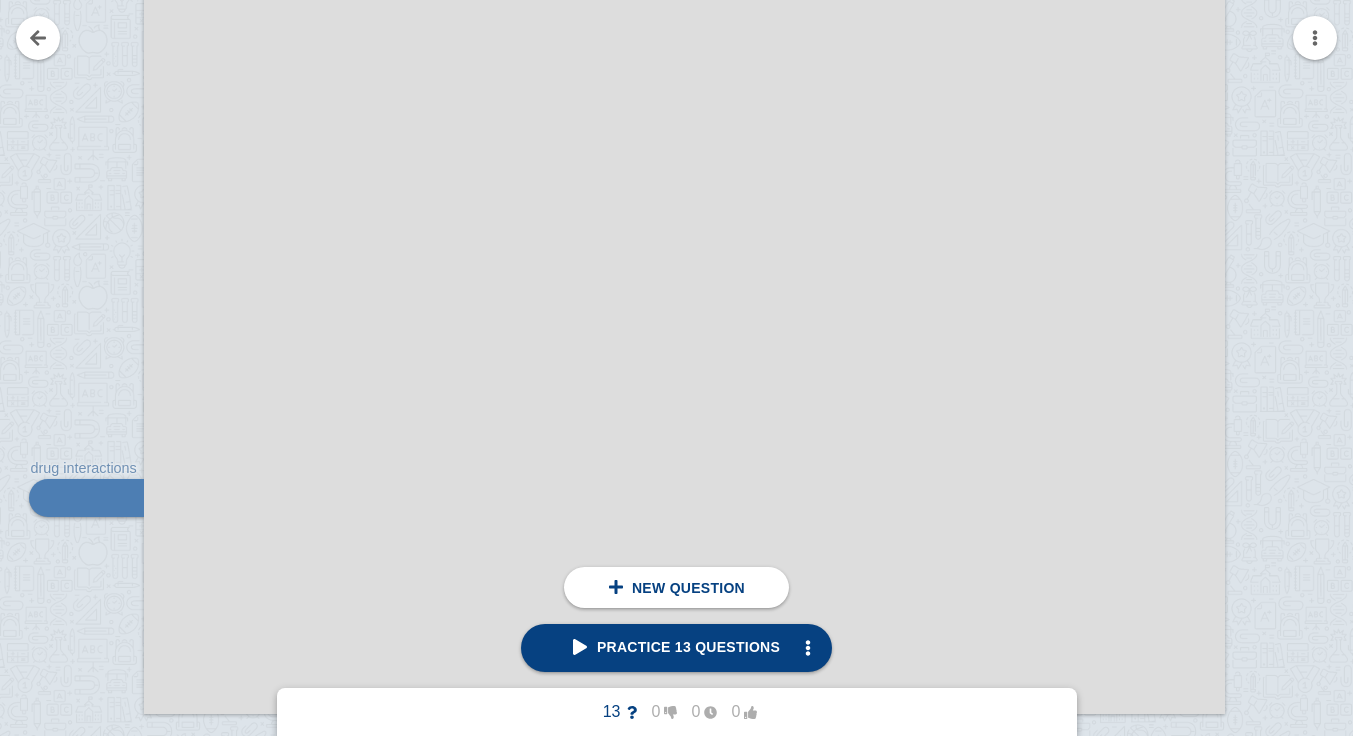 scroll, scrollTop: 11803, scrollLeft: 48, axis: both 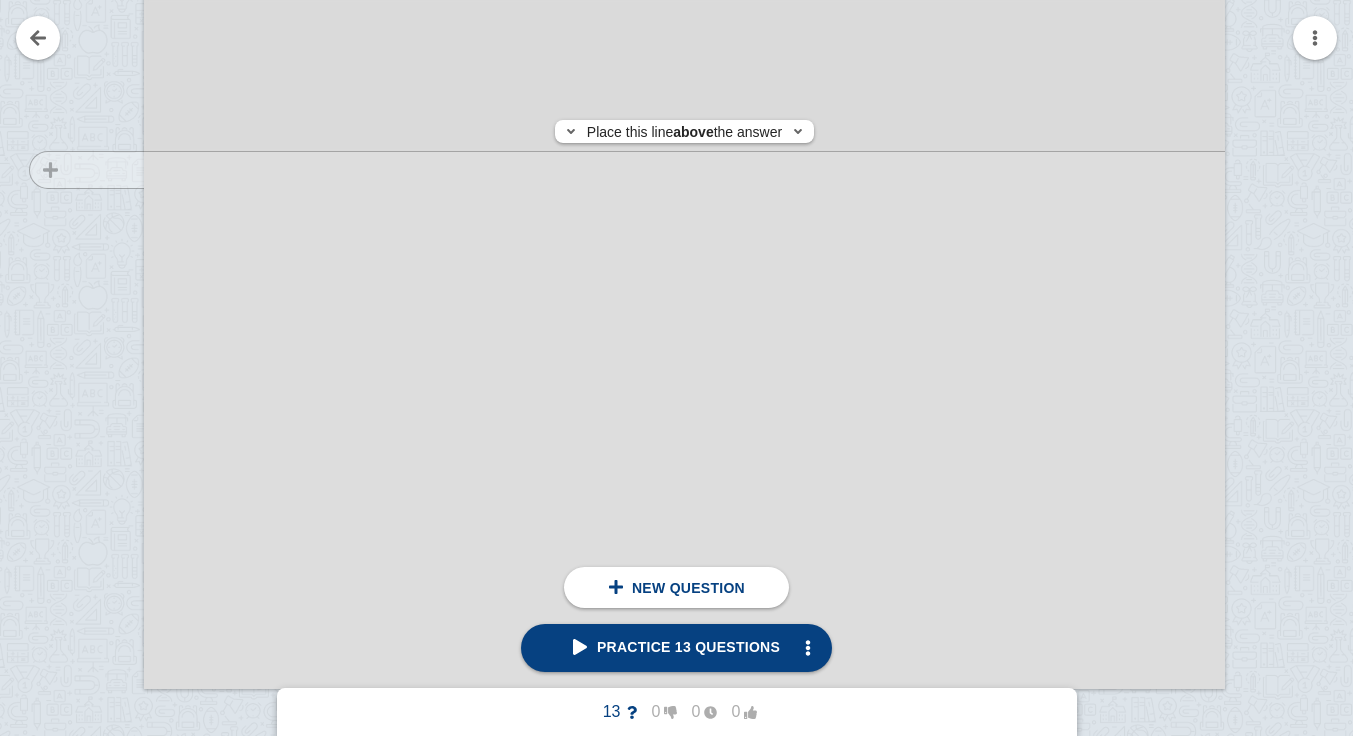 click at bounding box center (77, -1) 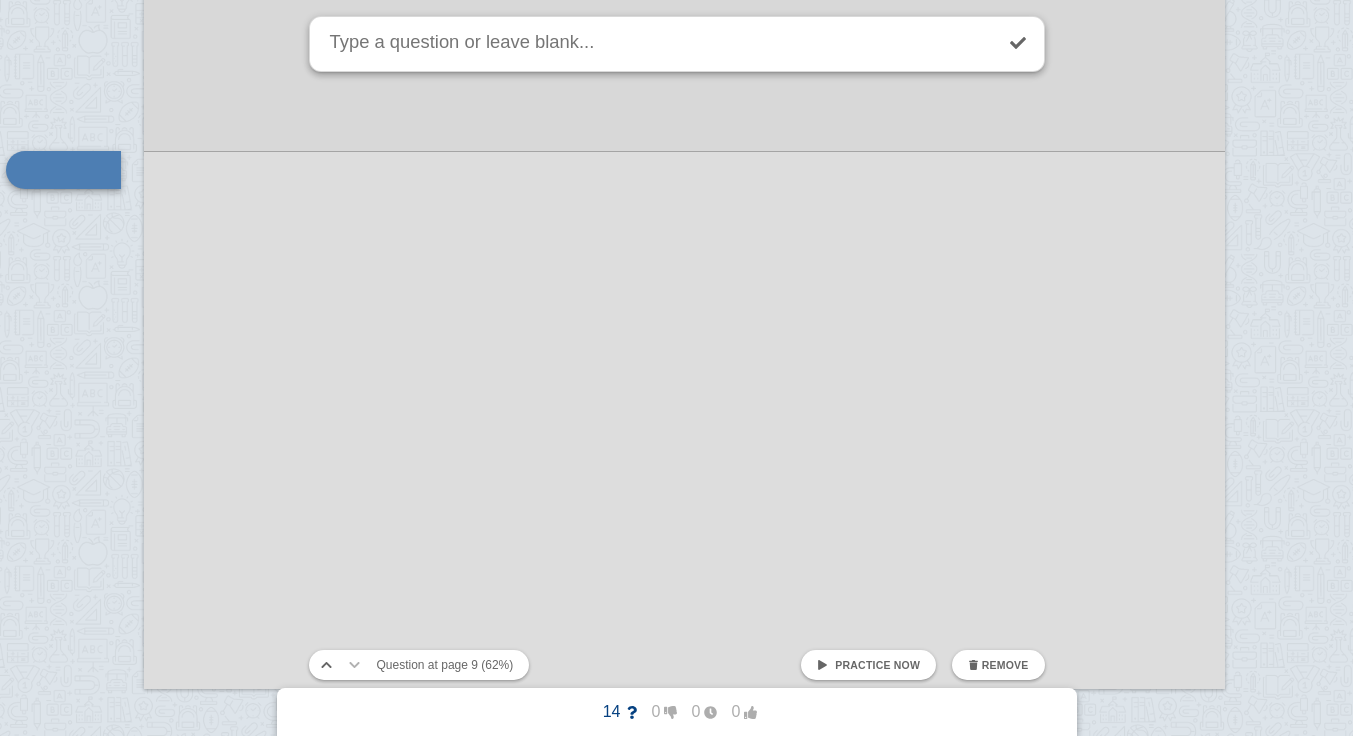 scroll, scrollTop: 13257, scrollLeft: 48, axis: both 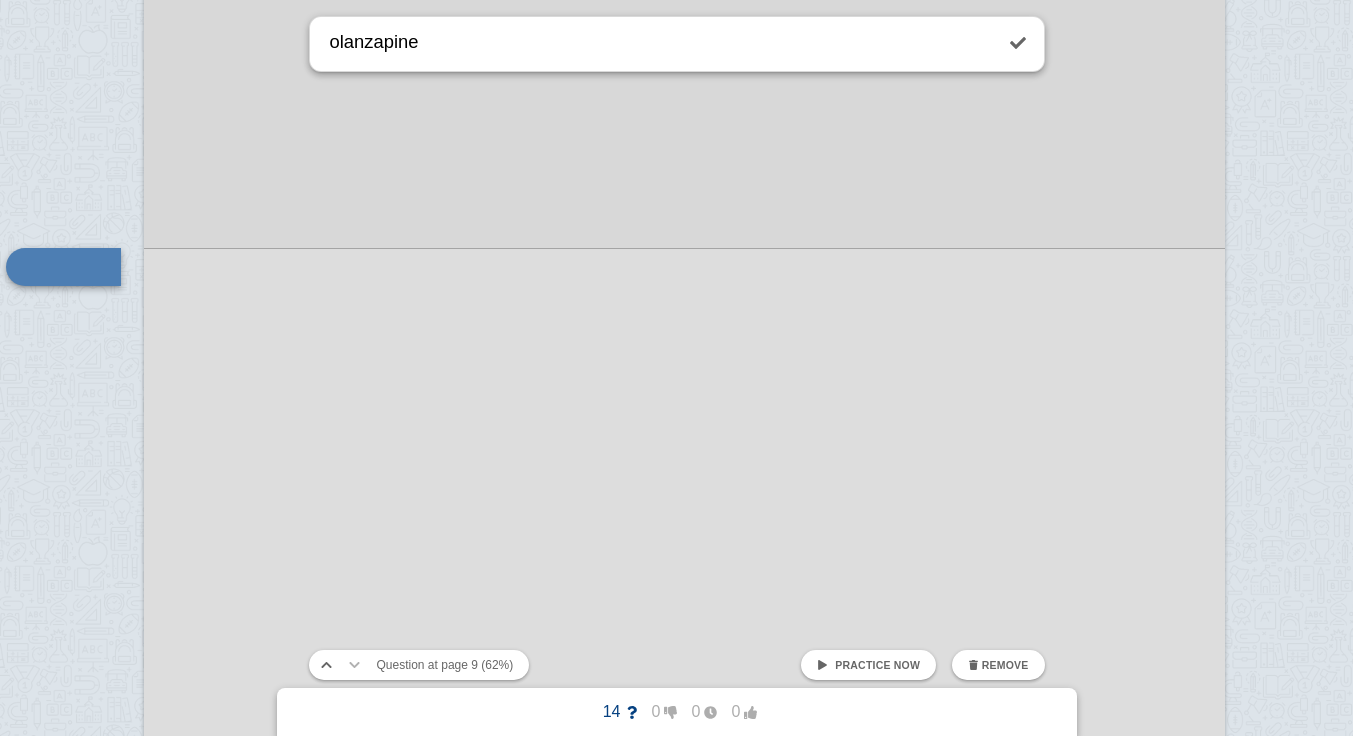 click at bounding box center [684, 877] 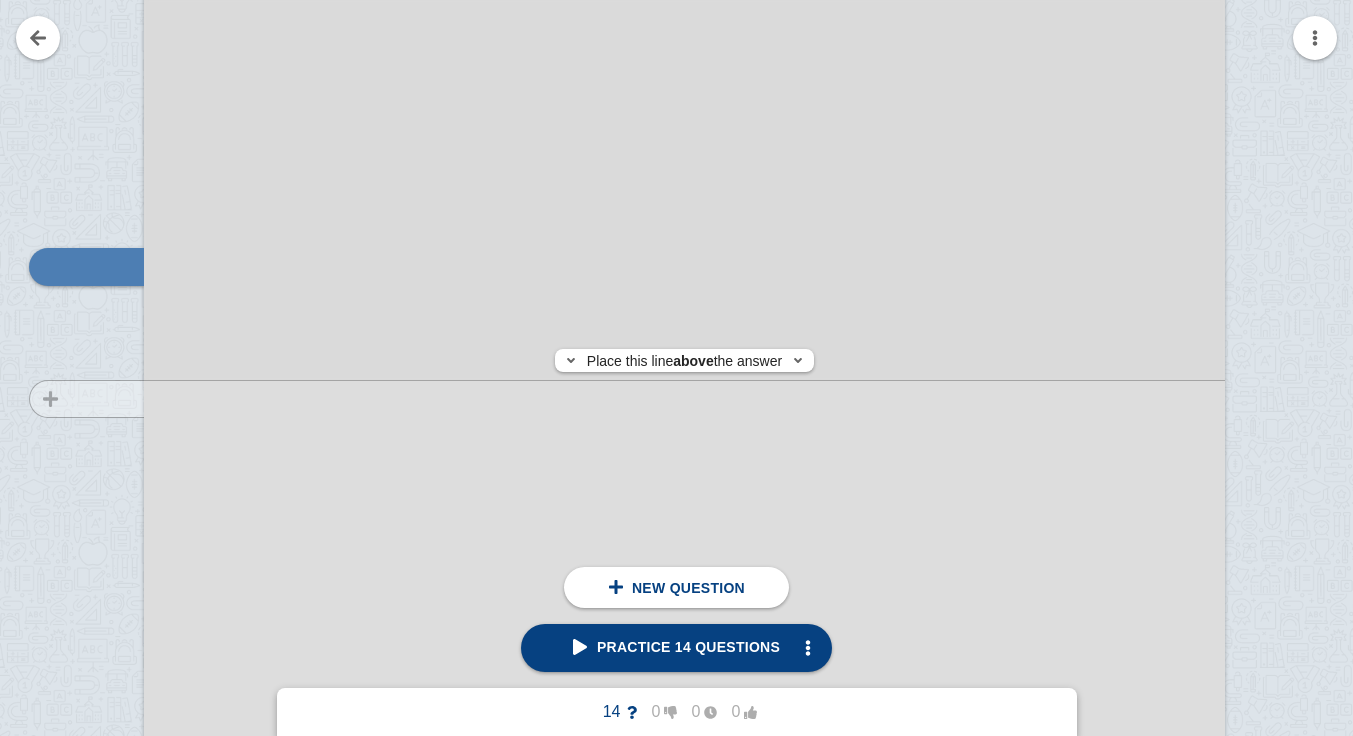 click at bounding box center [77, 96] 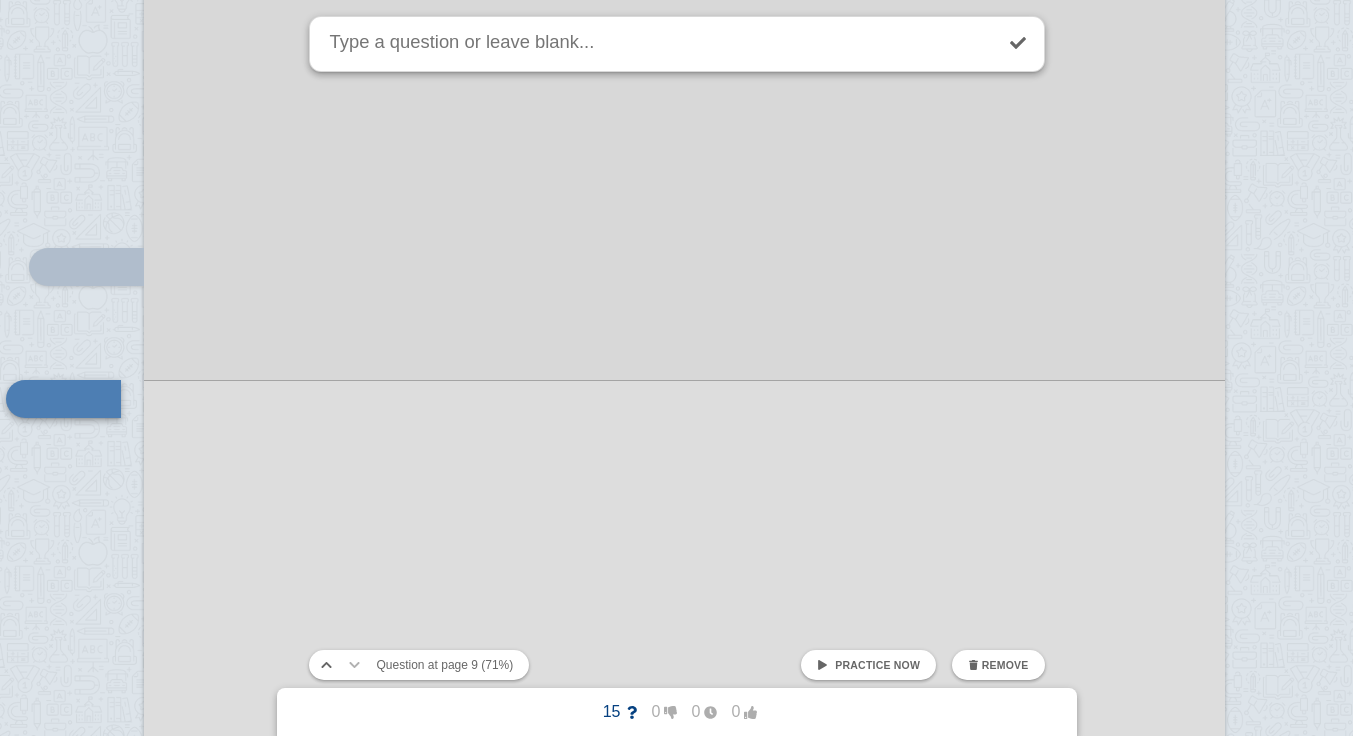 scroll, scrollTop: 13389, scrollLeft: 48, axis: both 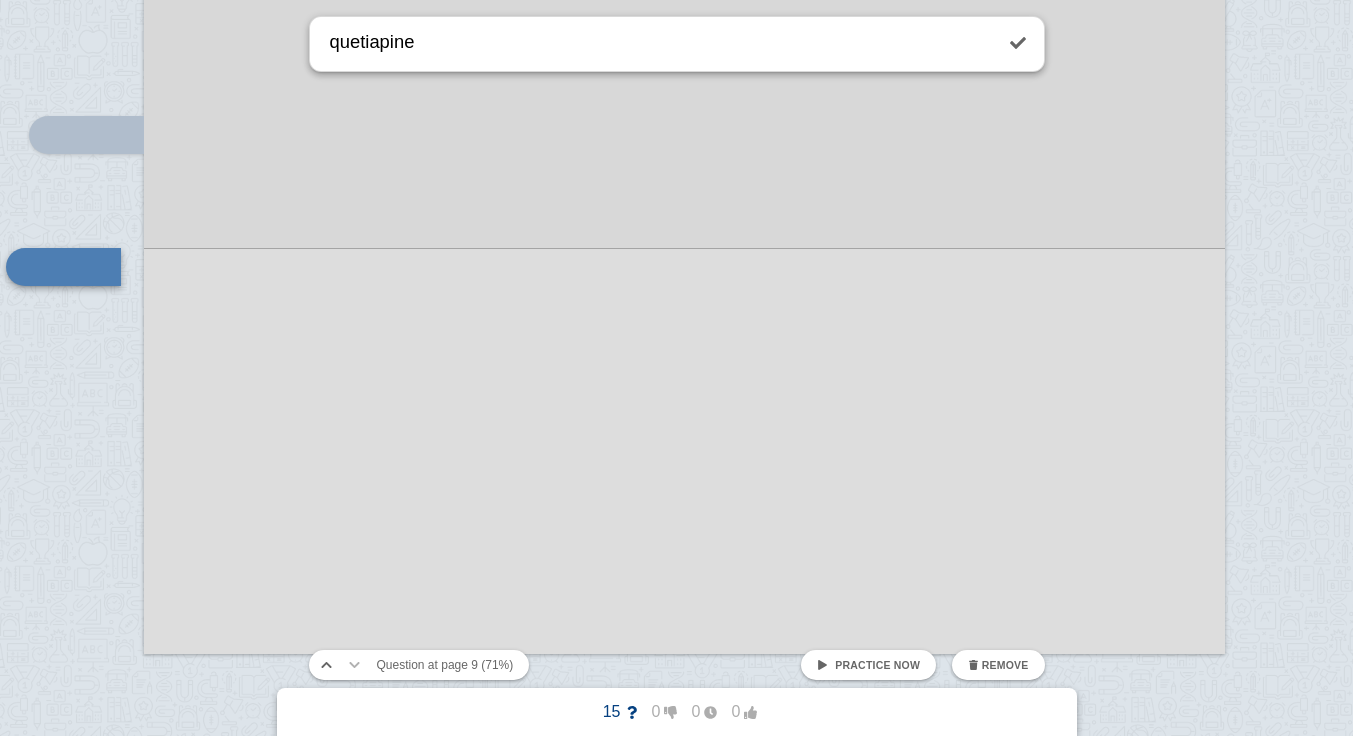 click at bounding box center (684, 745) 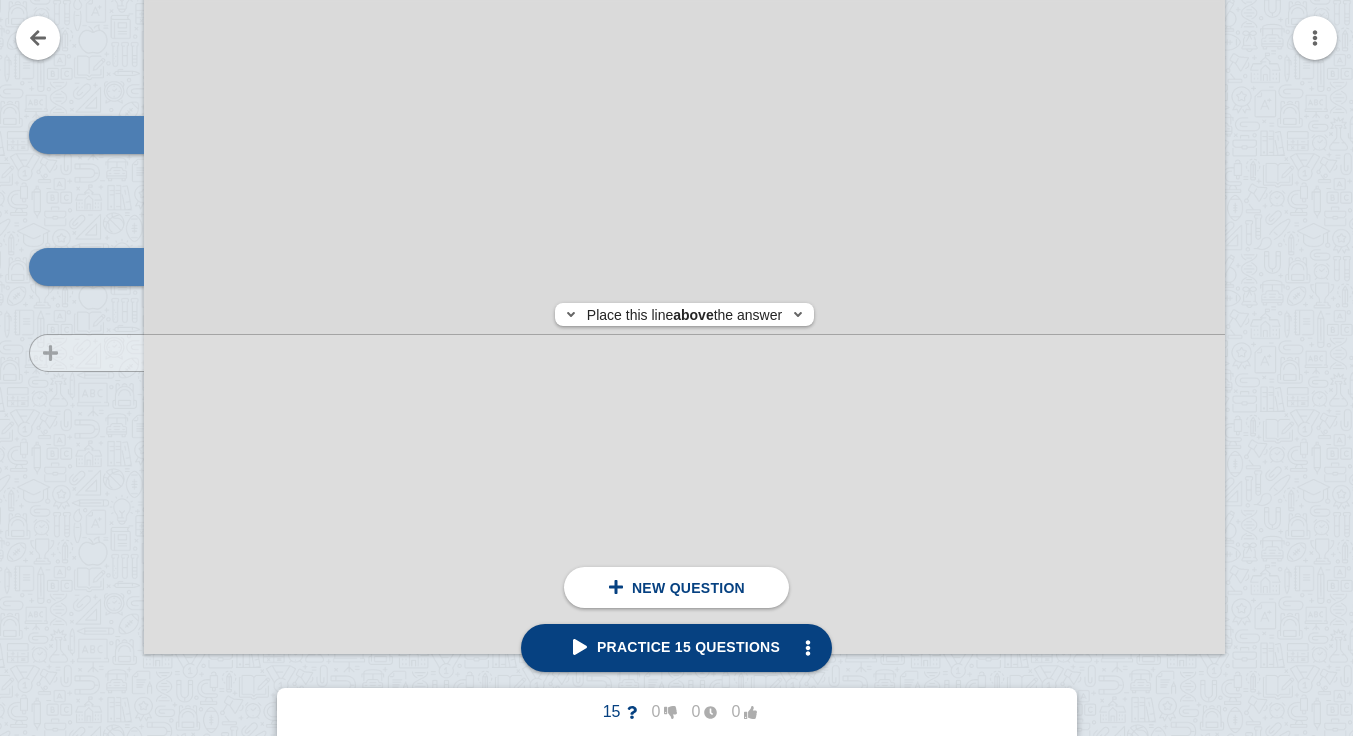 click at bounding box center (77, -36) 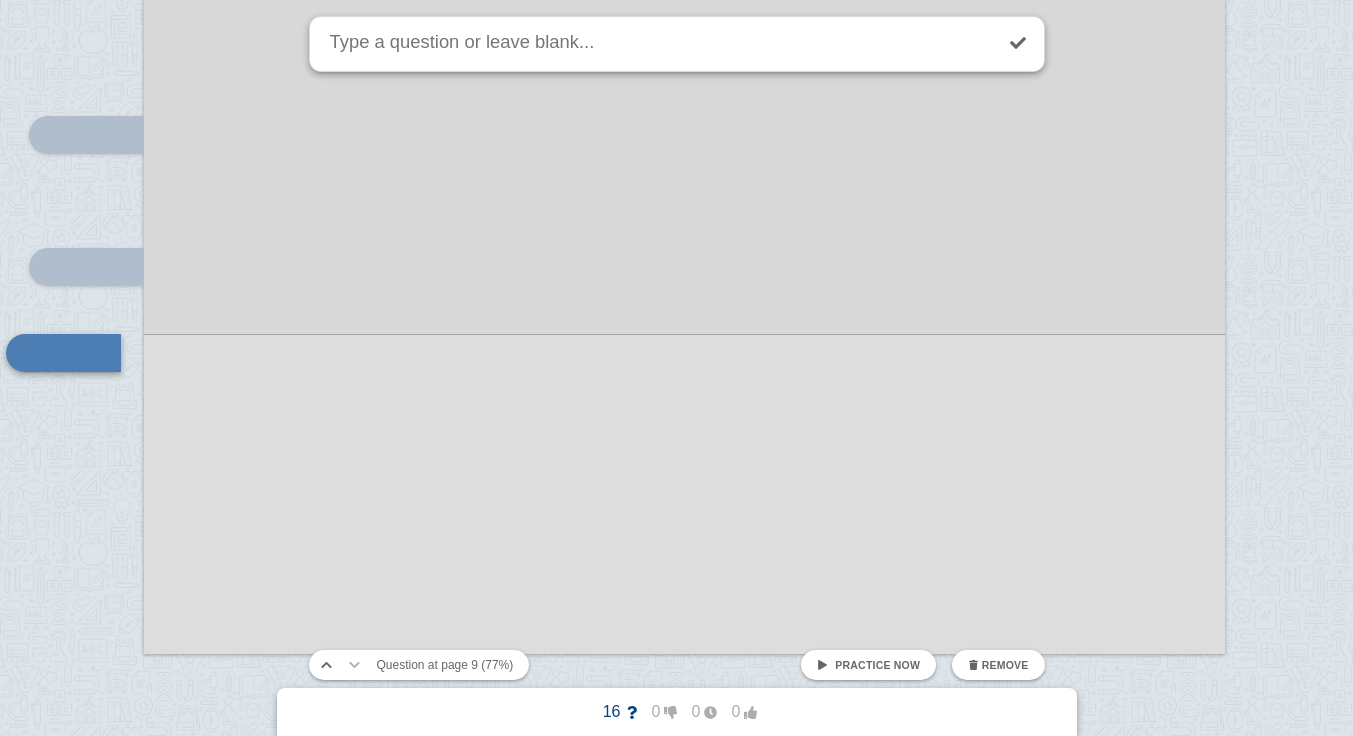 scroll, scrollTop: 13475, scrollLeft: 48, axis: both 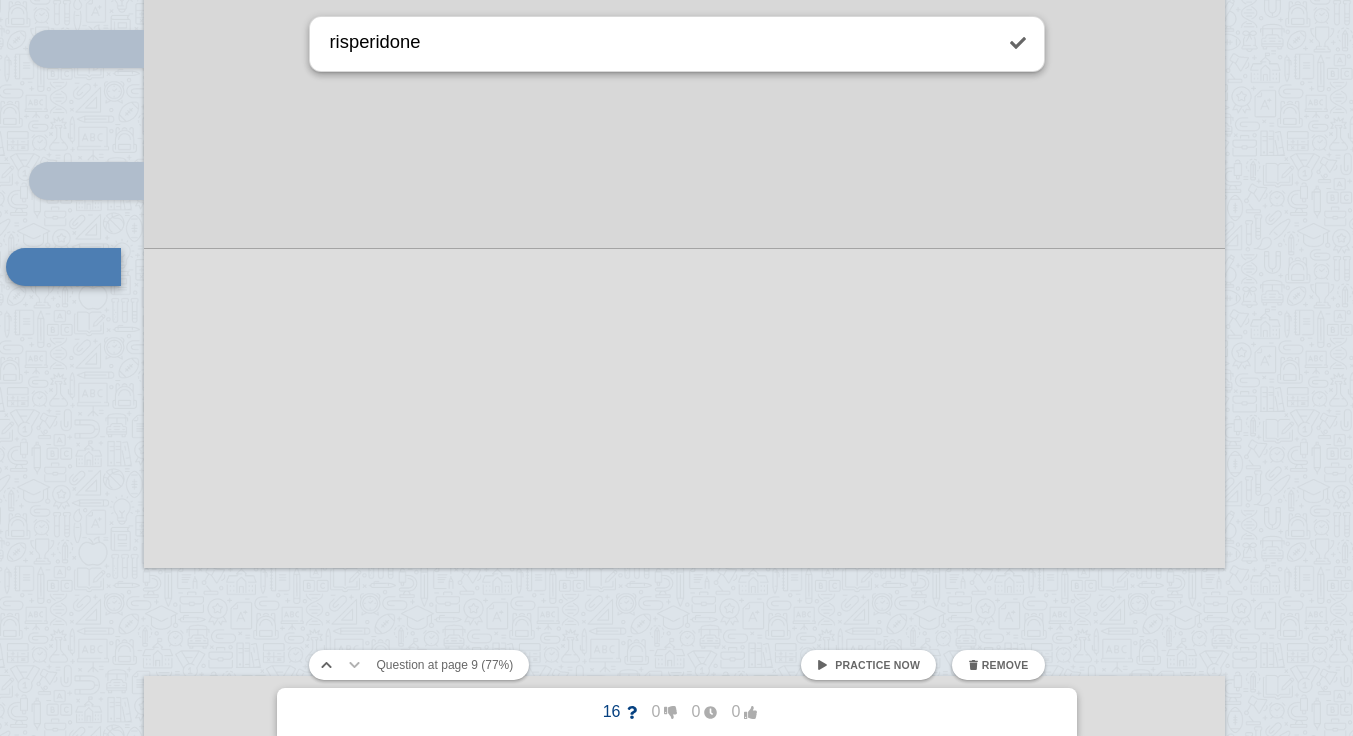 click at bounding box center [684, 659] 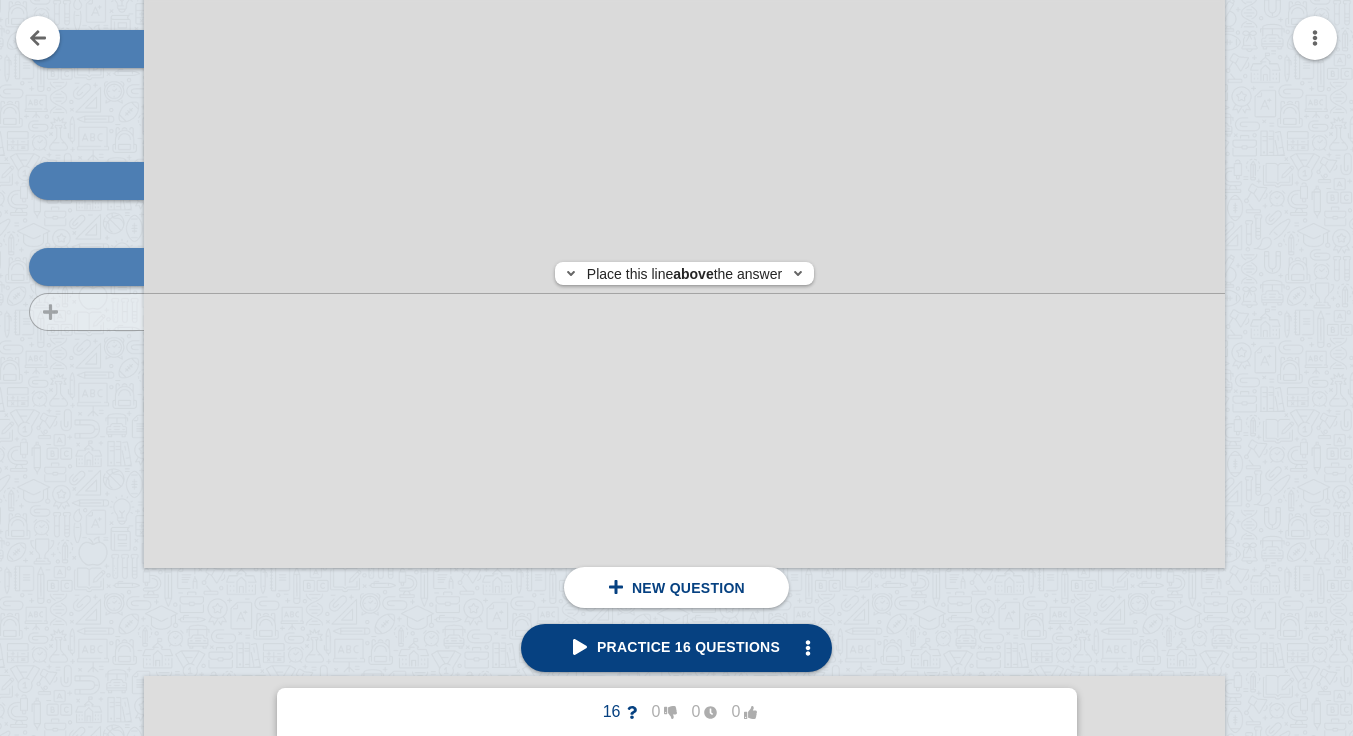 click at bounding box center (77, -122) 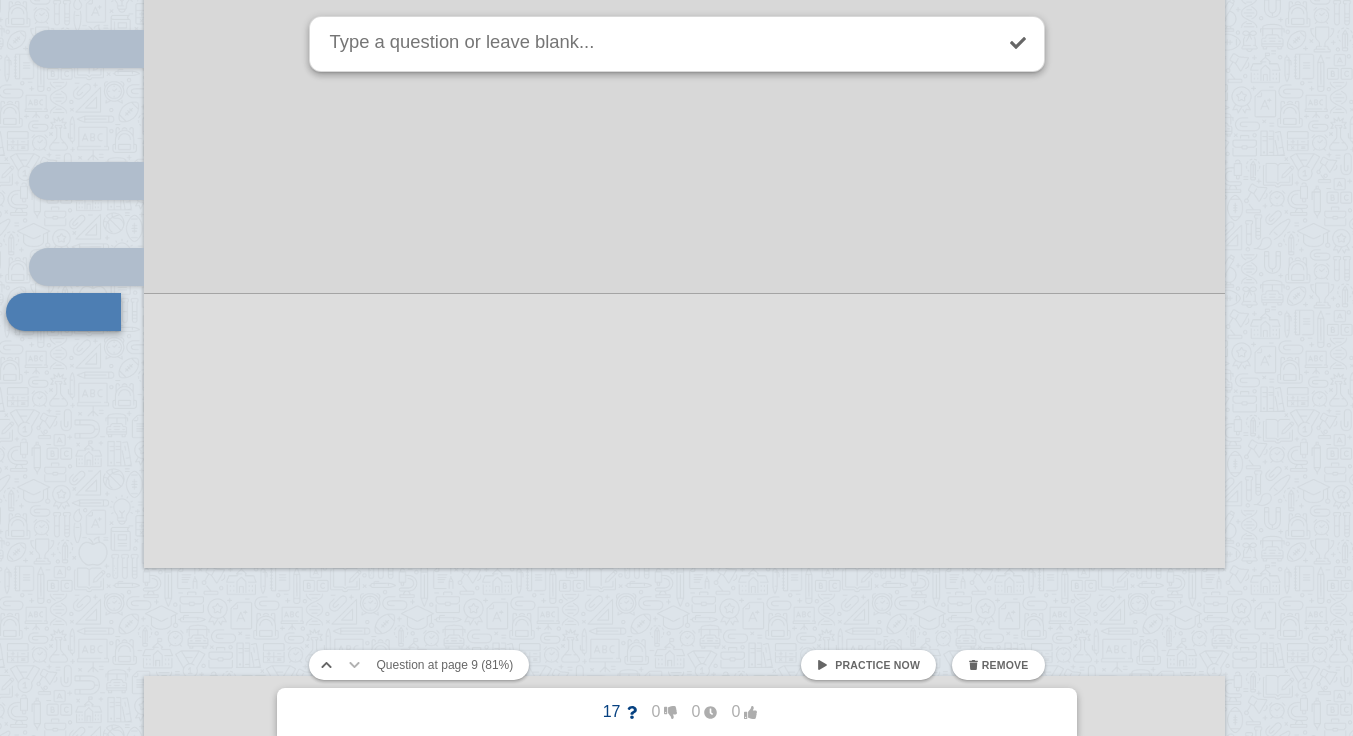 scroll, scrollTop: 13520, scrollLeft: 48, axis: both 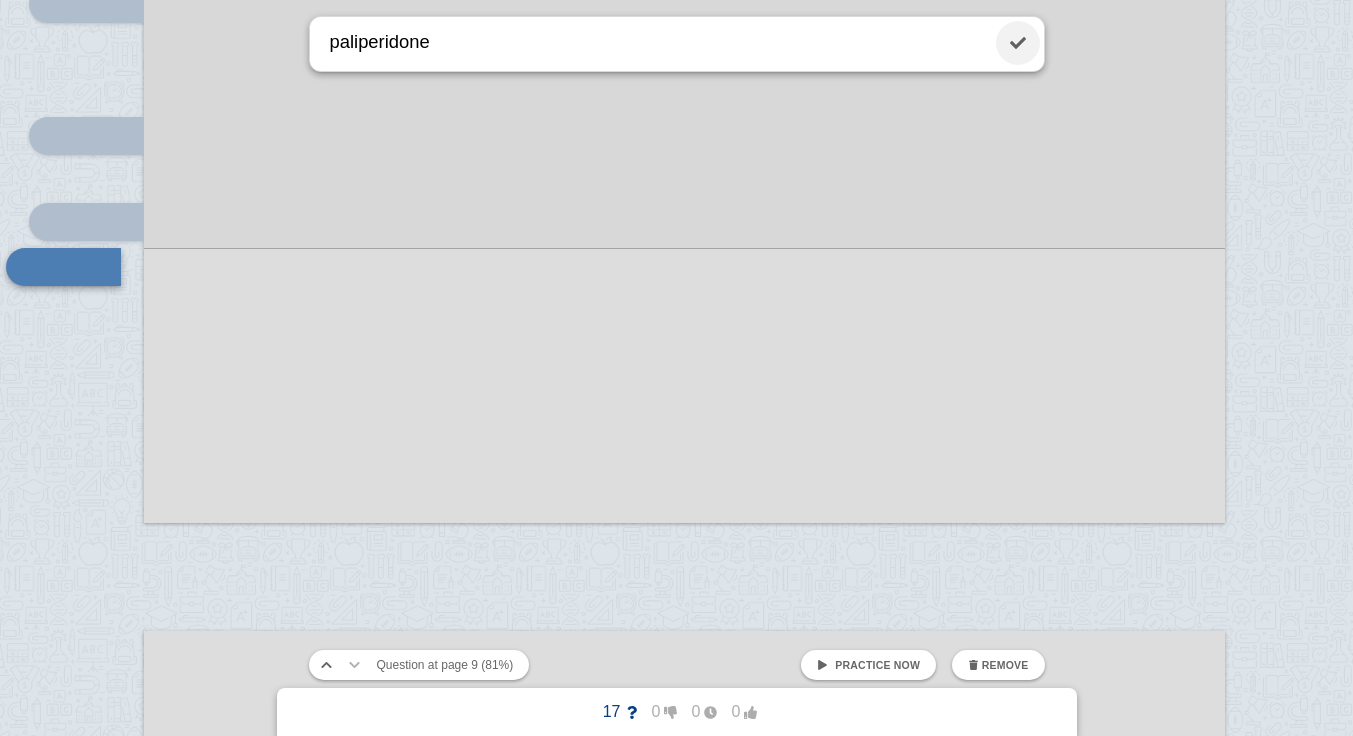click at bounding box center [1018, 43] 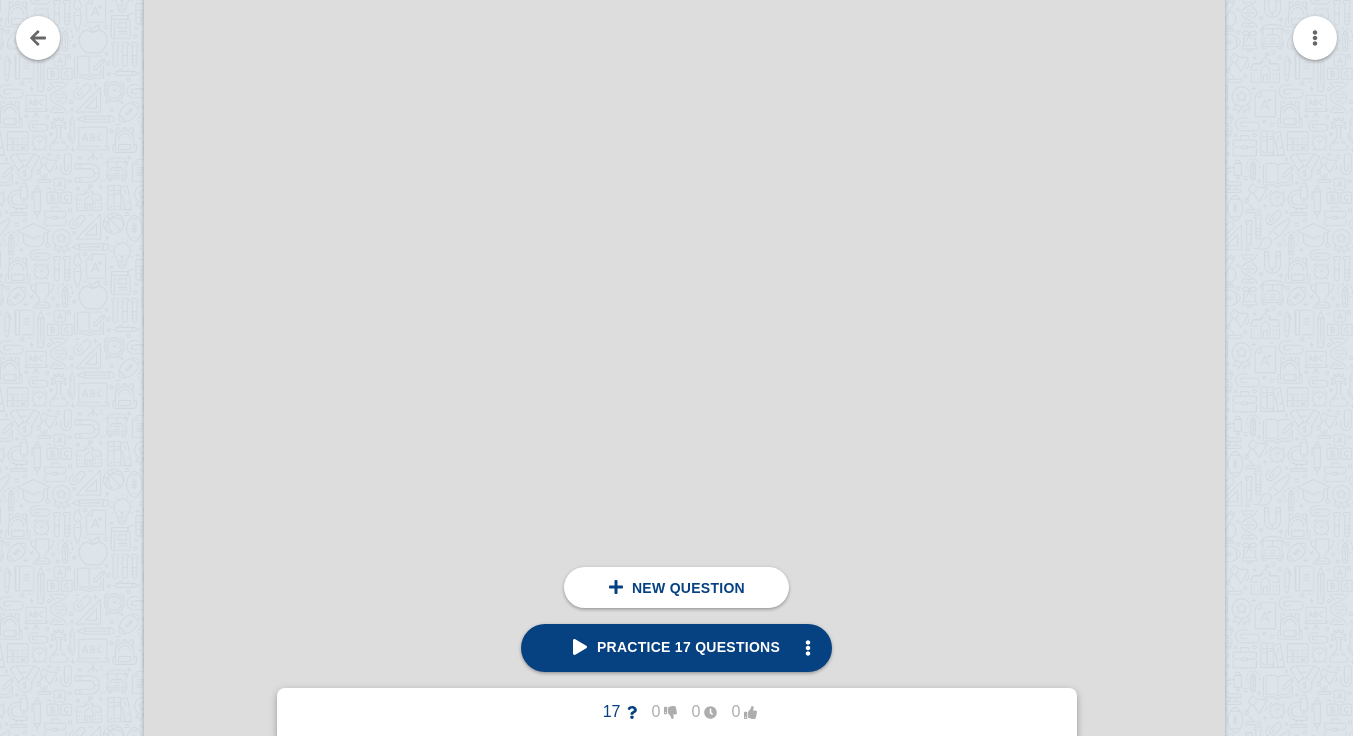 scroll, scrollTop: 14242, scrollLeft: 48, axis: both 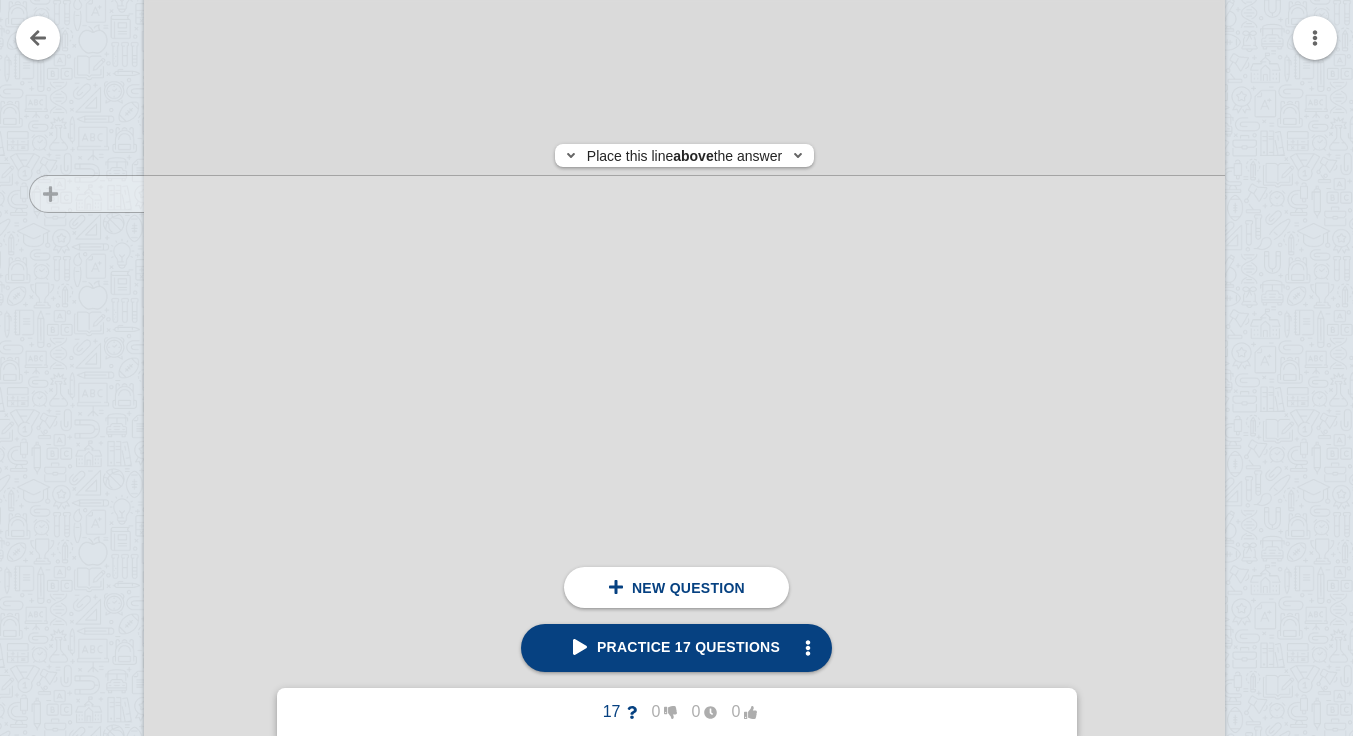 click at bounding box center (77, 637) 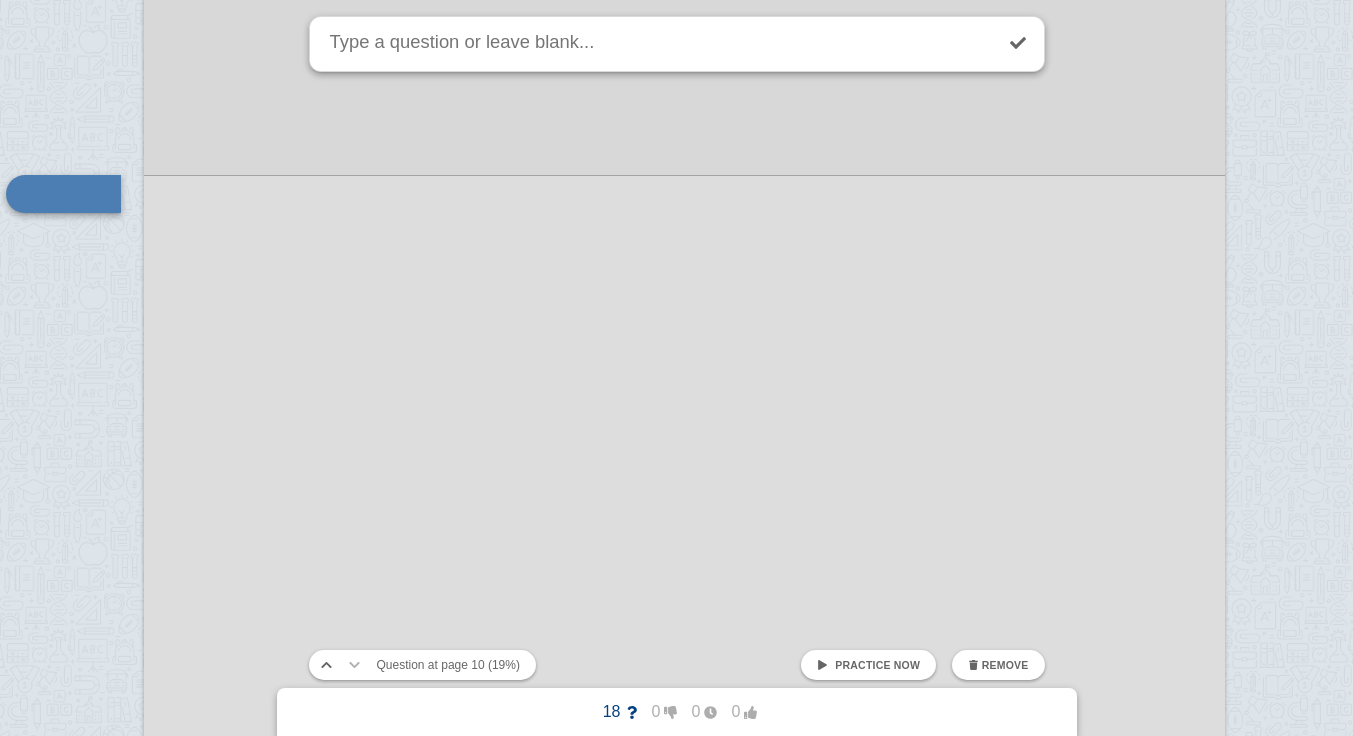 scroll, scrollTop: 14169, scrollLeft: 48, axis: both 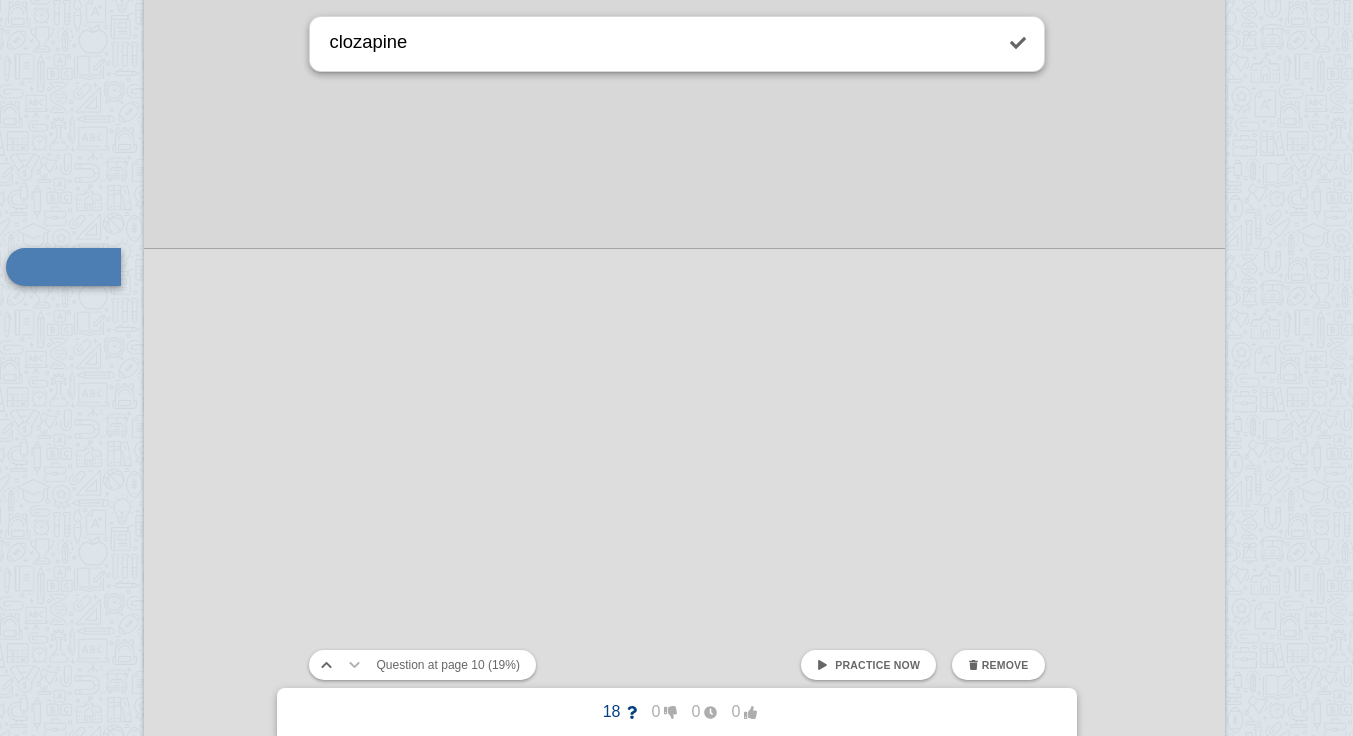 click at bounding box center [684, -35] 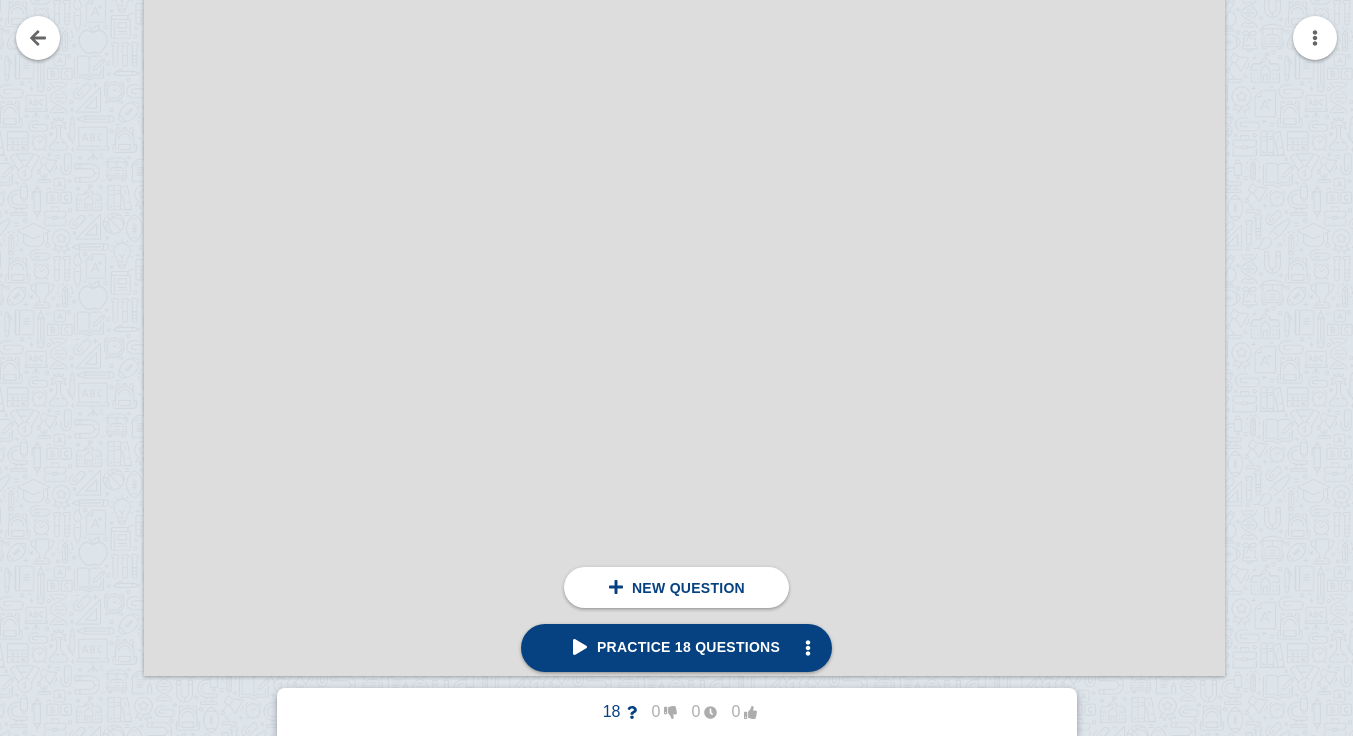 scroll, scrollTop: 14893, scrollLeft: 48, axis: both 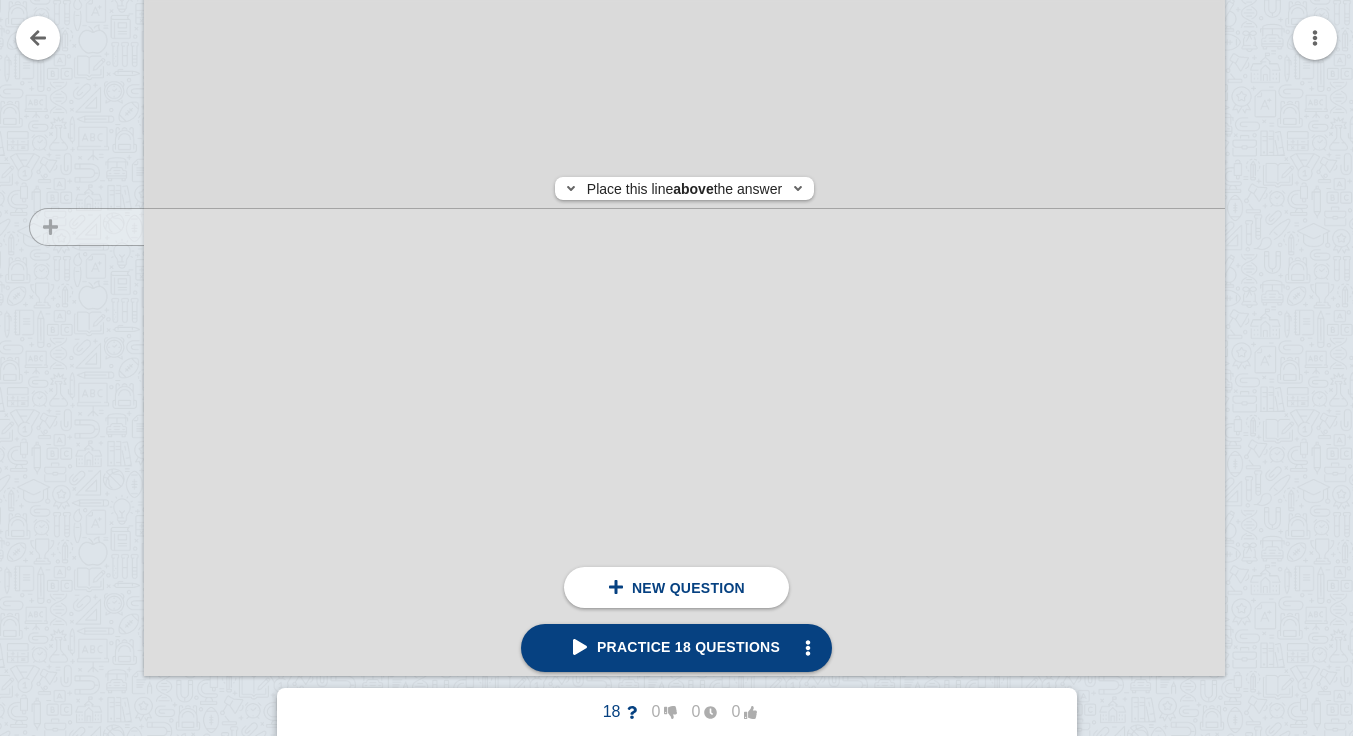 click at bounding box center (77, -14) 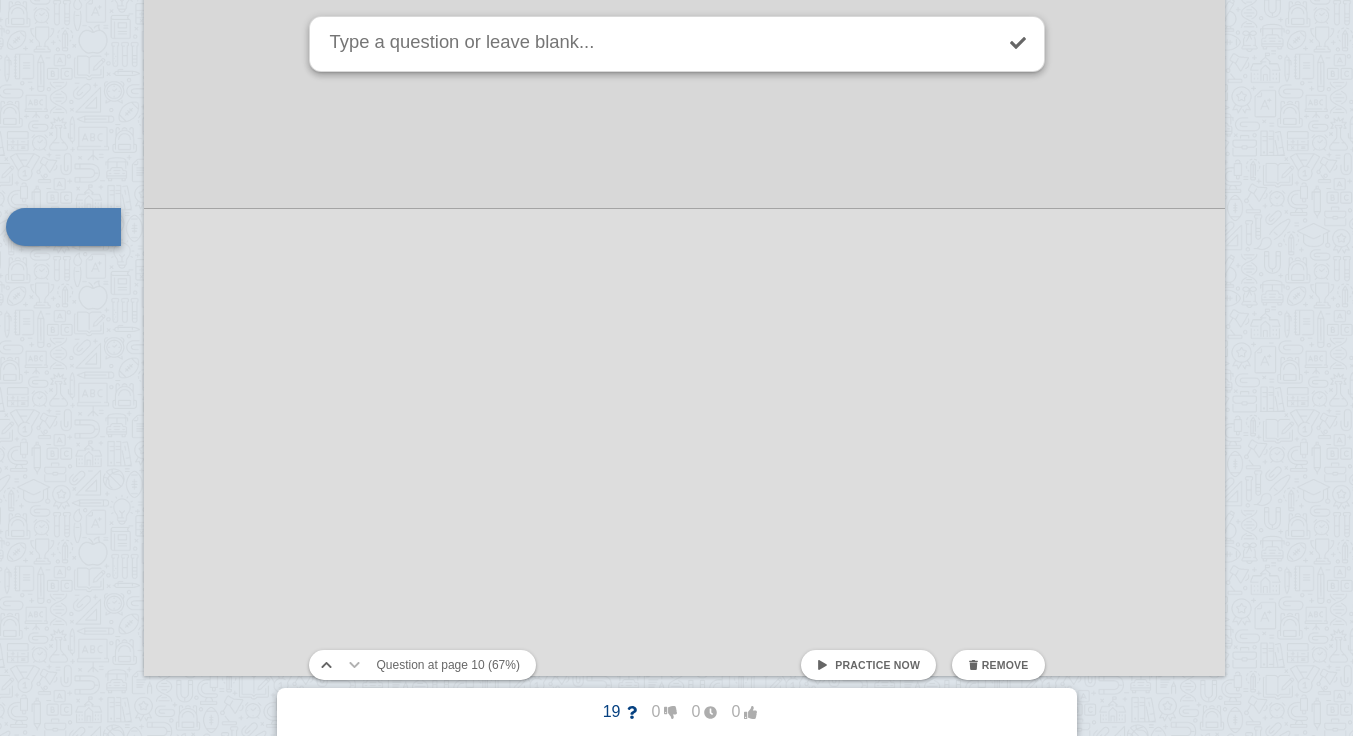 scroll, scrollTop: 14853, scrollLeft: 48, axis: both 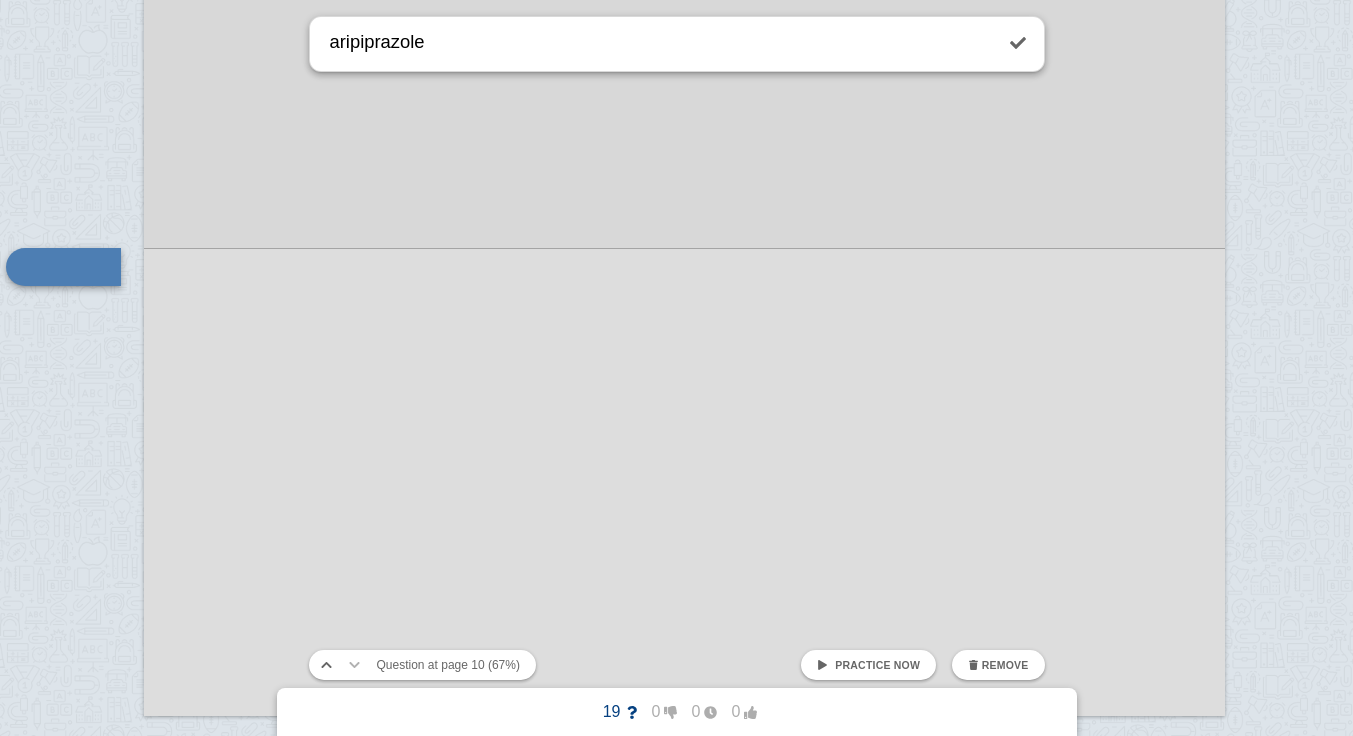 click at bounding box center (684, -719) 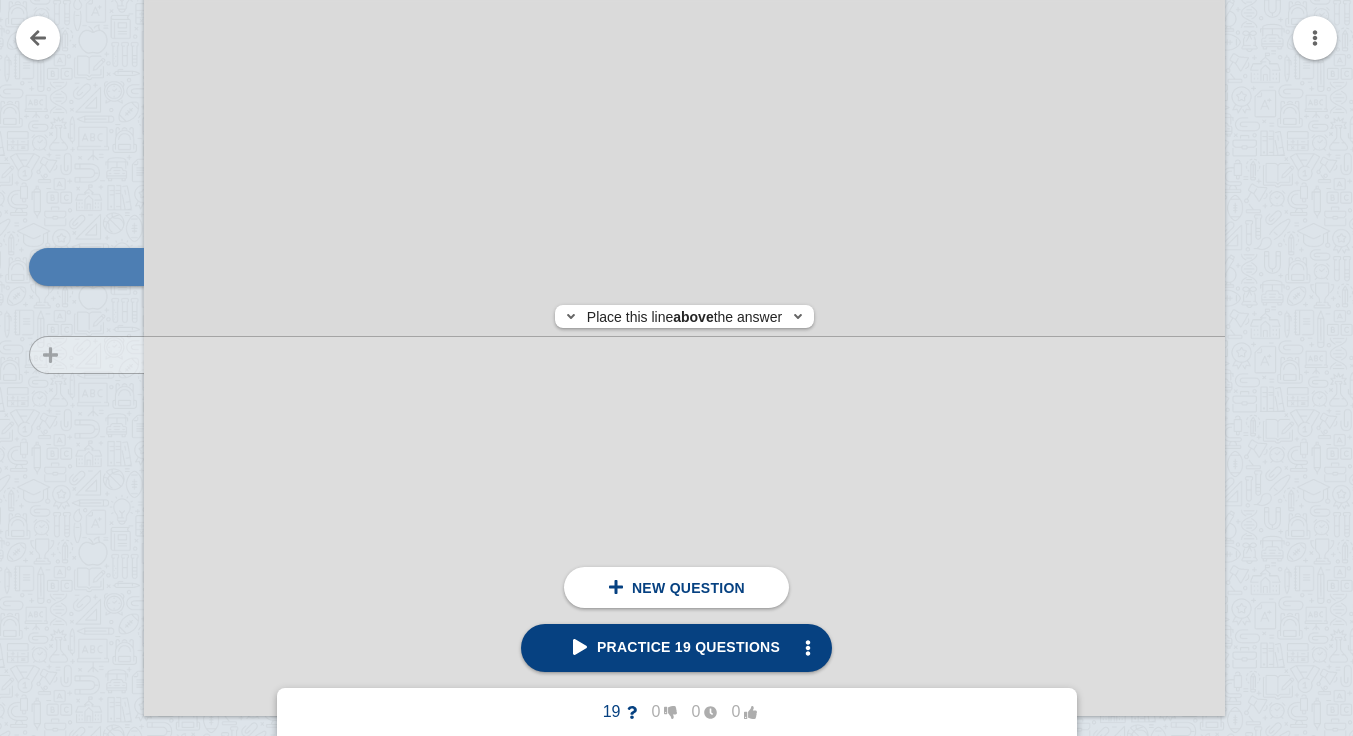click at bounding box center (77, 26) 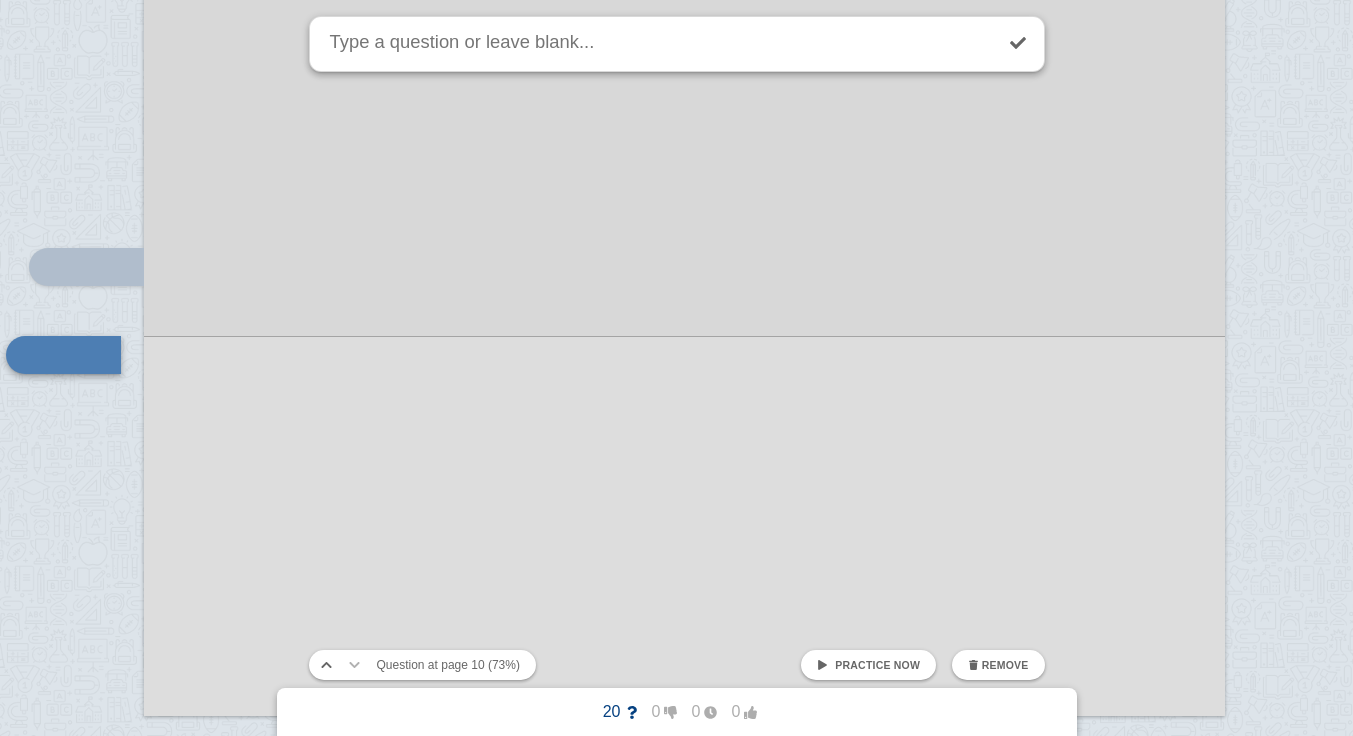 scroll, scrollTop: 14941, scrollLeft: 48, axis: both 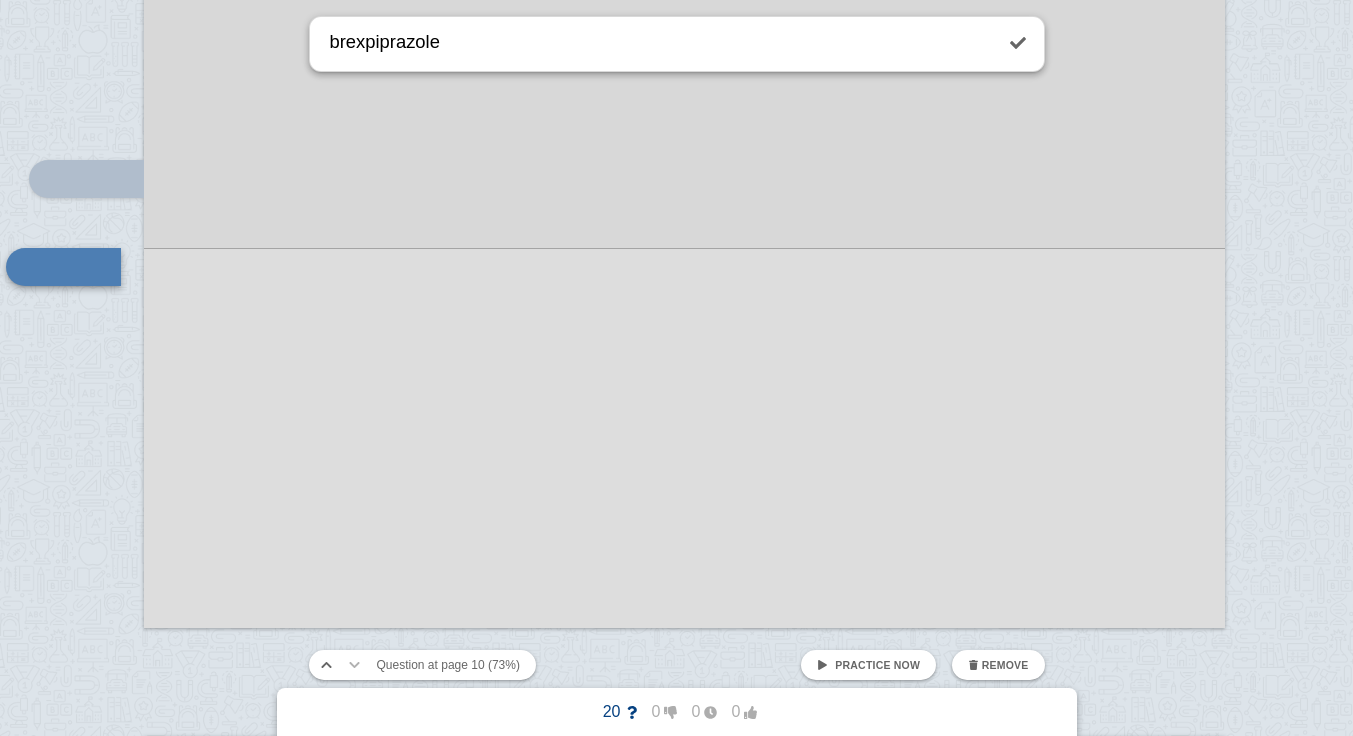 click at bounding box center [684, -807] 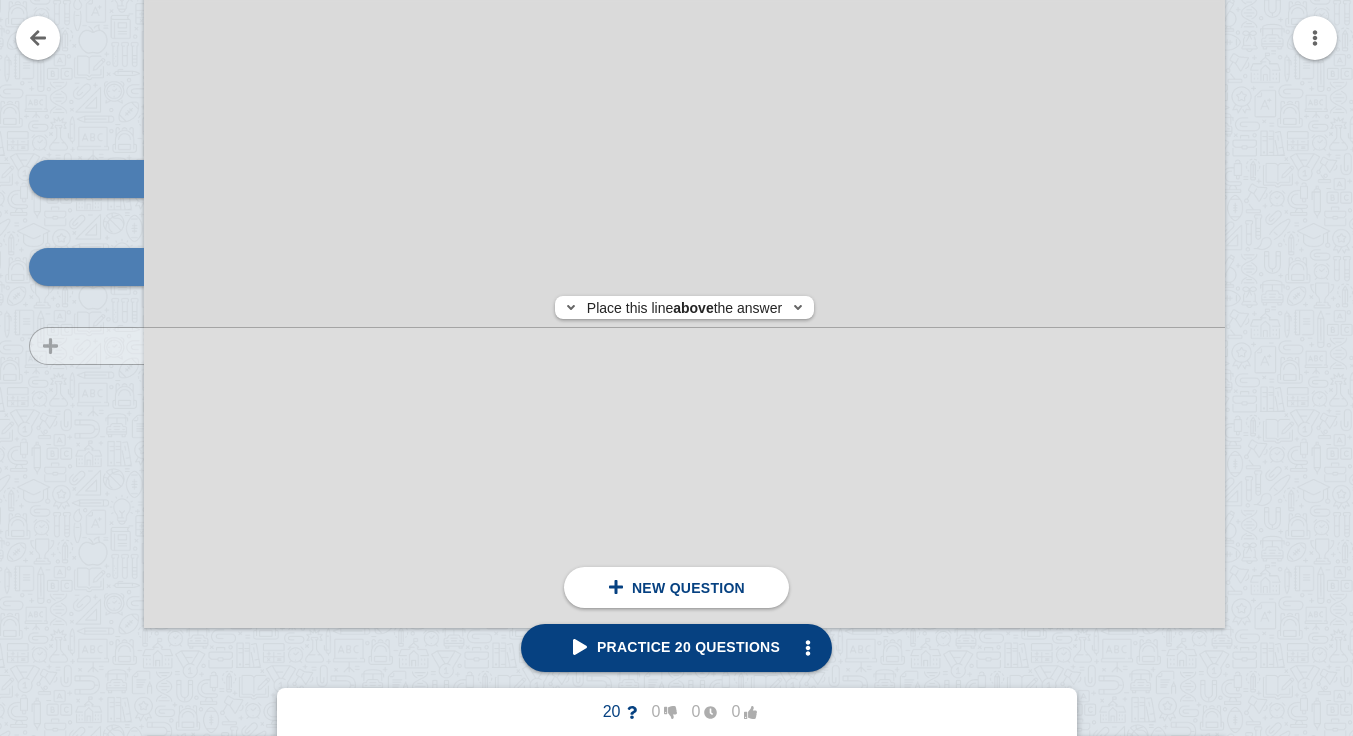 click at bounding box center (77, -62) 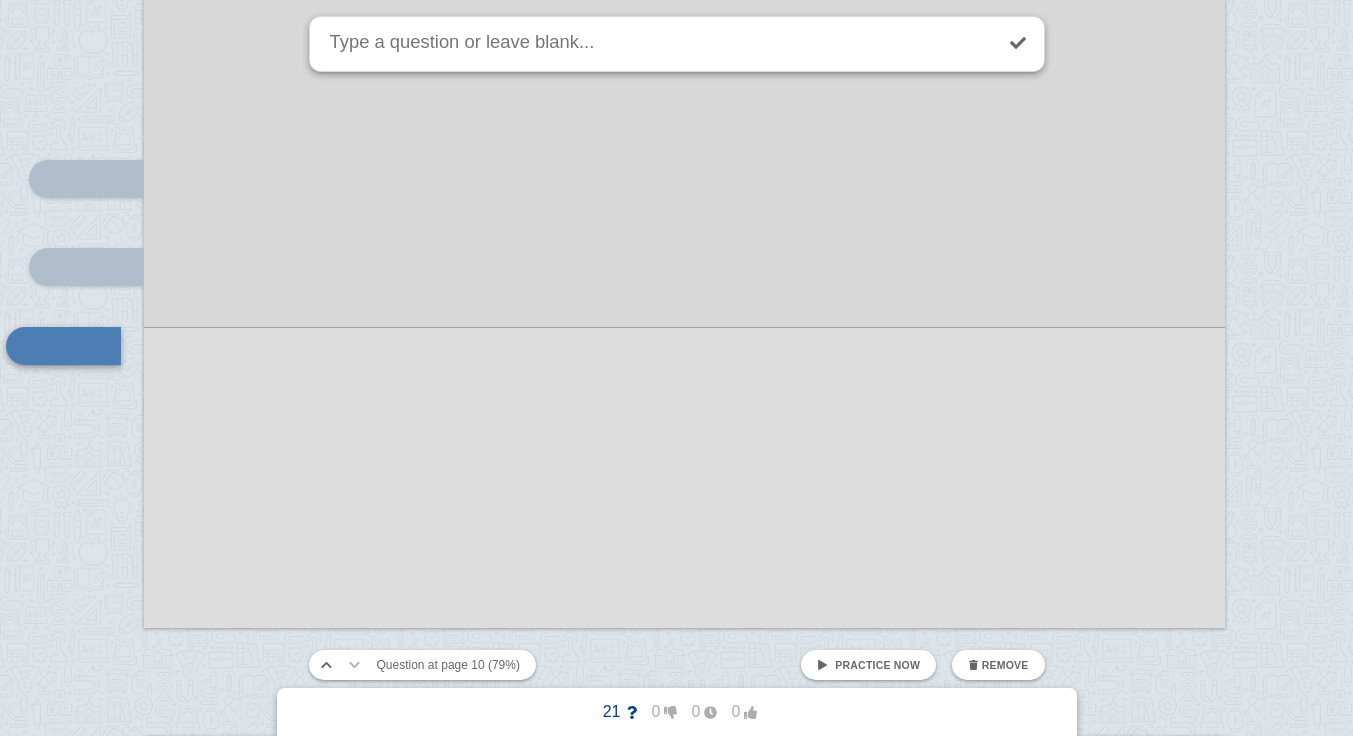 scroll, scrollTop: 15020, scrollLeft: 48, axis: both 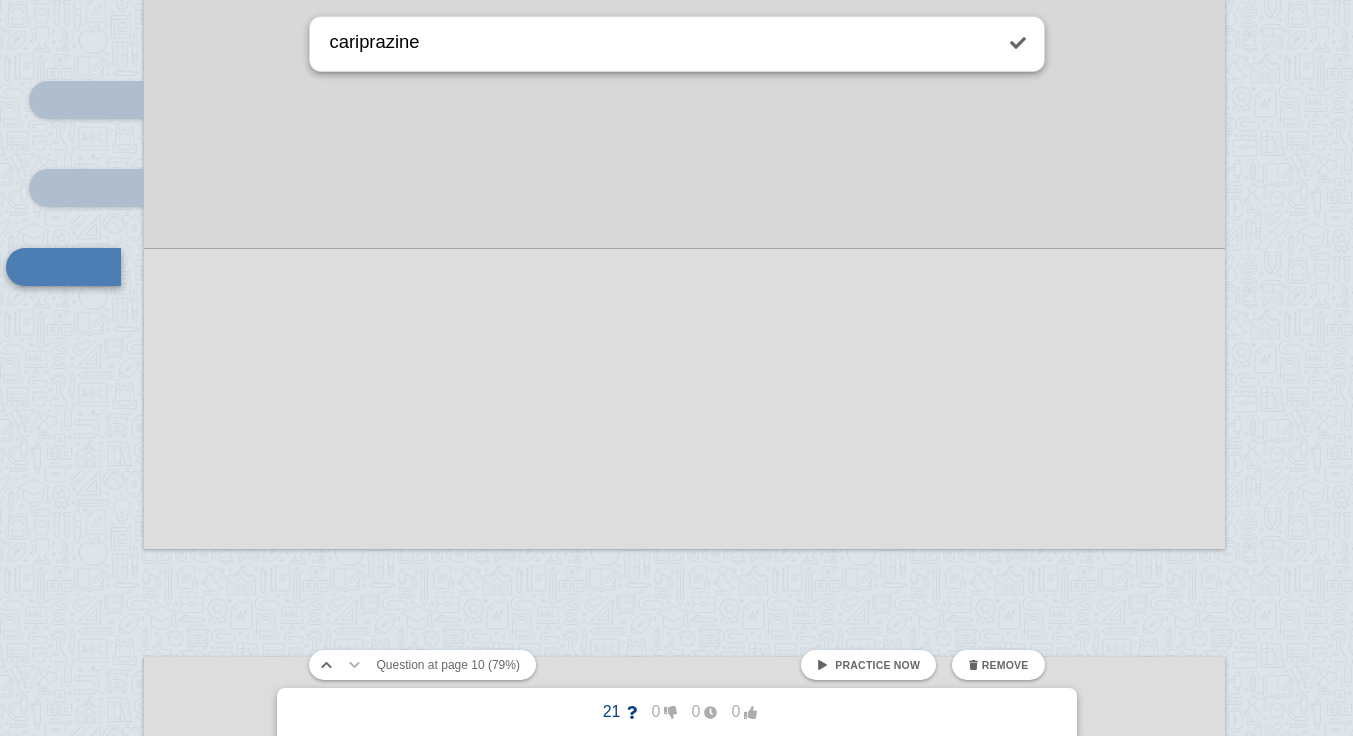 click at bounding box center (684, -886) 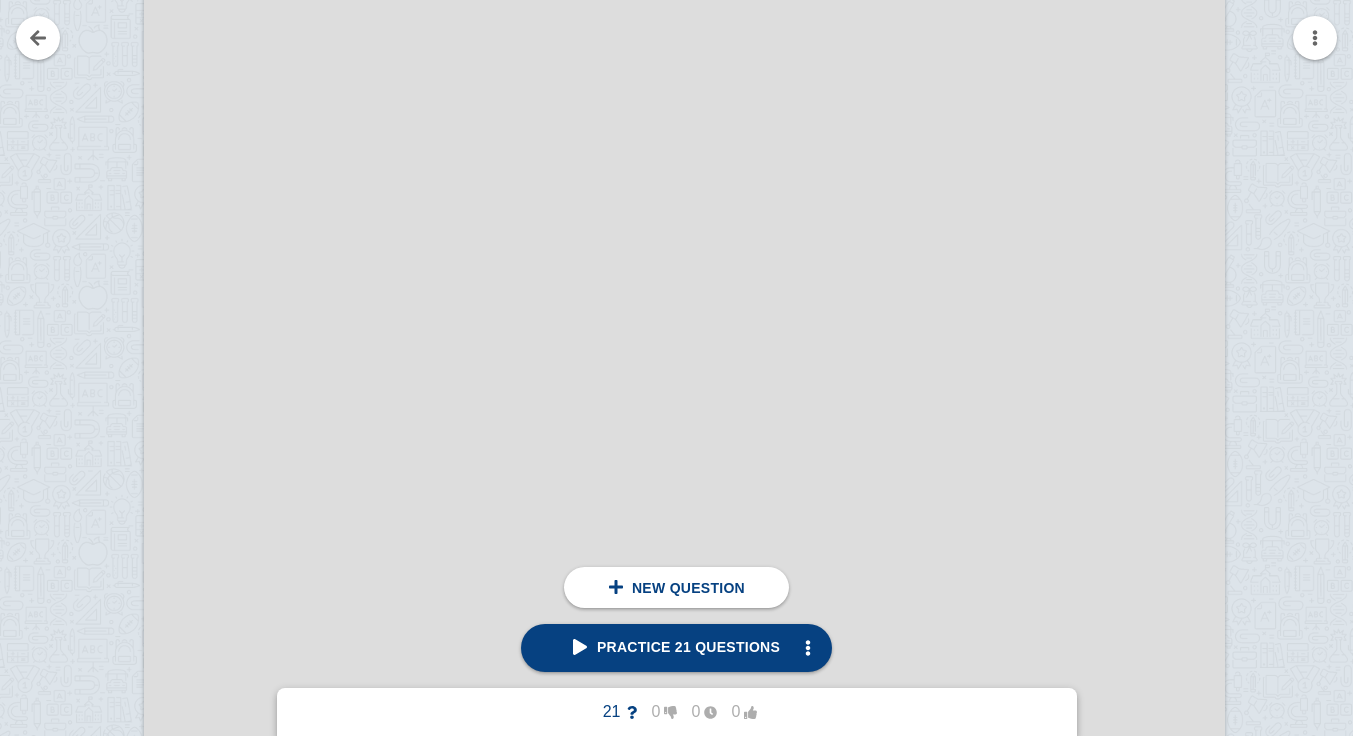 scroll, scrollTop: 16308, scrollLeft: 48, axis: both 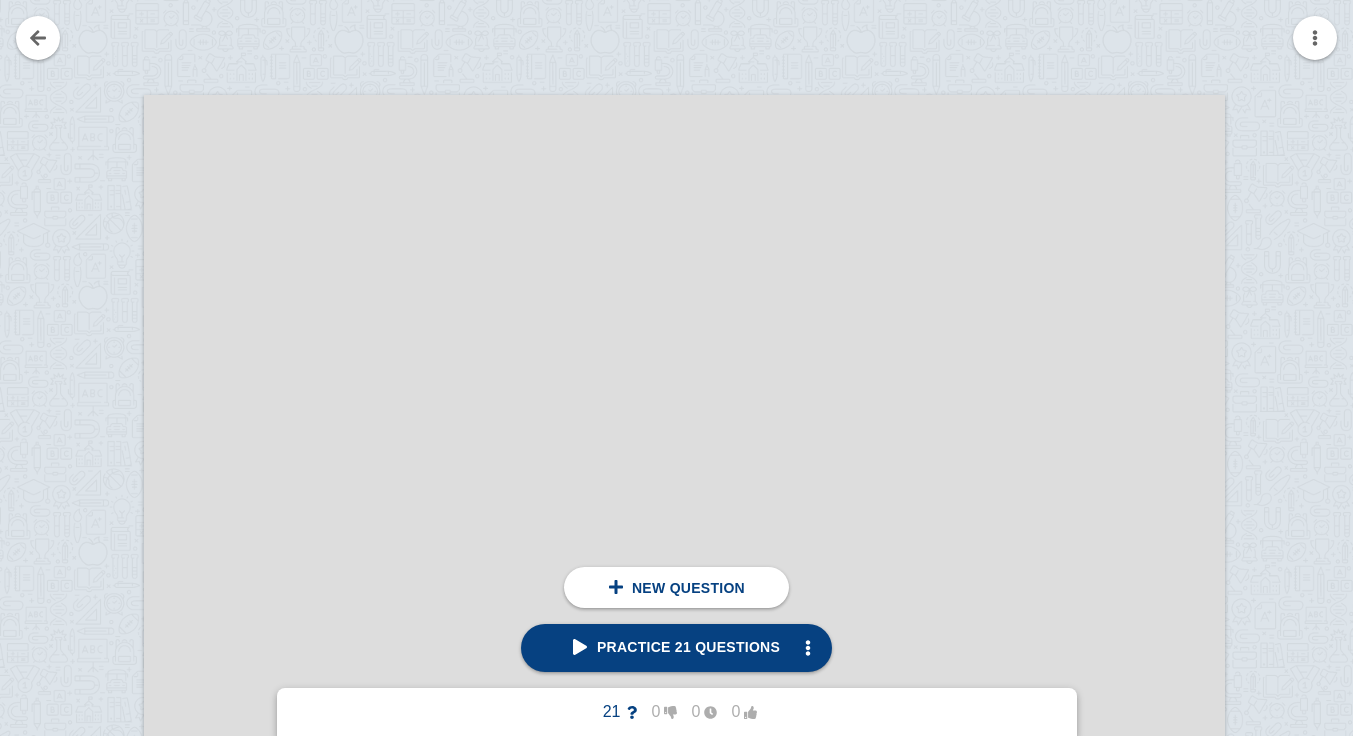 click at bounding box center (1292, 823) 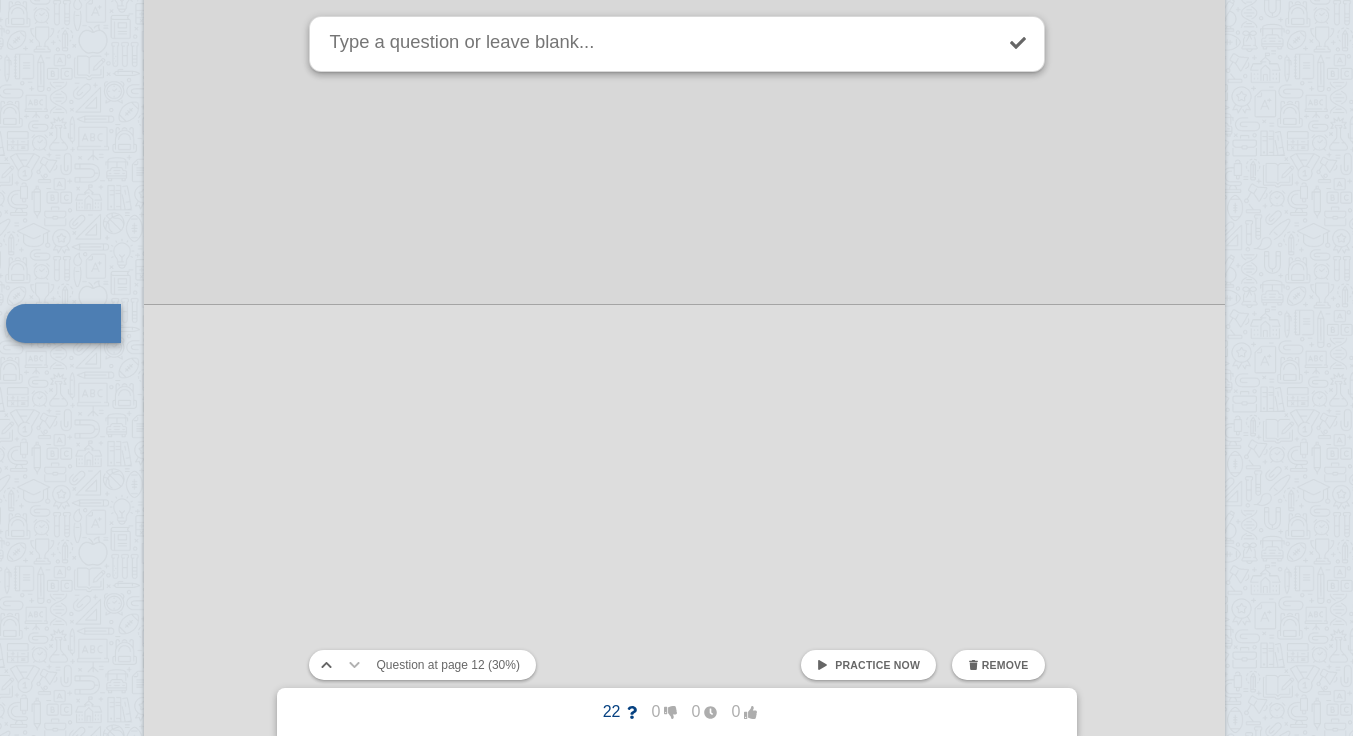 scroll, scrollTop: 17190, scrollLeft: 48, axis: both 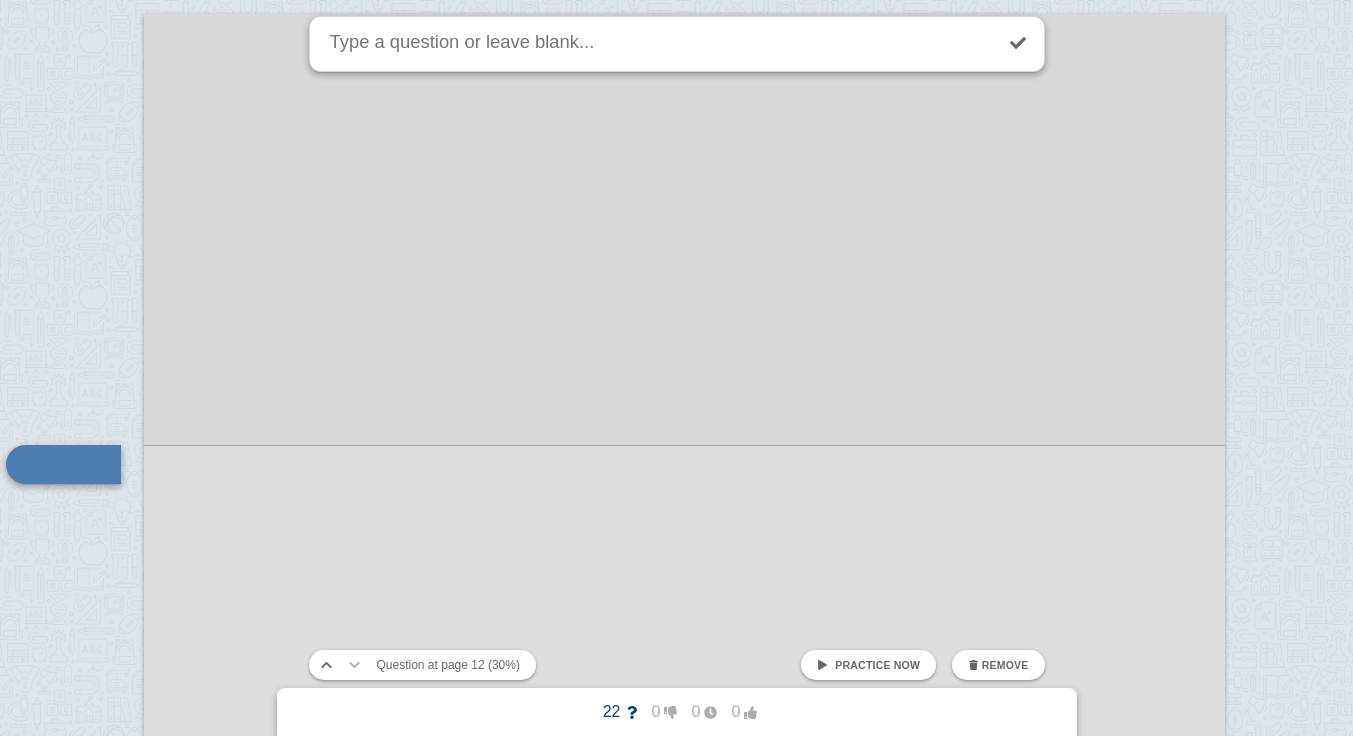 click on "Remove" at bounding box center (1005, 665) 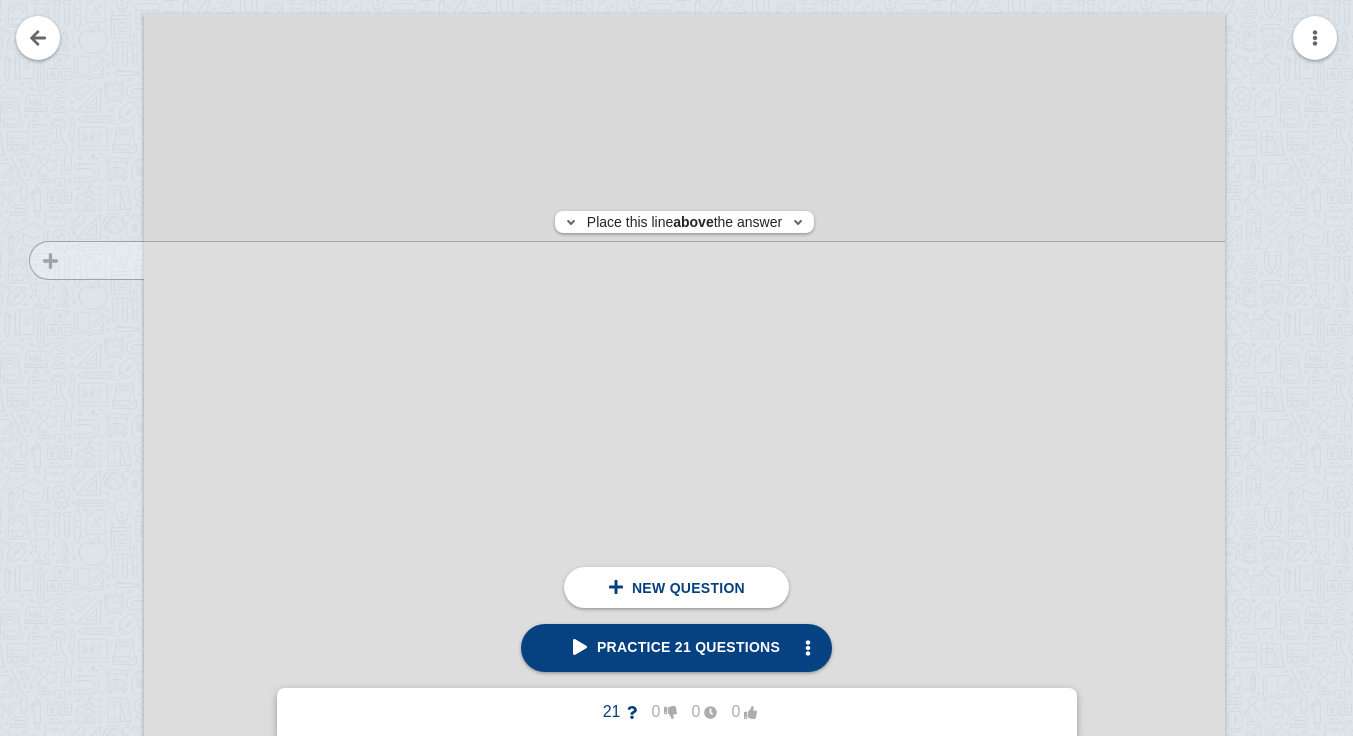 click at bounding box center (77, 742) 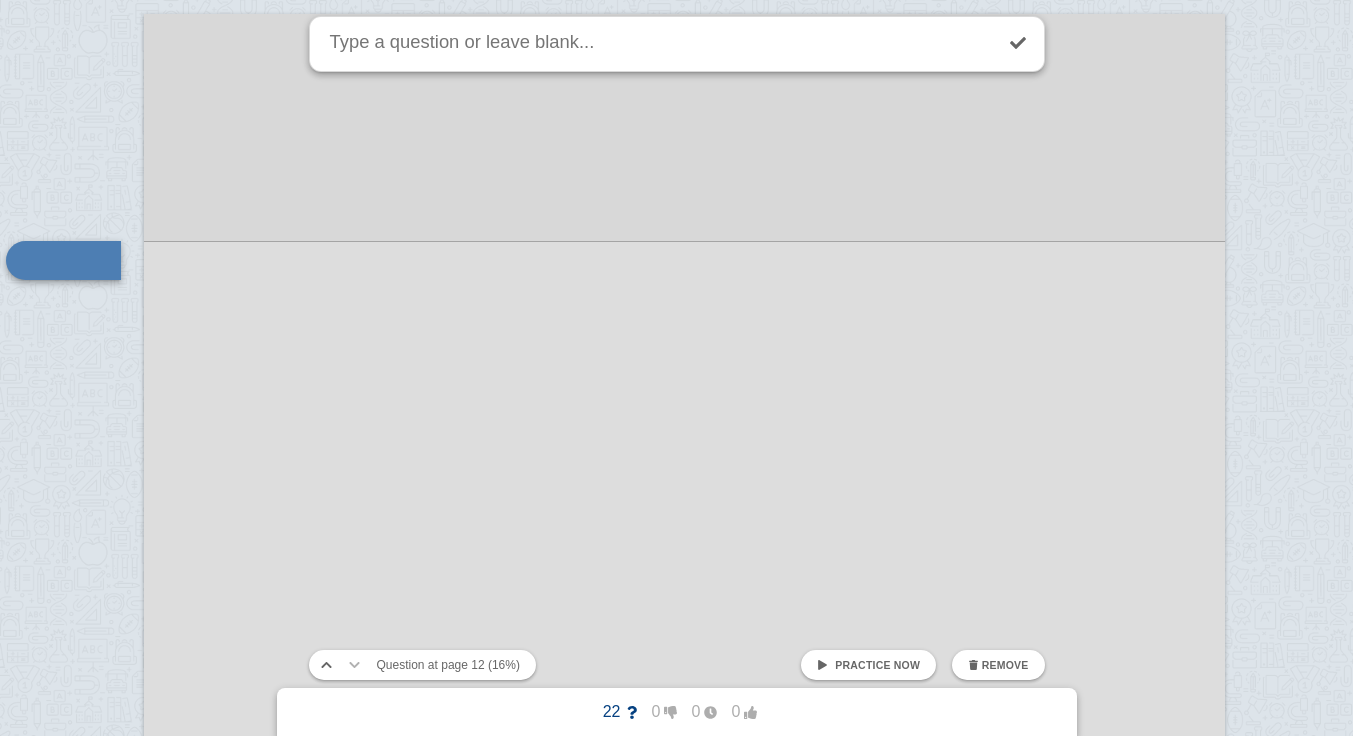 scroll, scrollTop: 17183, scrollLeft: 48, axis: both 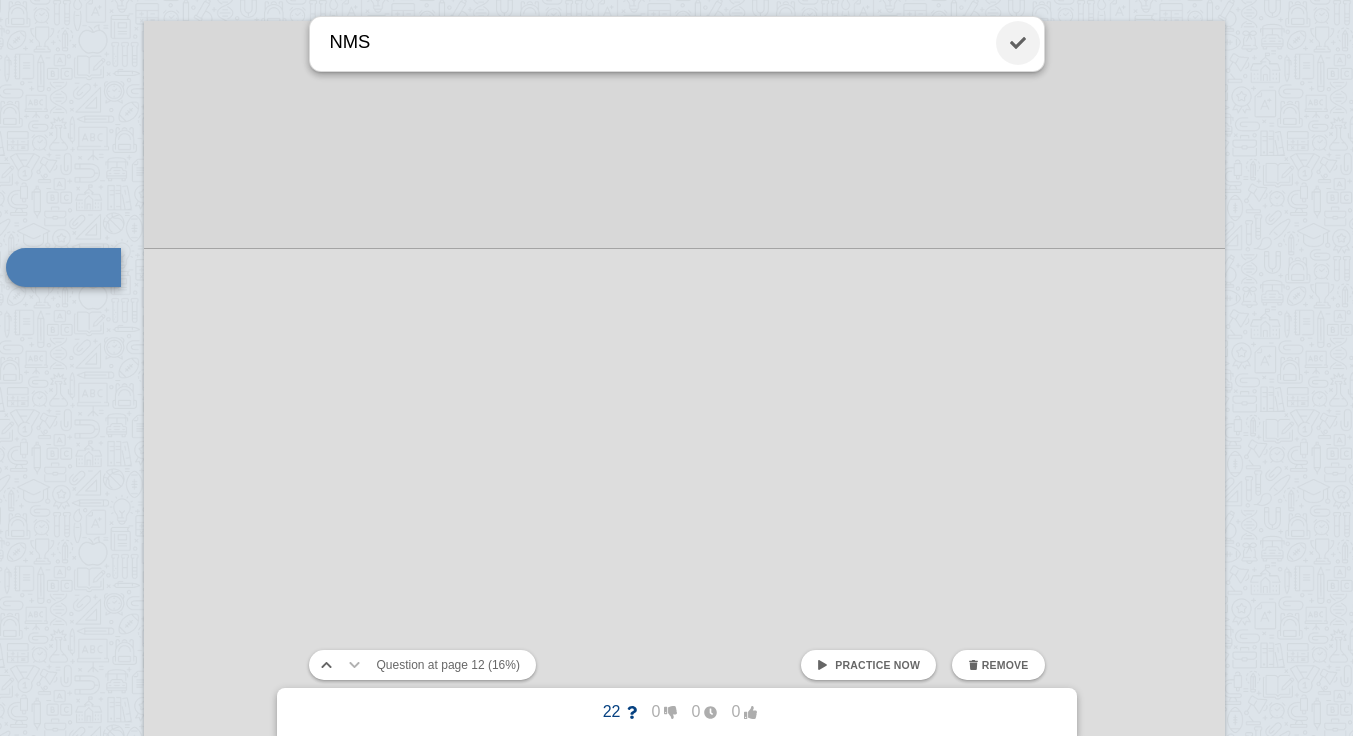 click at bounding box center [1018, 43] 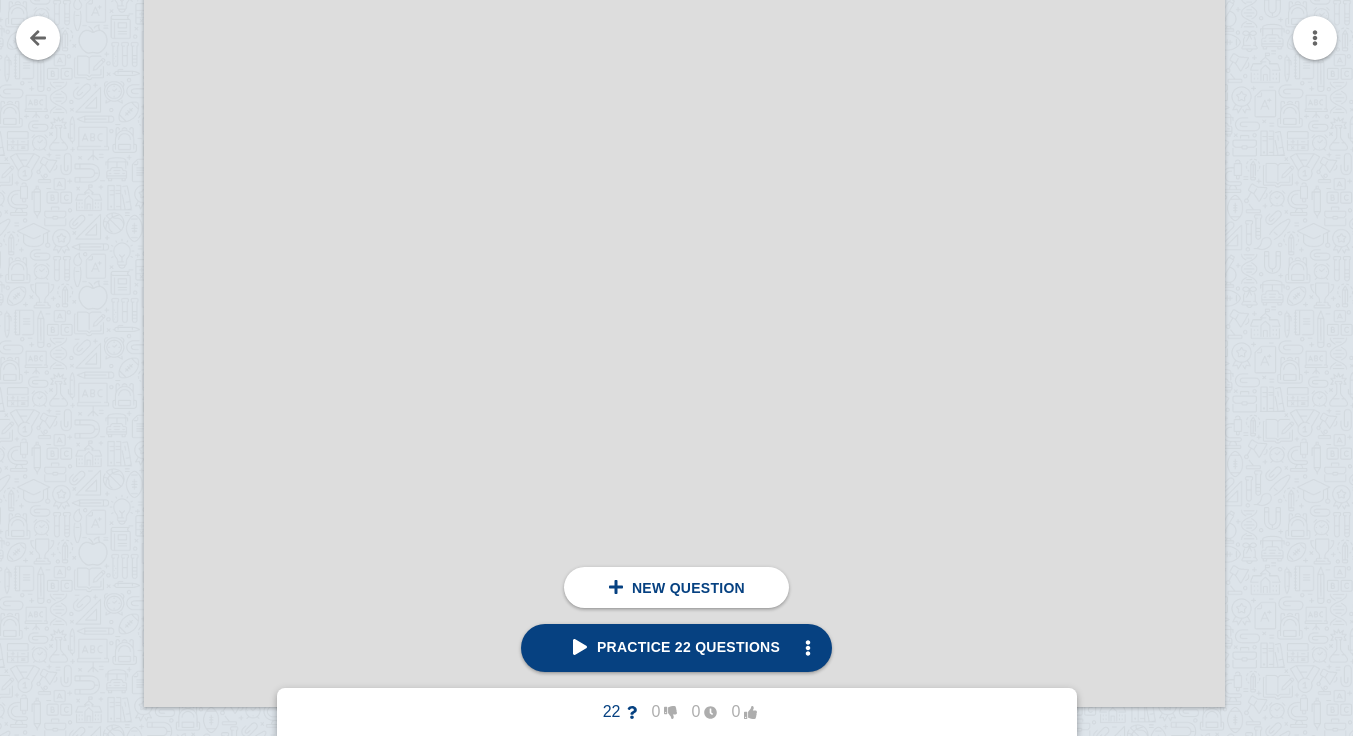 scroll, scrollTop: 17930, scrollLeft: 48, axis: both 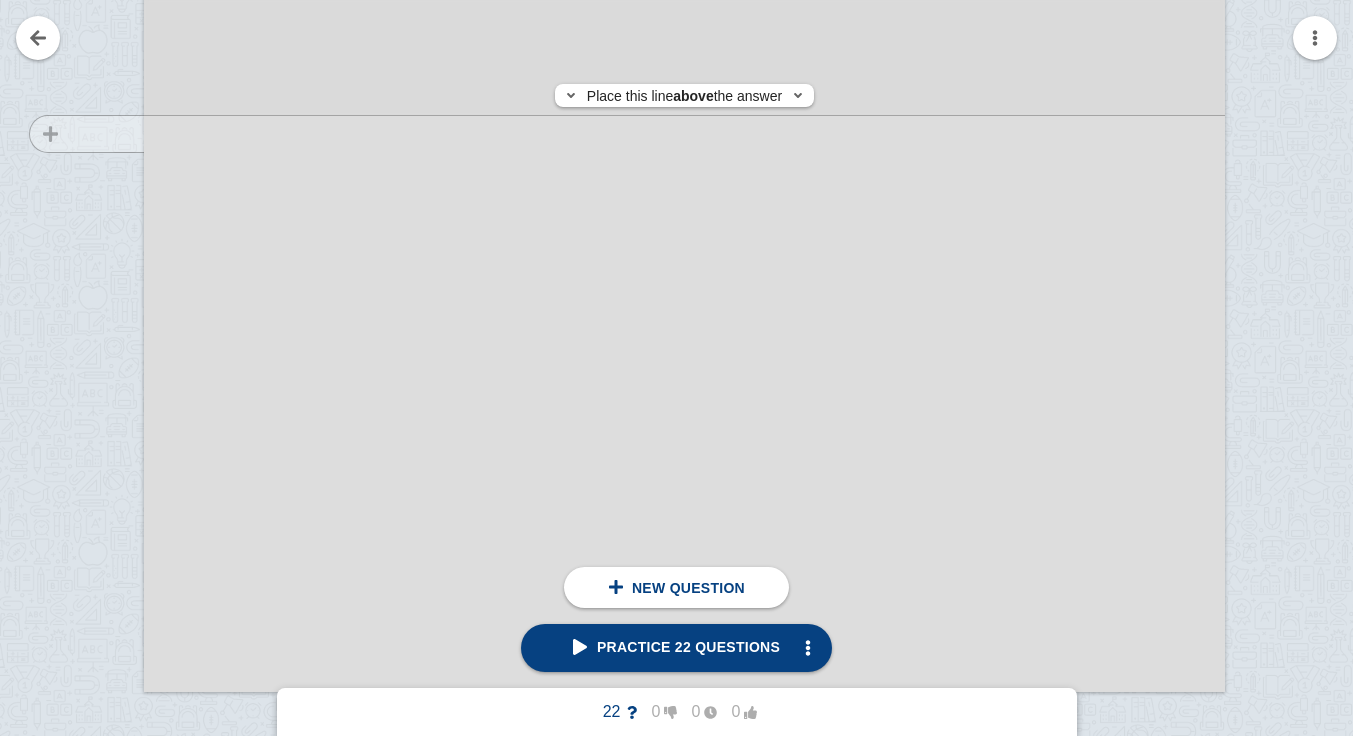 click at bounding box center [77, 2] 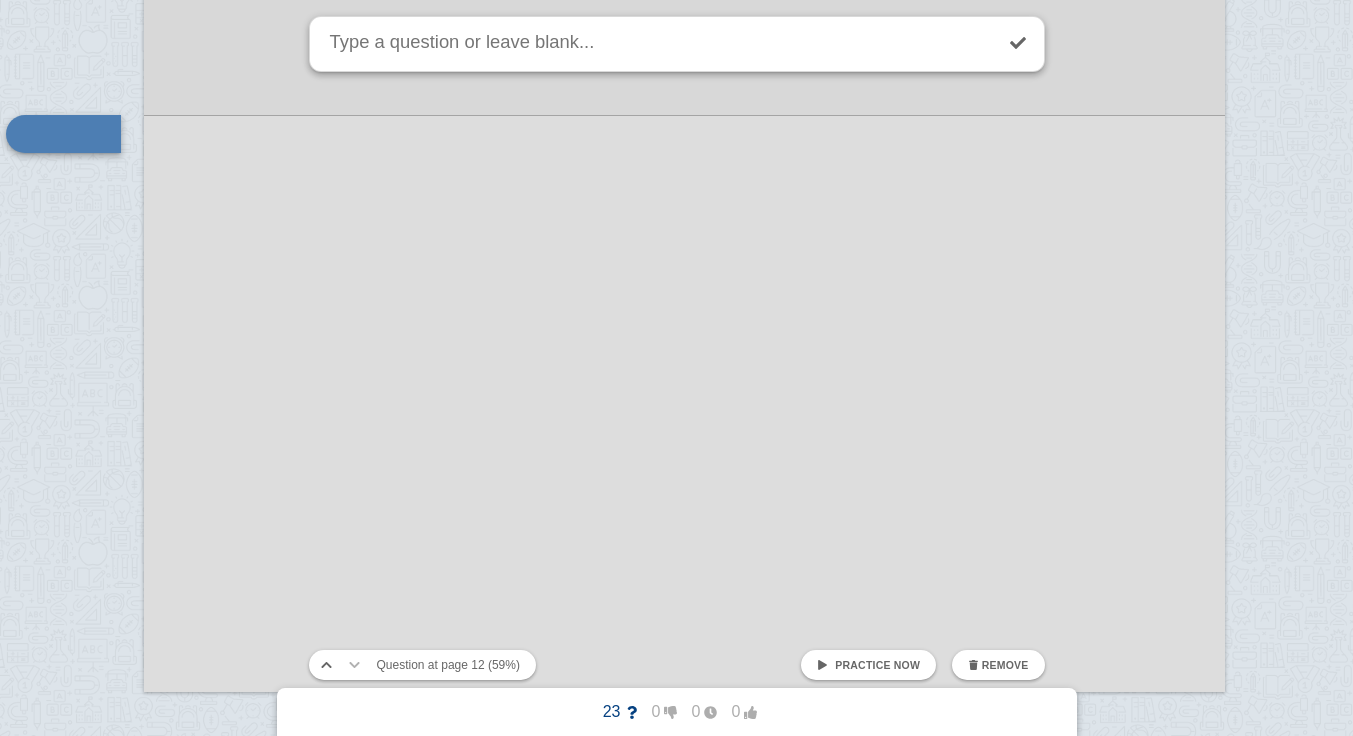 scroll, scrollTop: 17797, scrollLeft: 48, axis: both 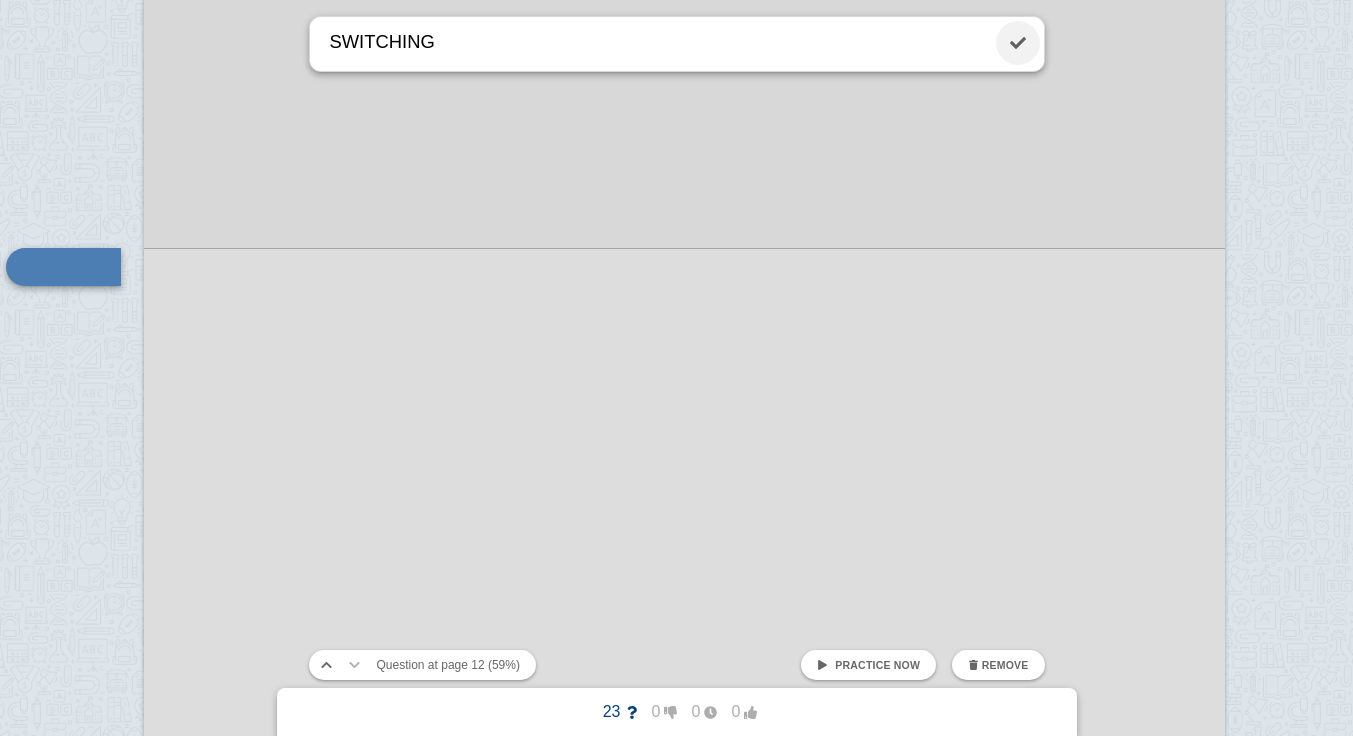 click at bounding box center [1018, 43] 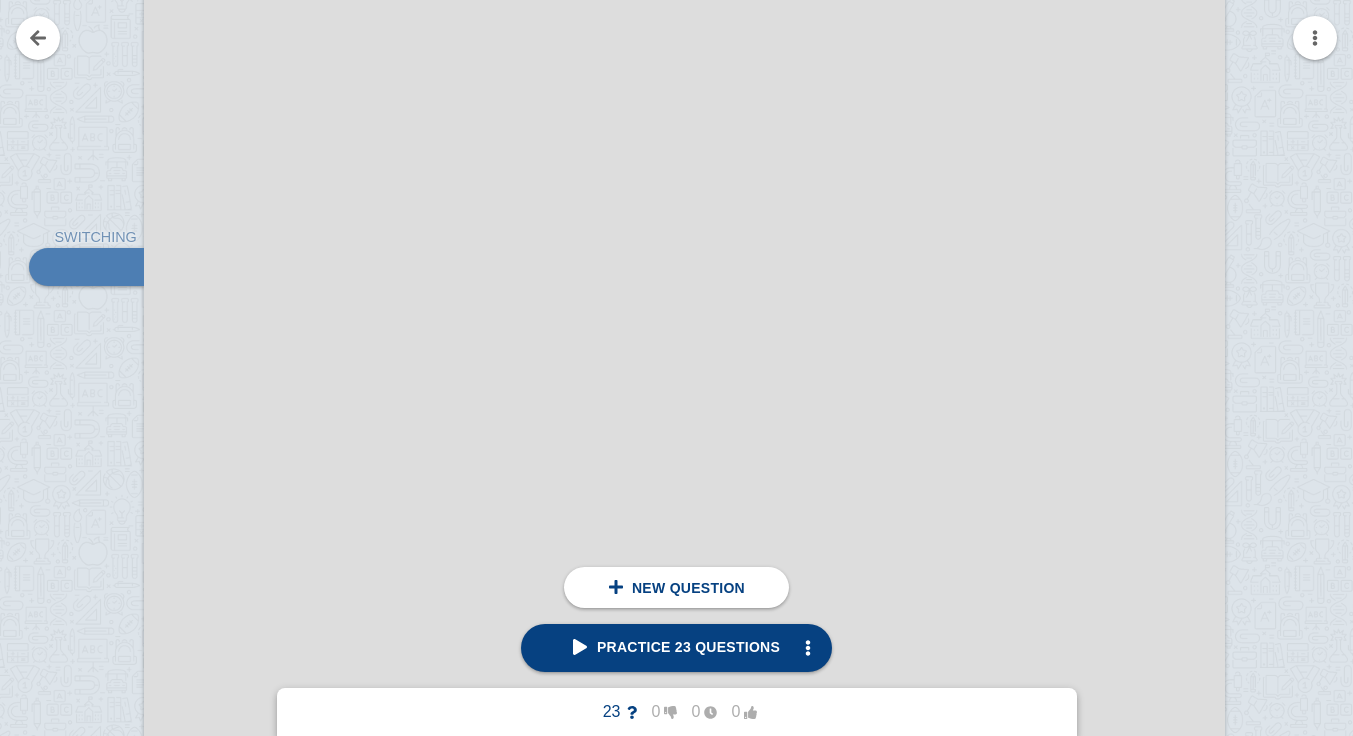 click at bounding box center [1292, 135] 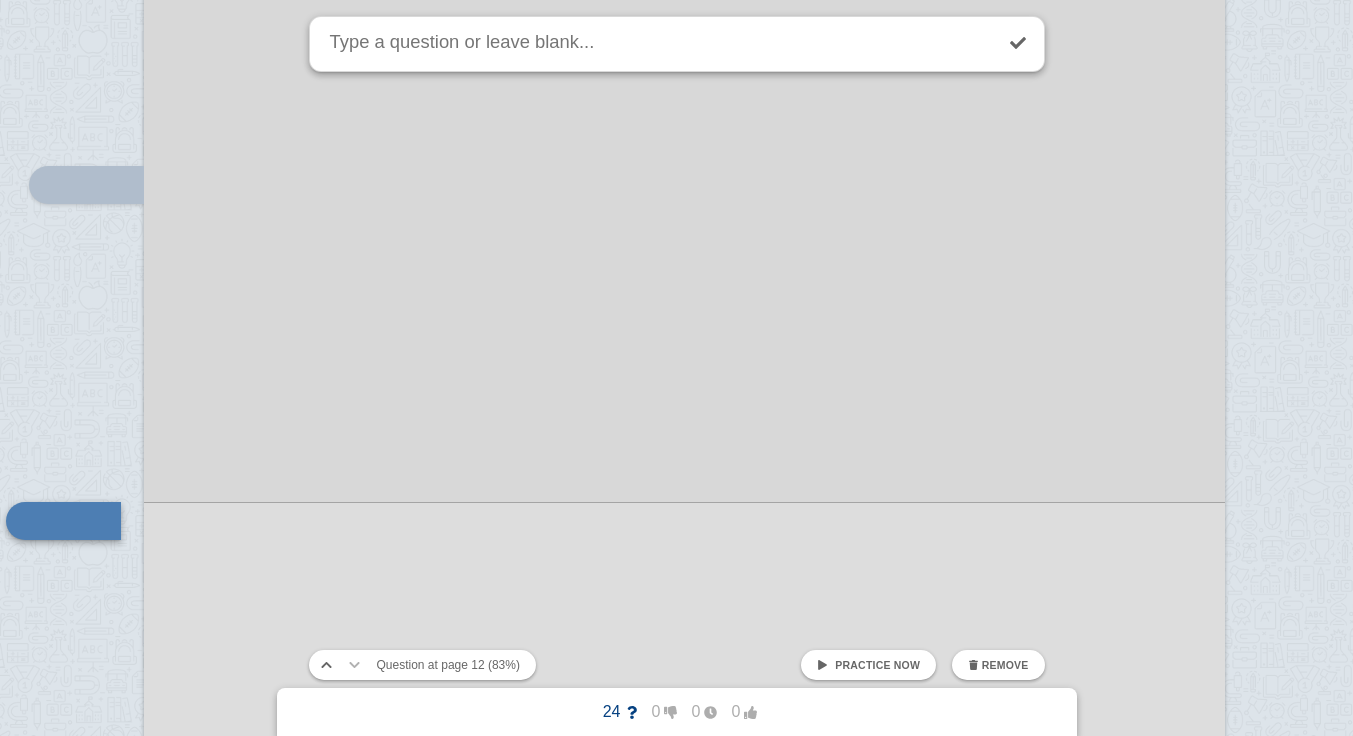 scroll, scrollTop: 17880, scrollLeft: 48, axis: both 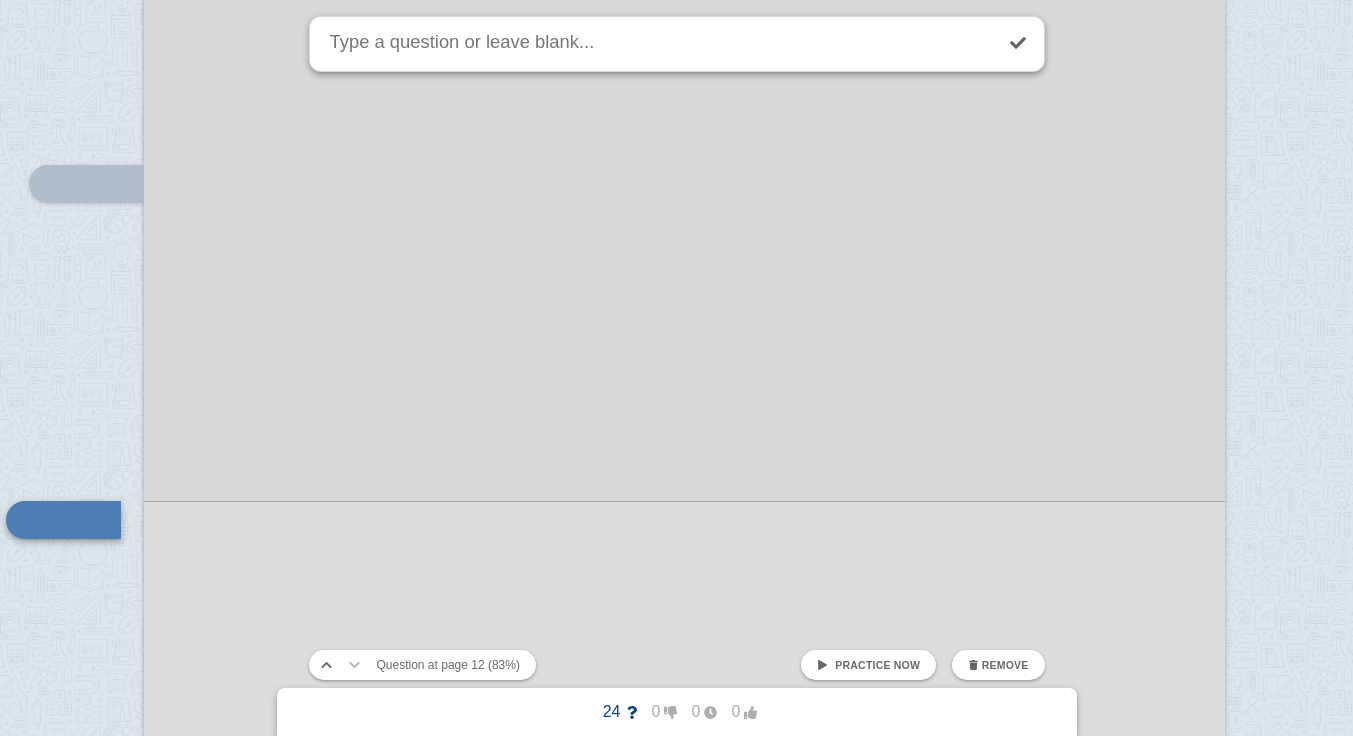 click on "Remove" at bounding box center (1005, 665) 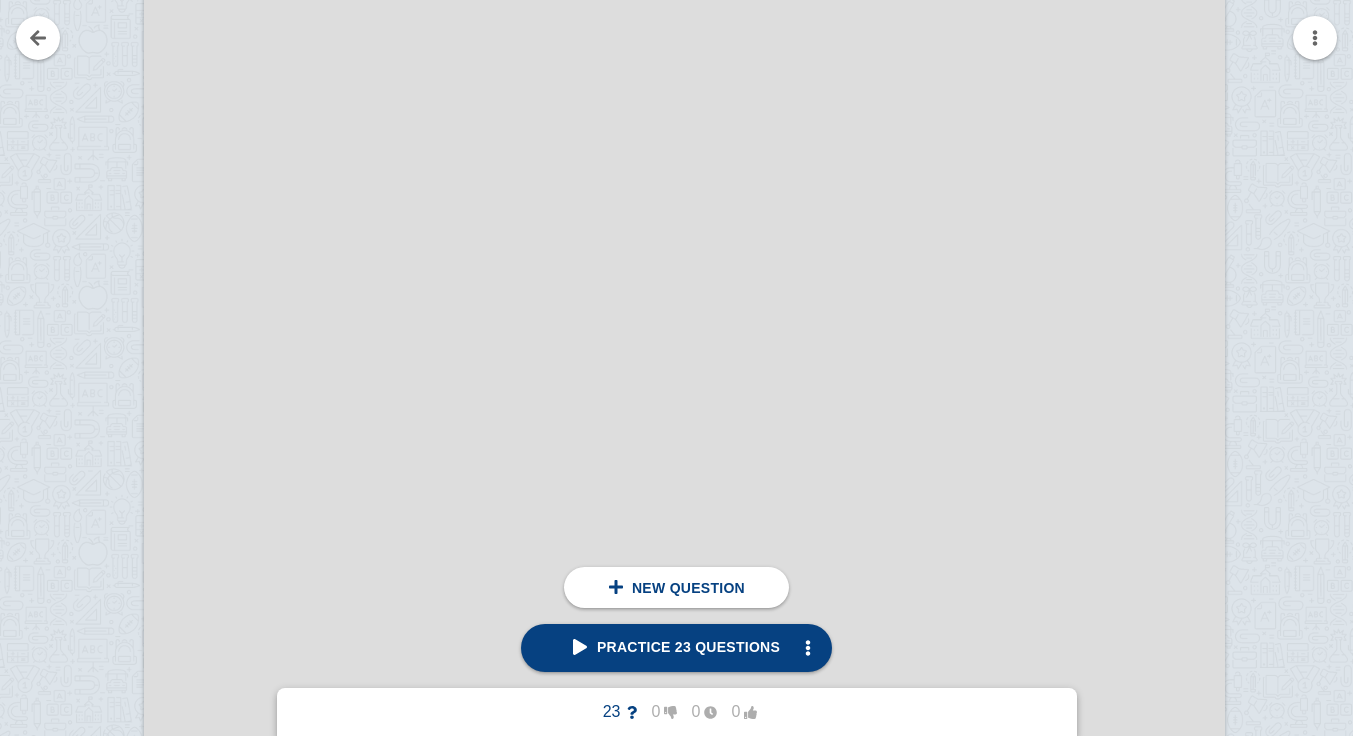 scroll, scrollTop: 18804, scrollLeft: 48, axis: both 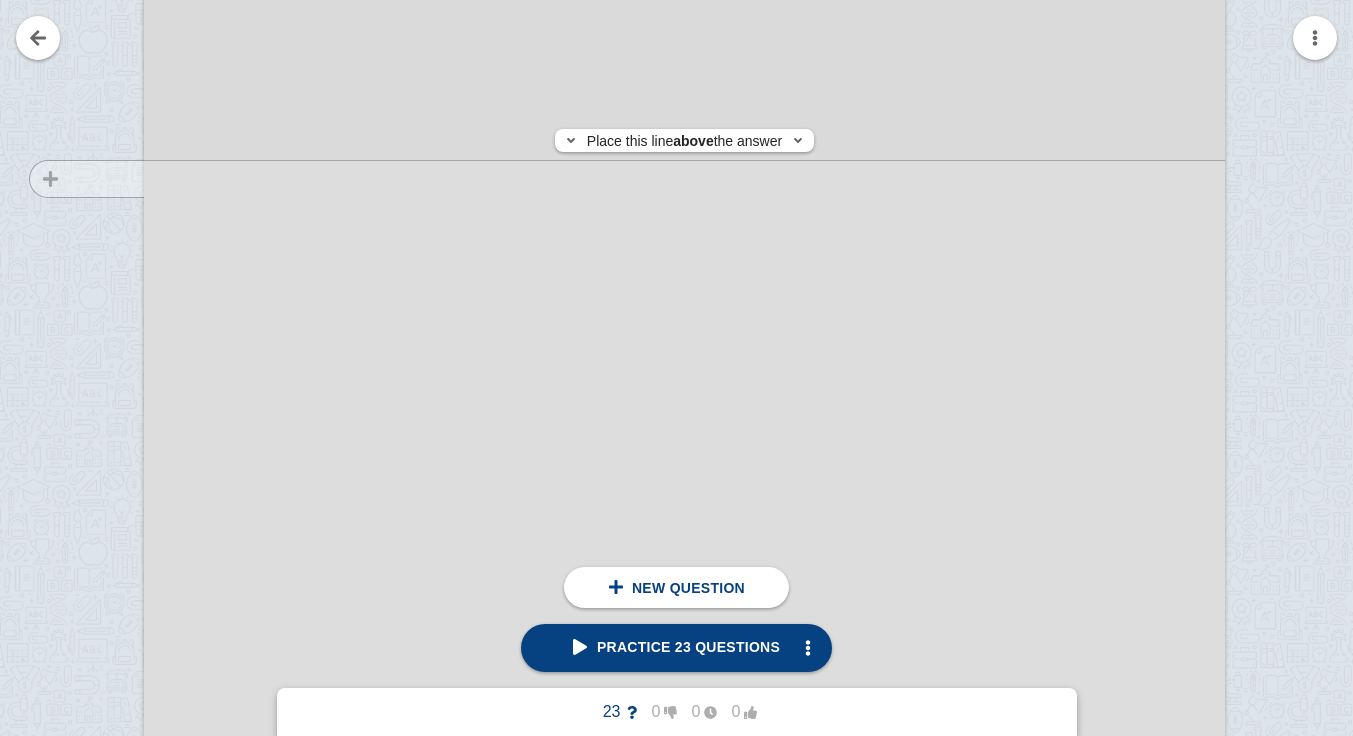 click at bounding box center [77, 654] 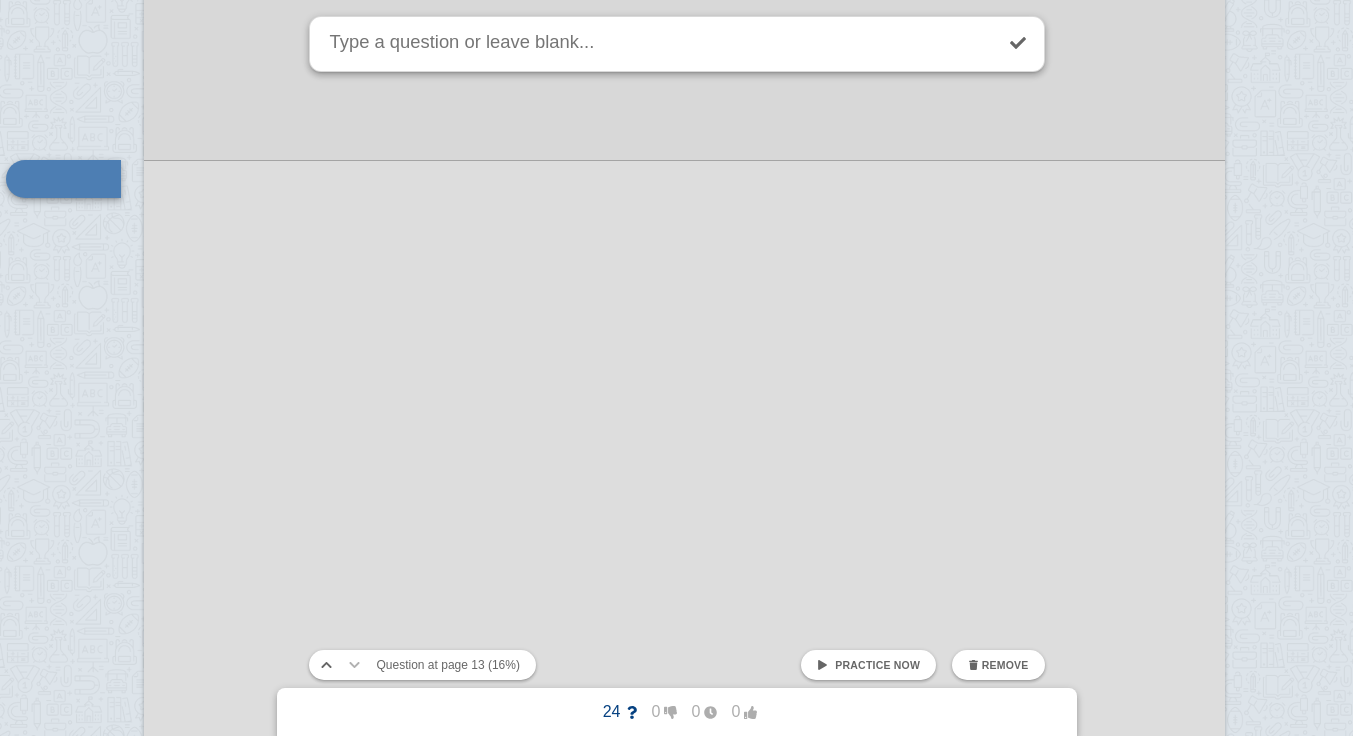 scroll, scrollTop: 18716, scrollLeft: 48, axis: both 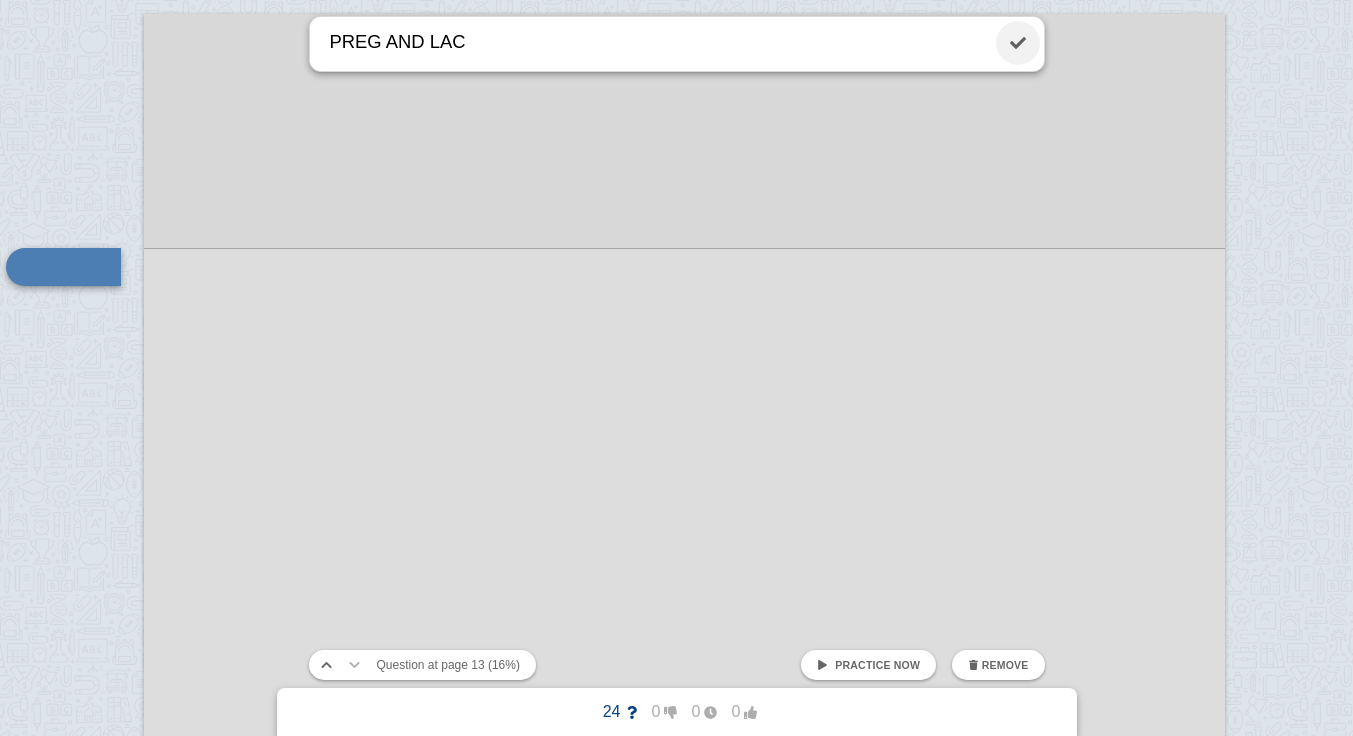 click at bounding box center [1018, 43] 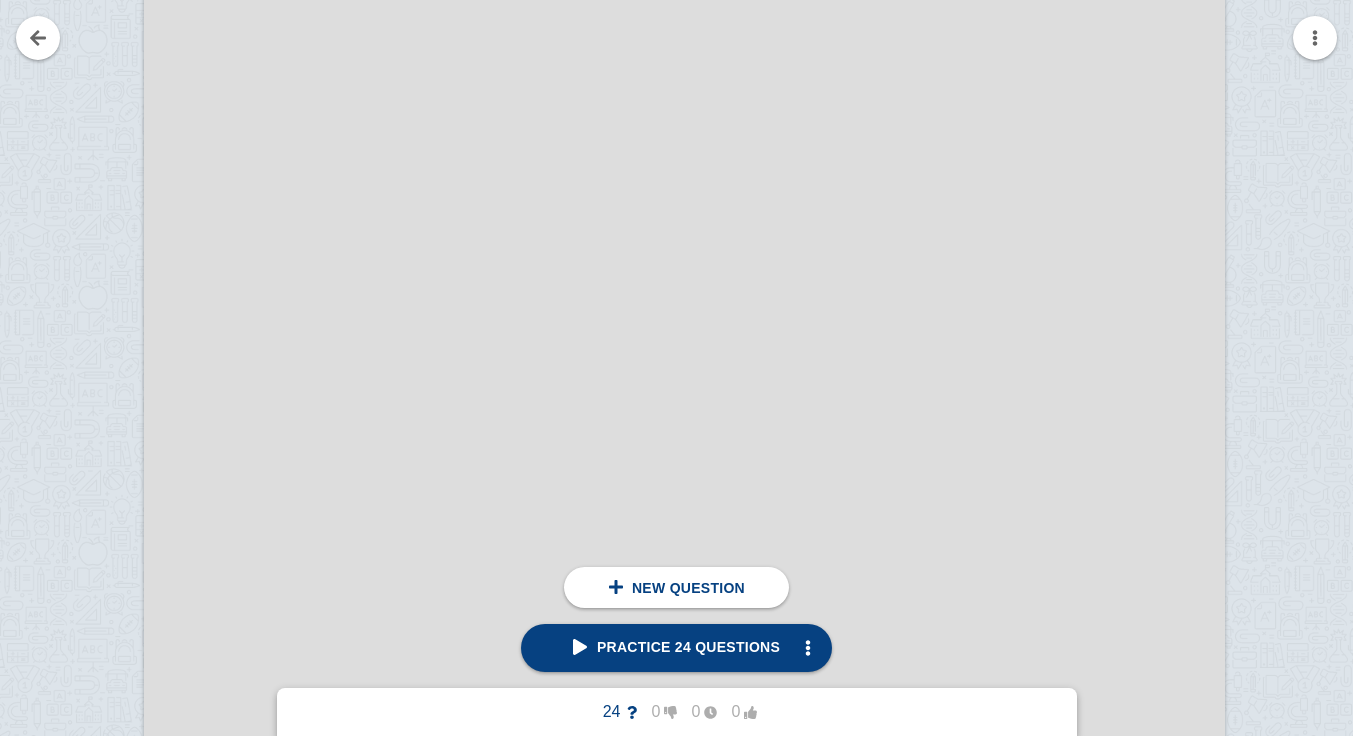 scroll, scrollTop: 20278, scrollLeft: 48, axis: both 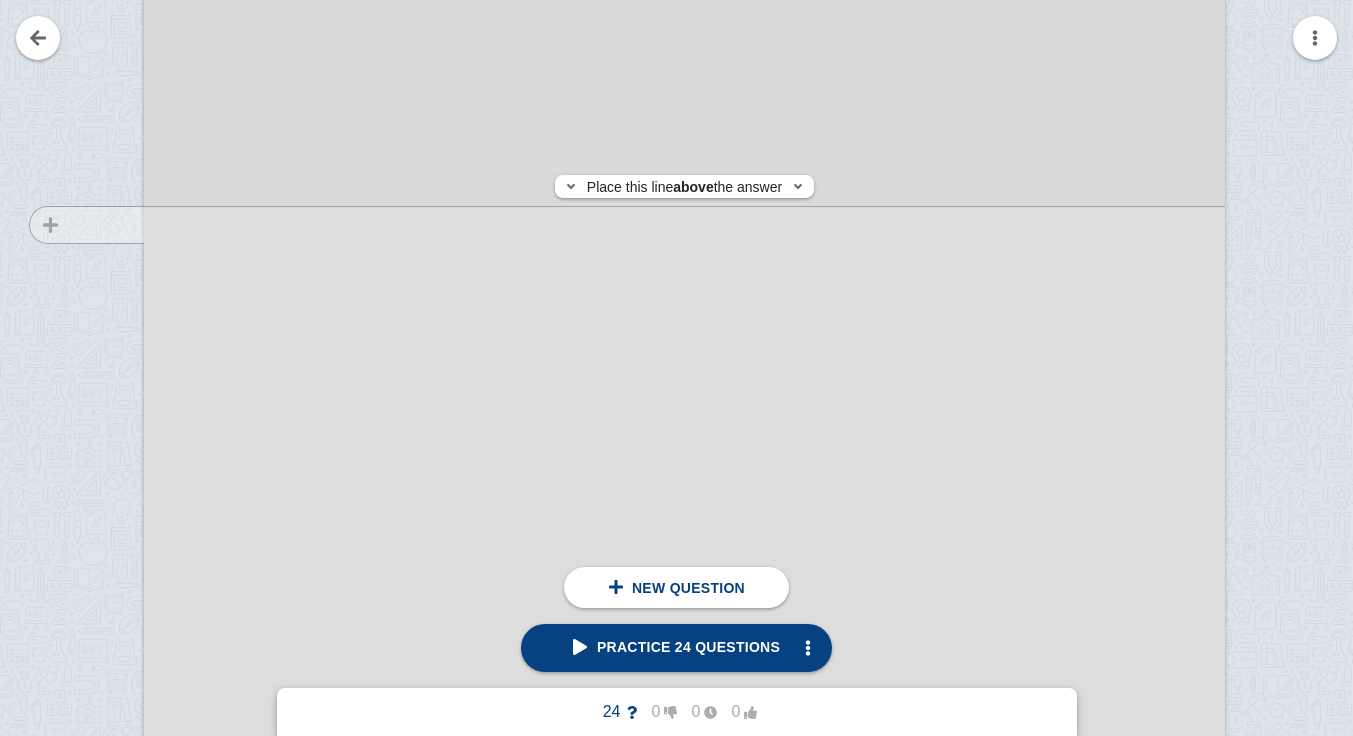 click at bounding box center (77, 706) 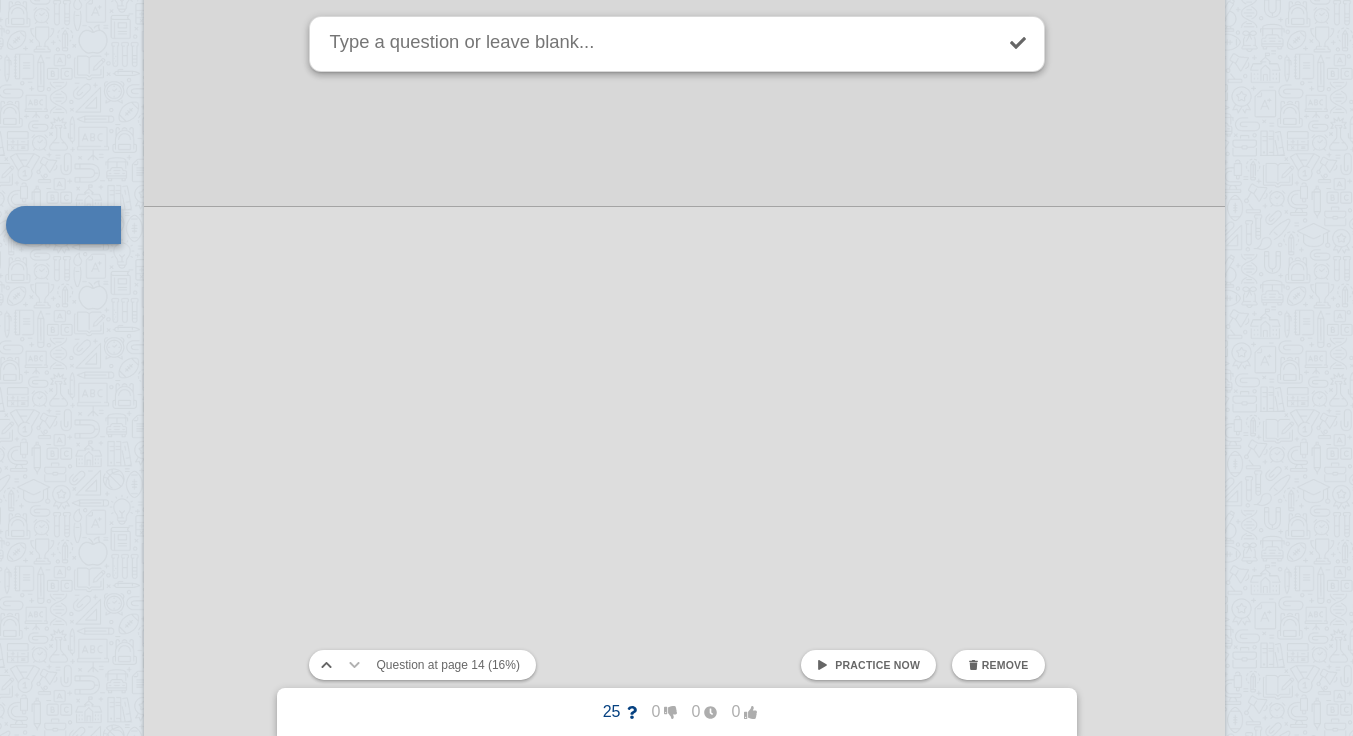 scroll, scrollTop: 20236, scrollLeft: 48, axis: both 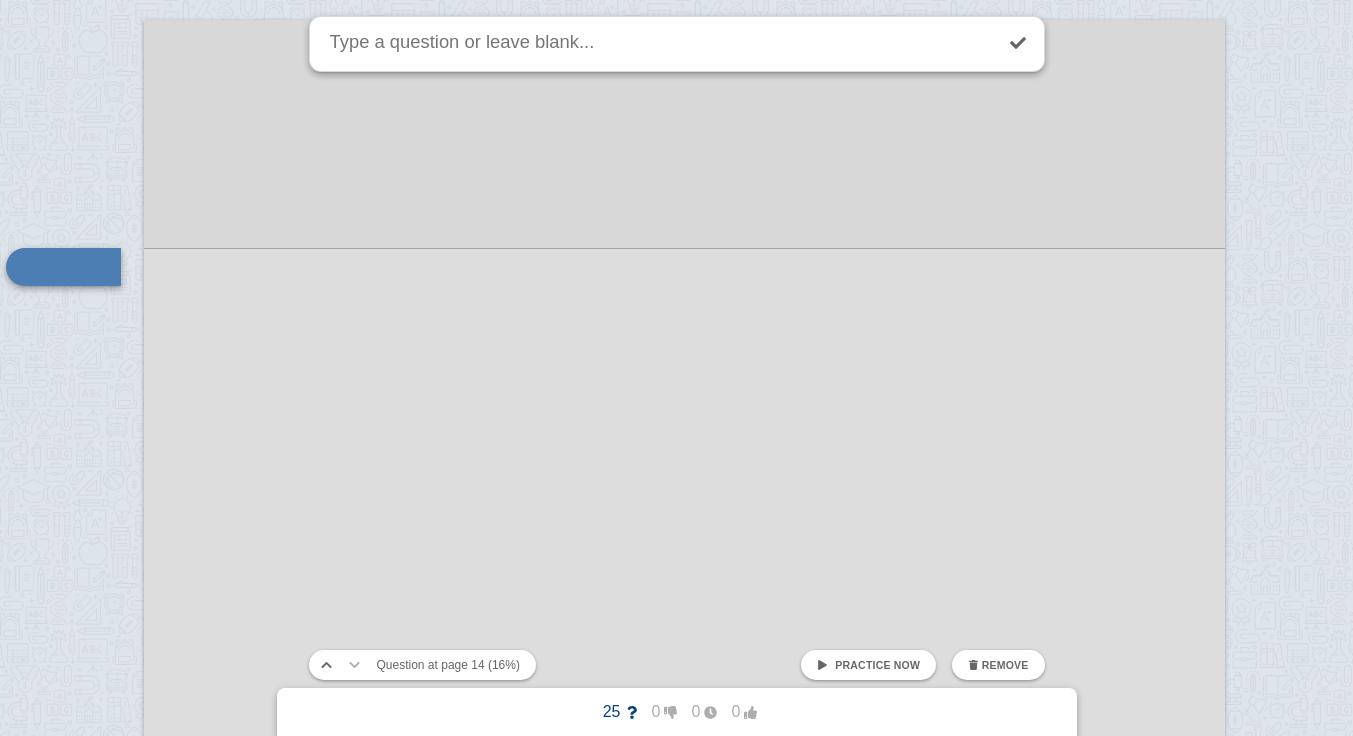 click at bounding box center [684, -6102] 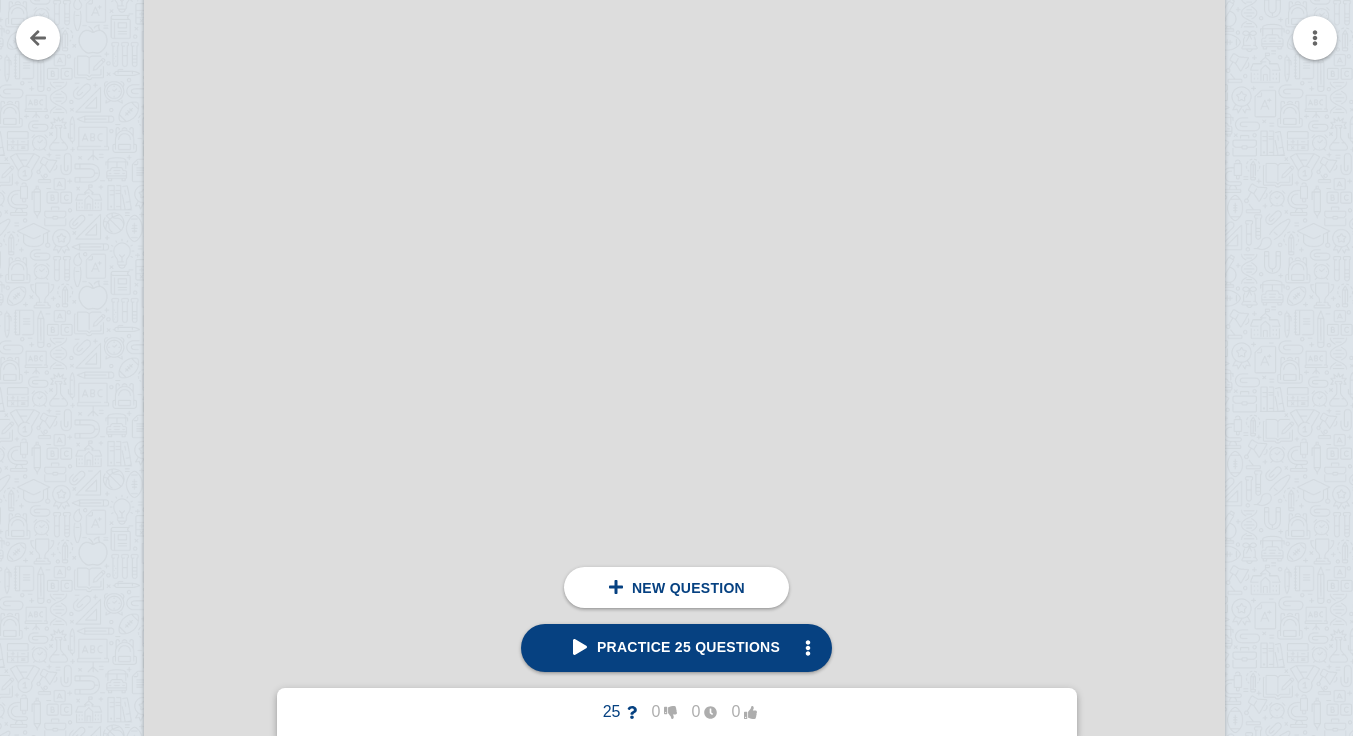 scroll, scrollTop: 20871, scrollLeft: 48, axis: both 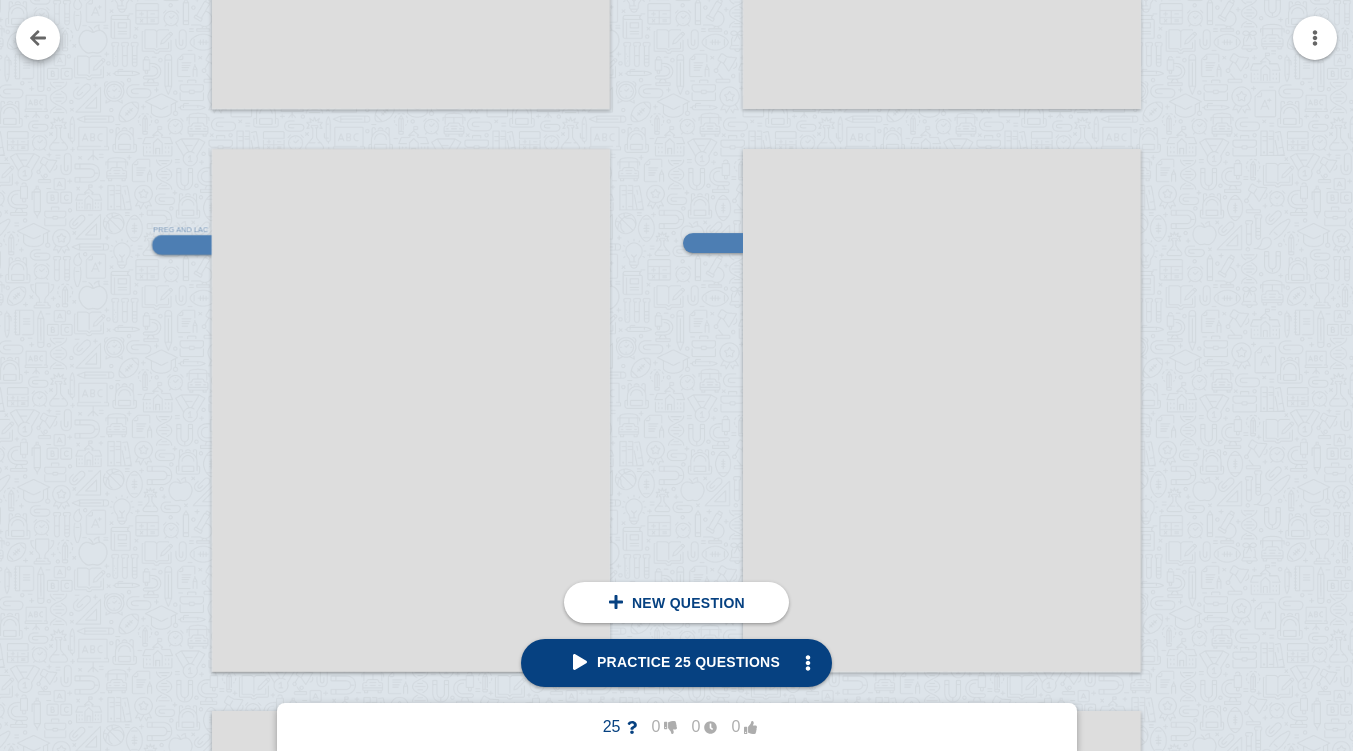 click at bounding box center (38, 38) 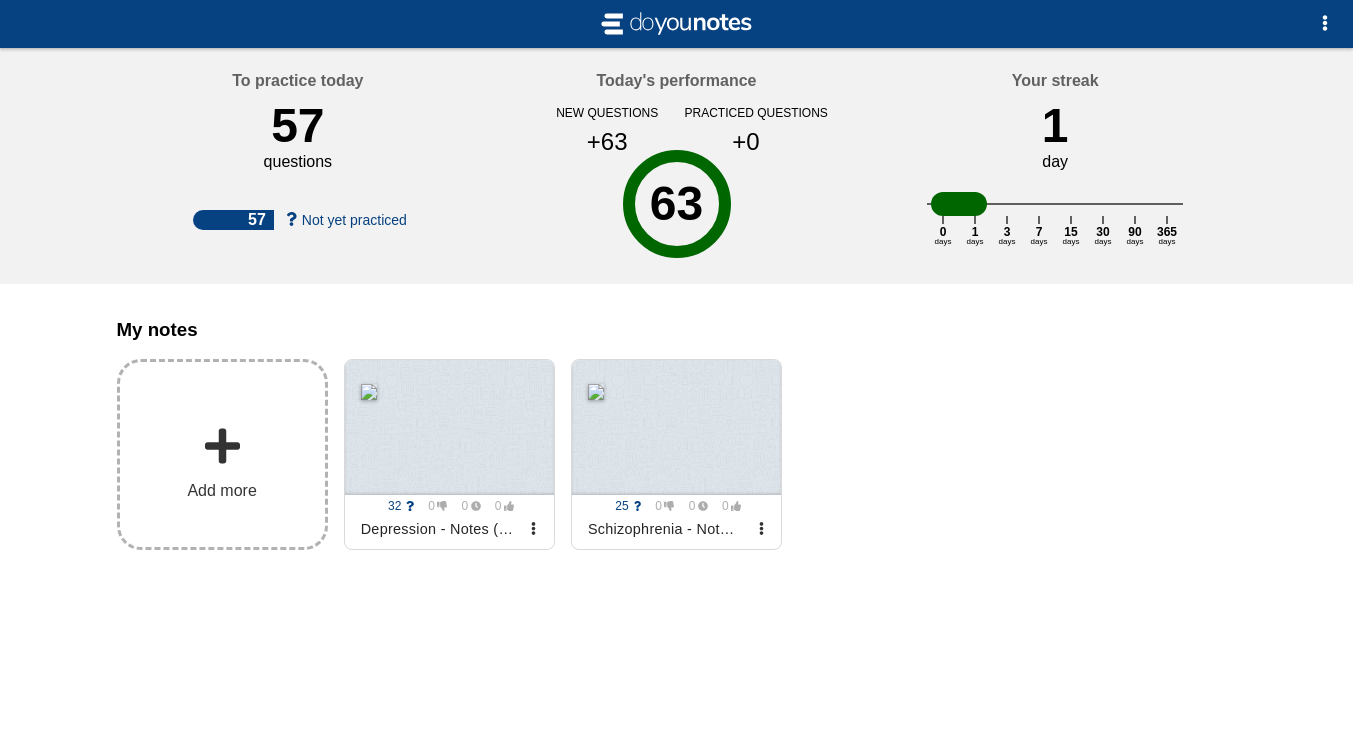 click at bounding box center (222, 446) 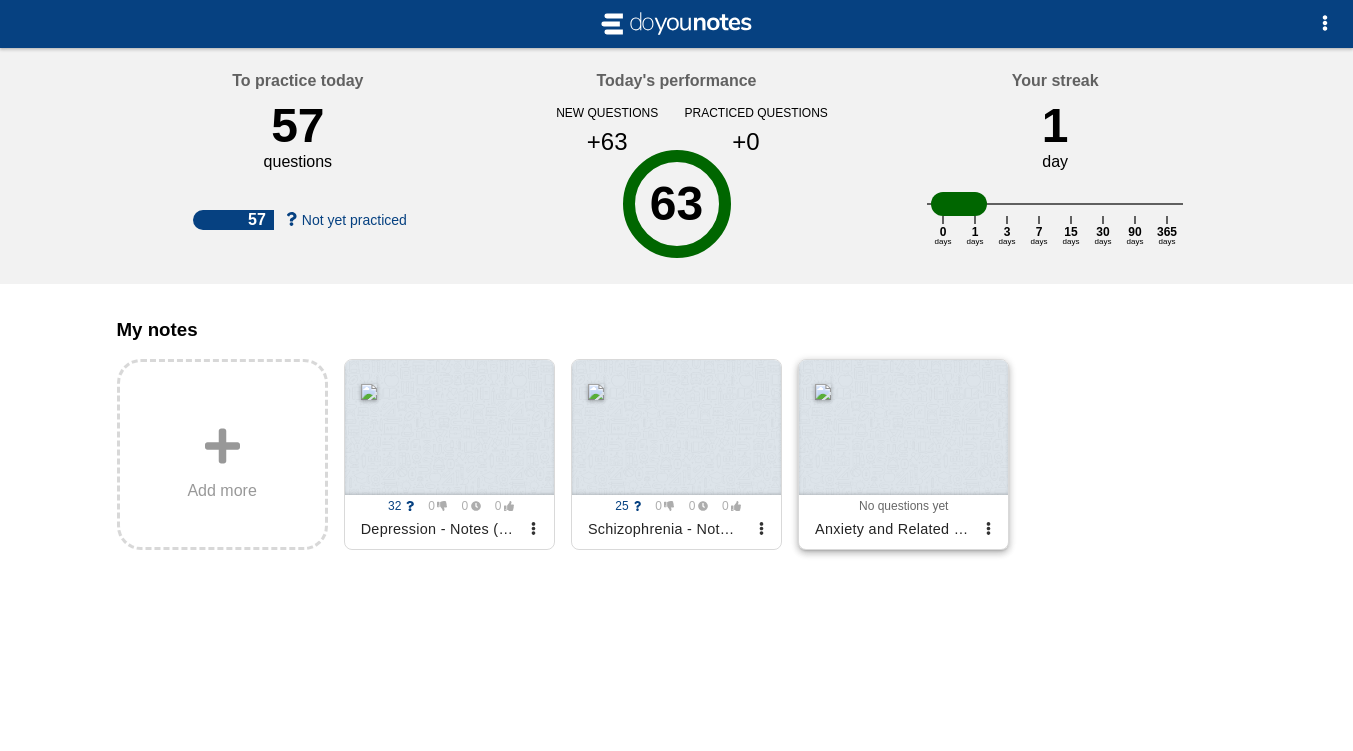 click at bounding box center [903, 427] 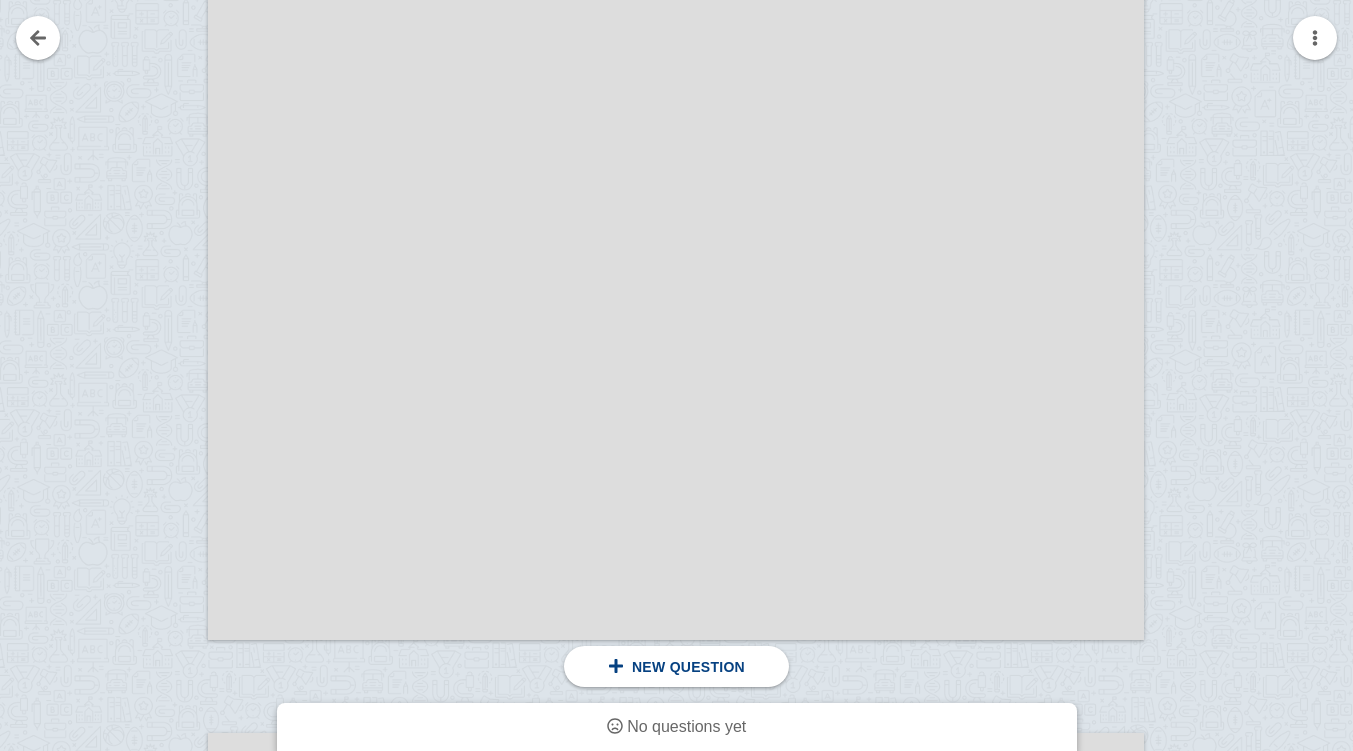 scroll, scrollTop: 3621, scrollLeft: 0, axis: vertical 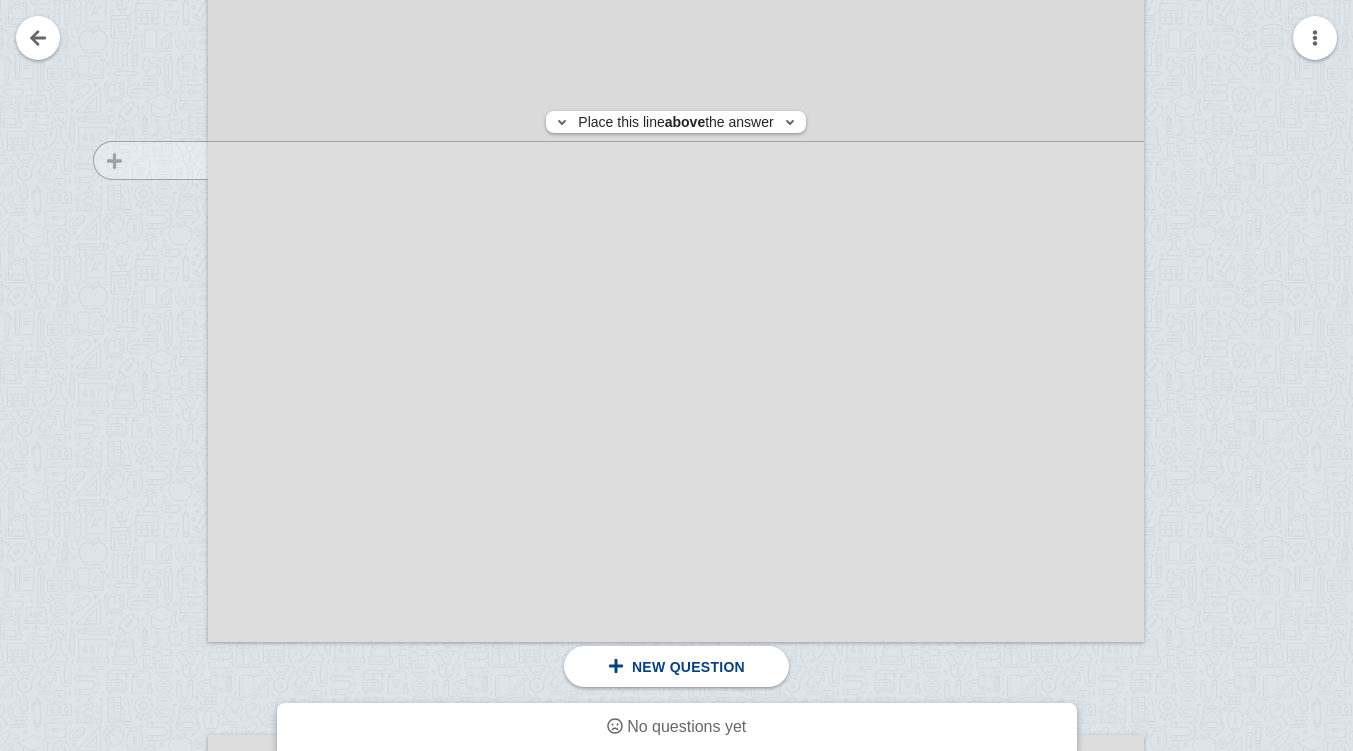 click at bounding box center [141, 46] 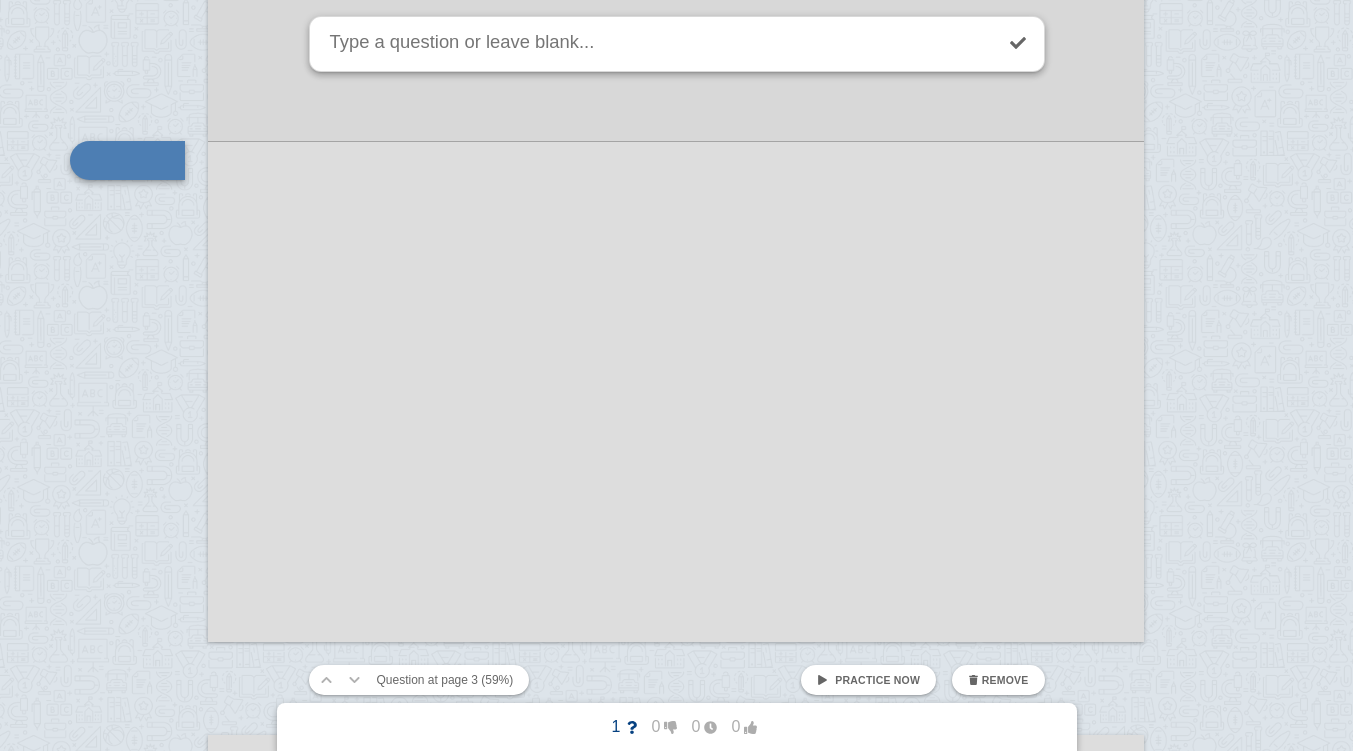 scroll, scrollTop: 3514, scrollLeft: 0, axis: vertical 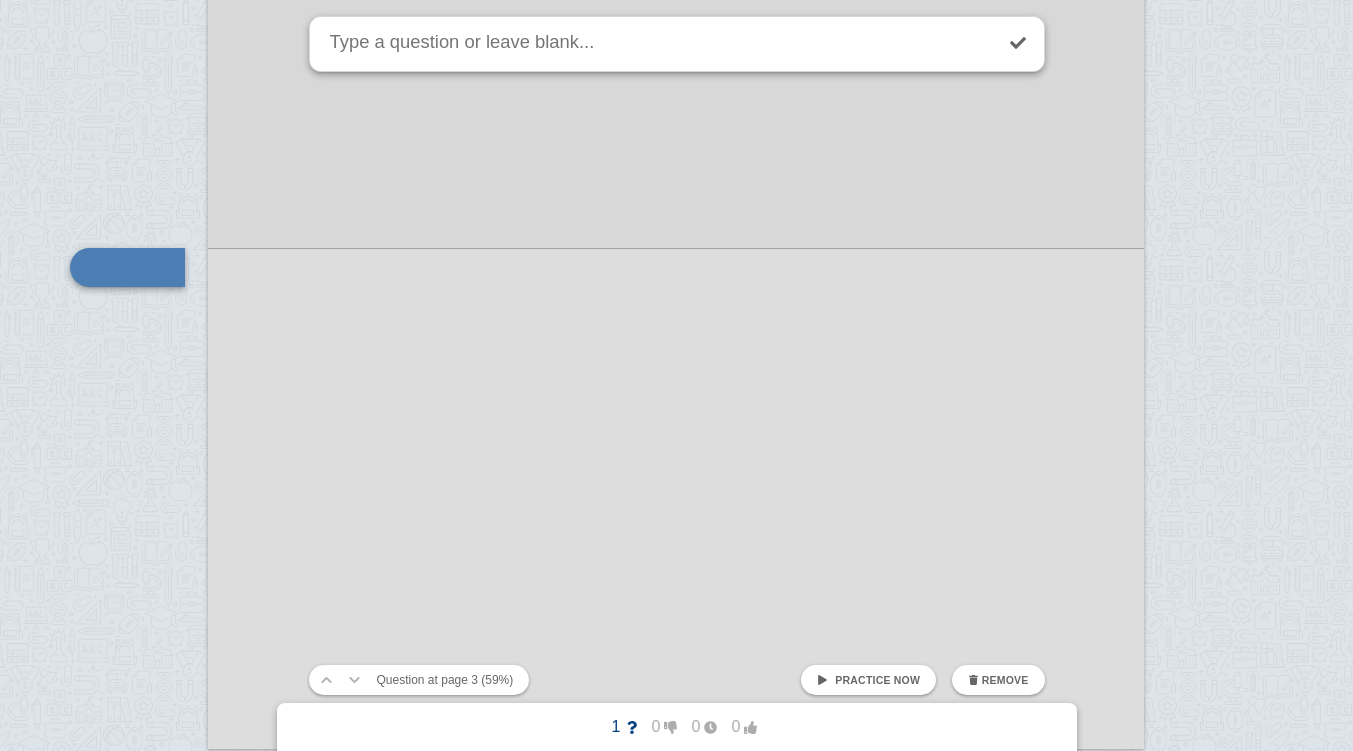 click at bounding box center (676, 5461) 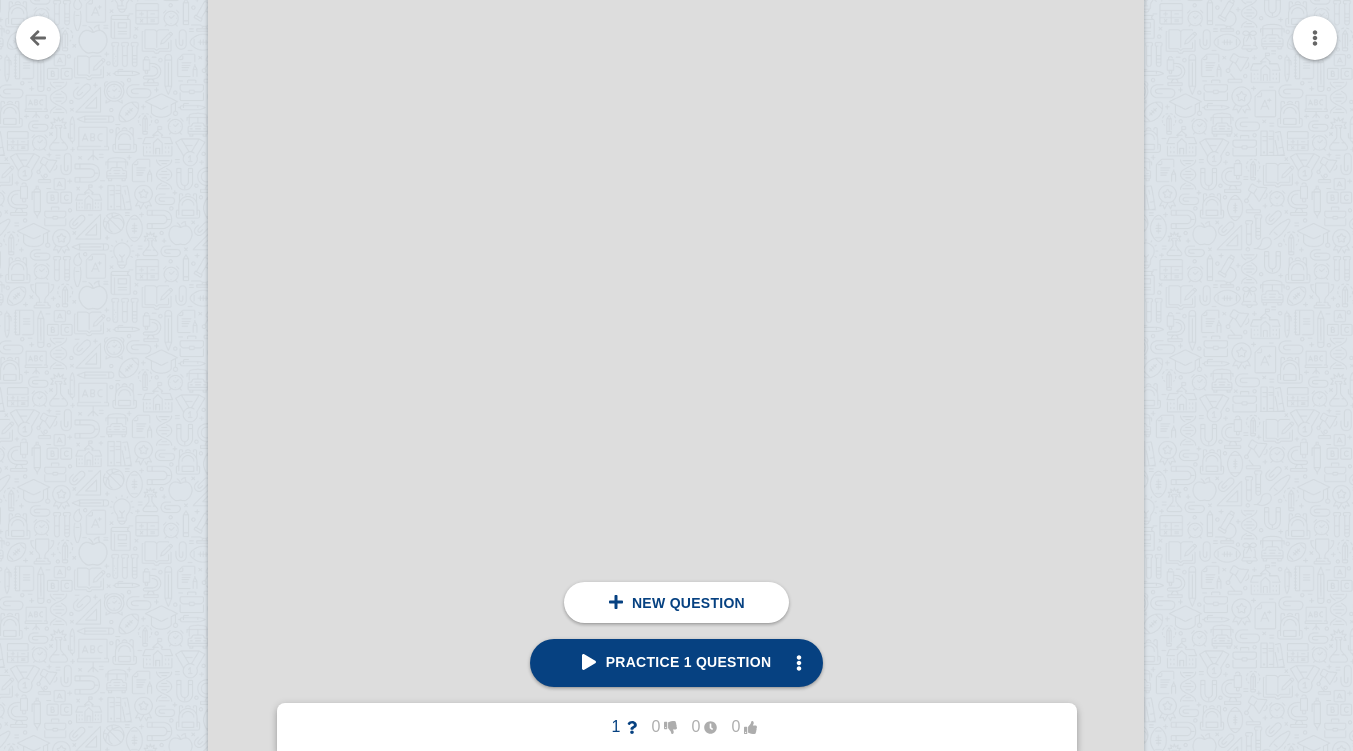 scroll, scrollTop: 4435, scrollLeft: 0, axis: vertical 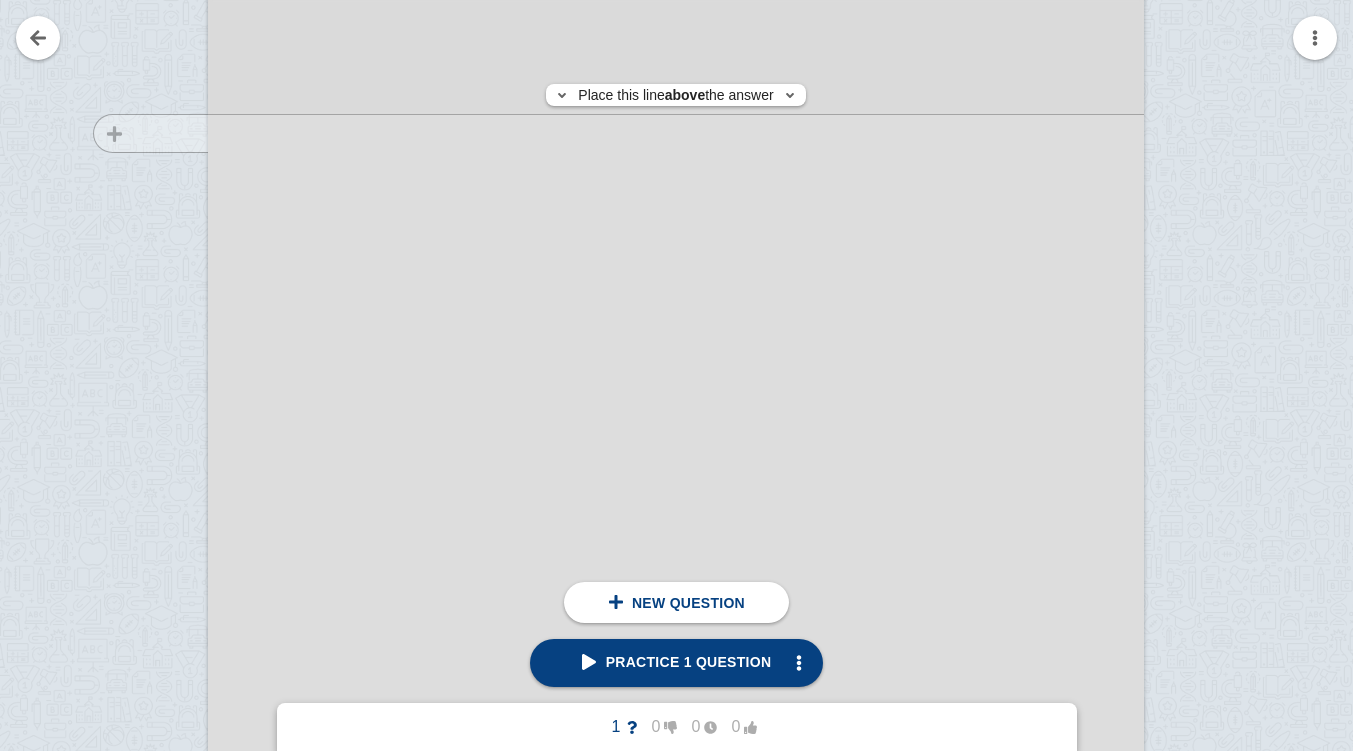 click at bounding box center (141, 554) 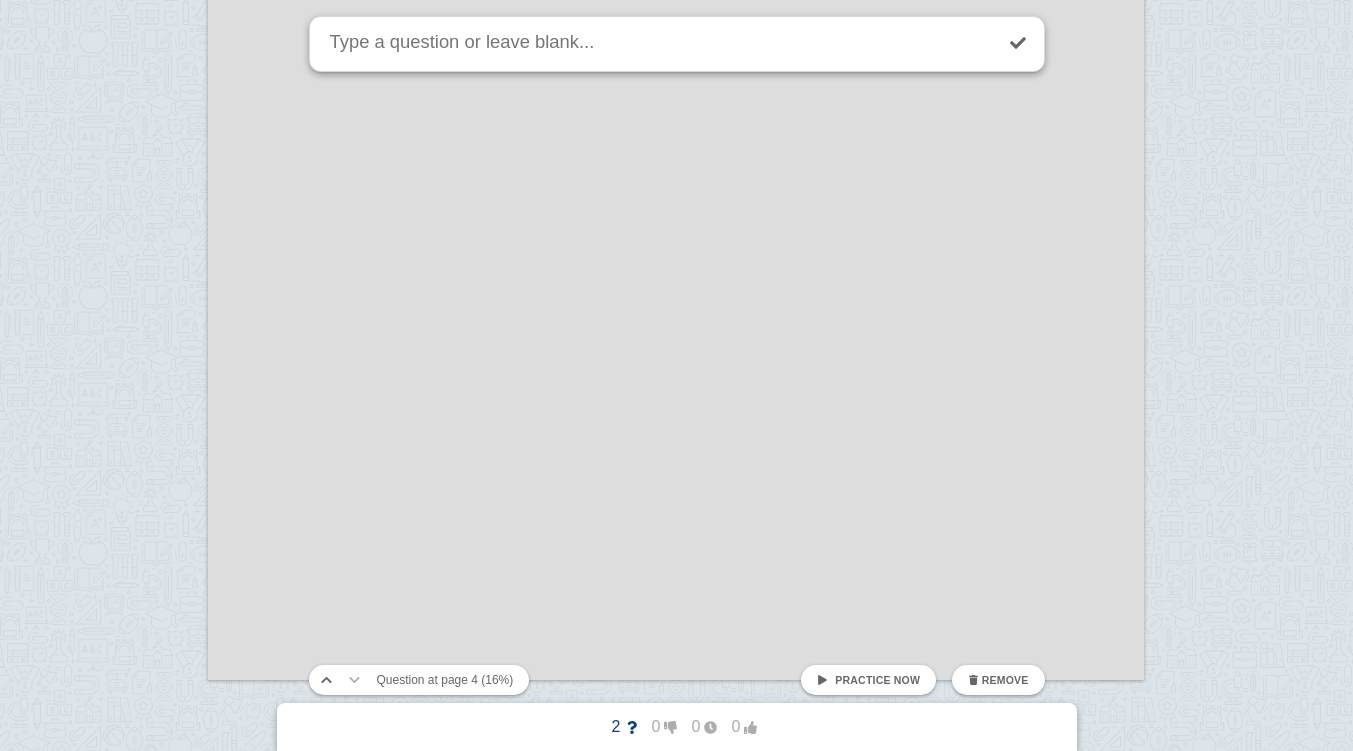 scroll, scrollTop: 6245, scrollLeft: 0, axis: vertical 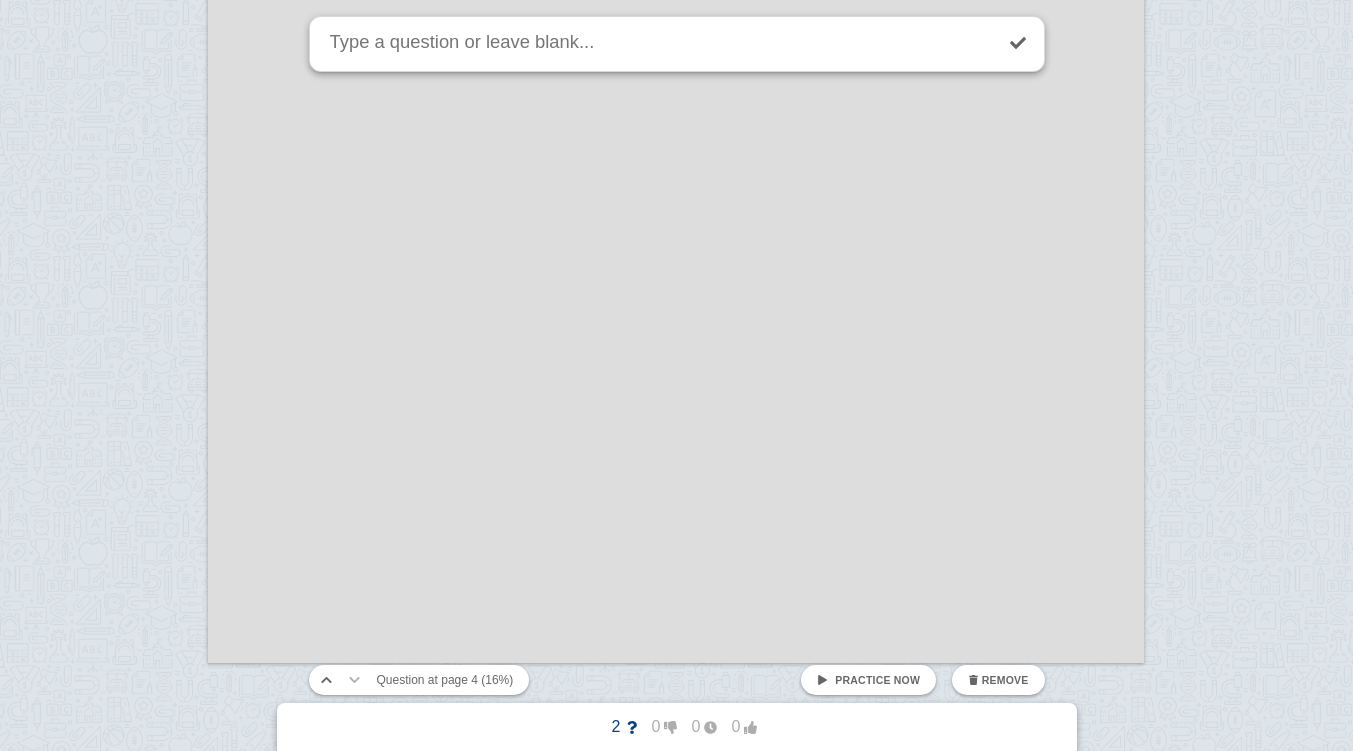 click at bounding box center (676, 2730) 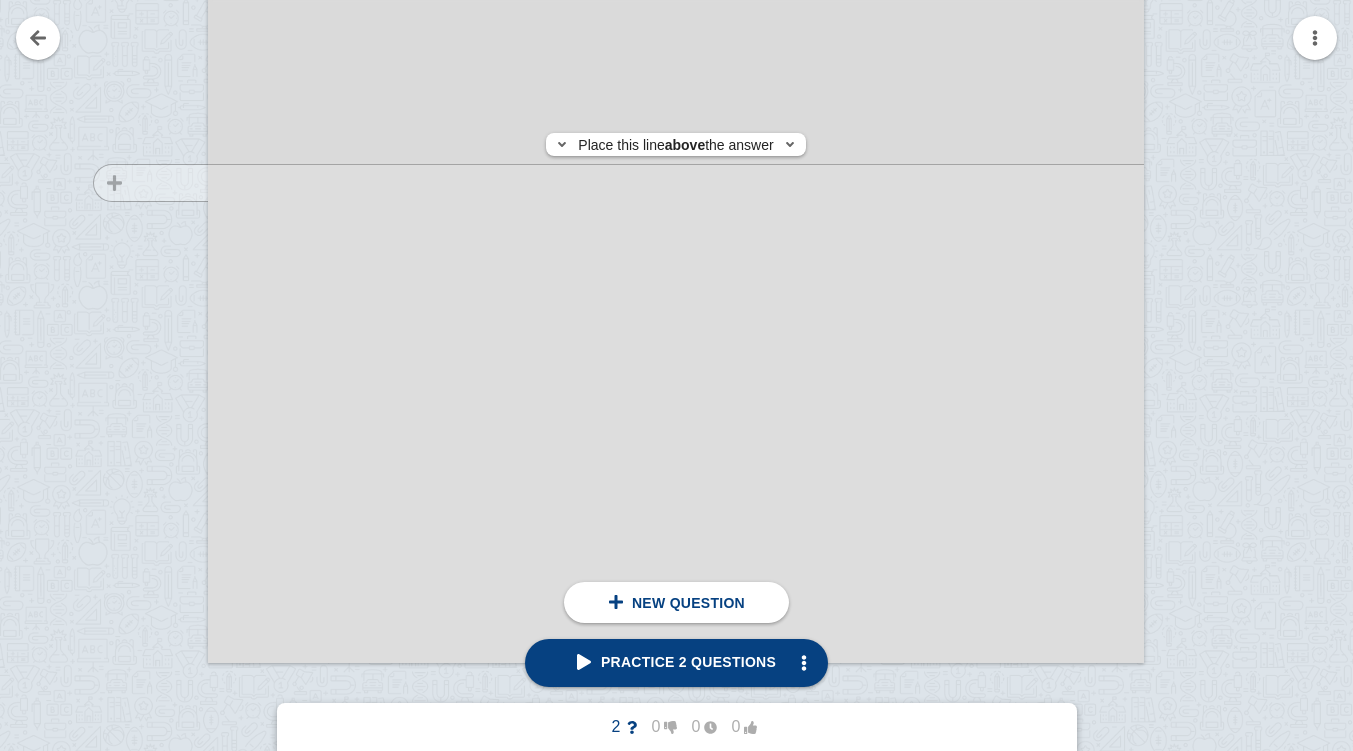 click at bounding box center (141, 67) 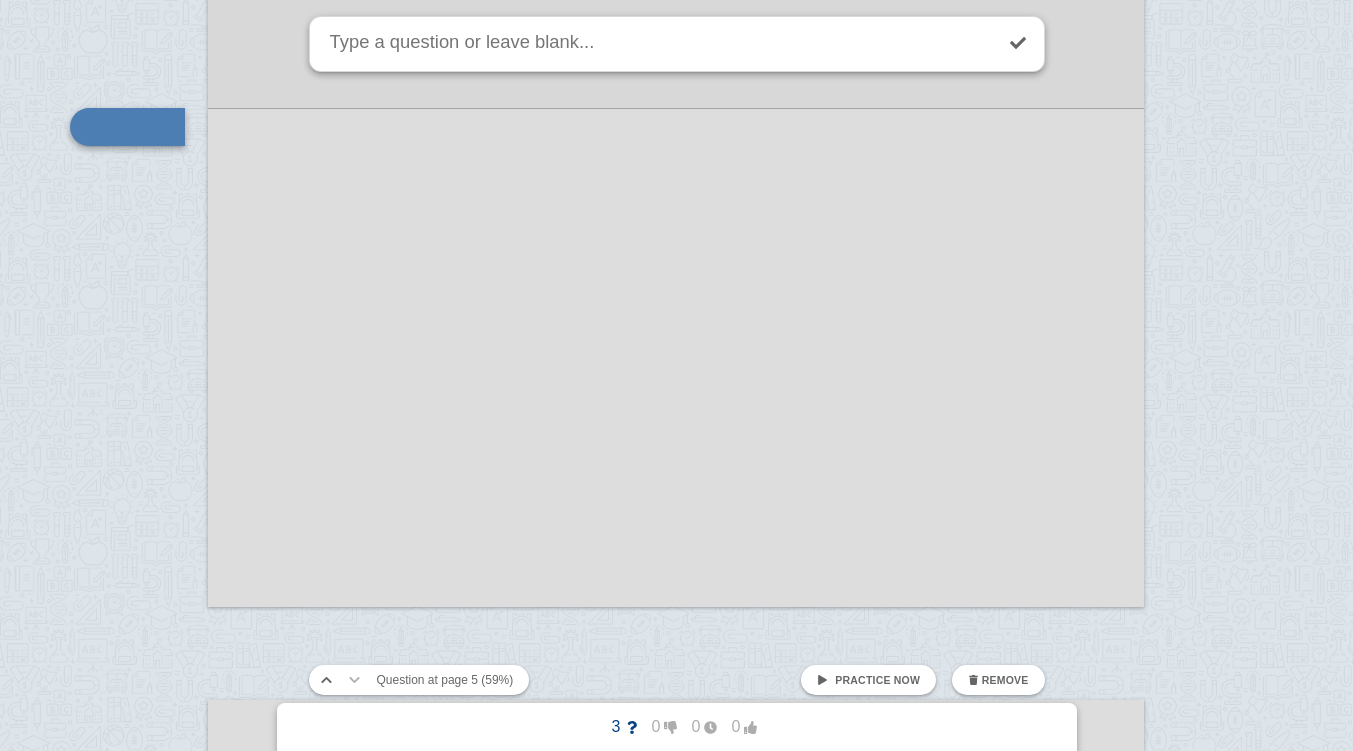 scroll, scrollTop: 6279, scrollLeft: 0, axis: vertical 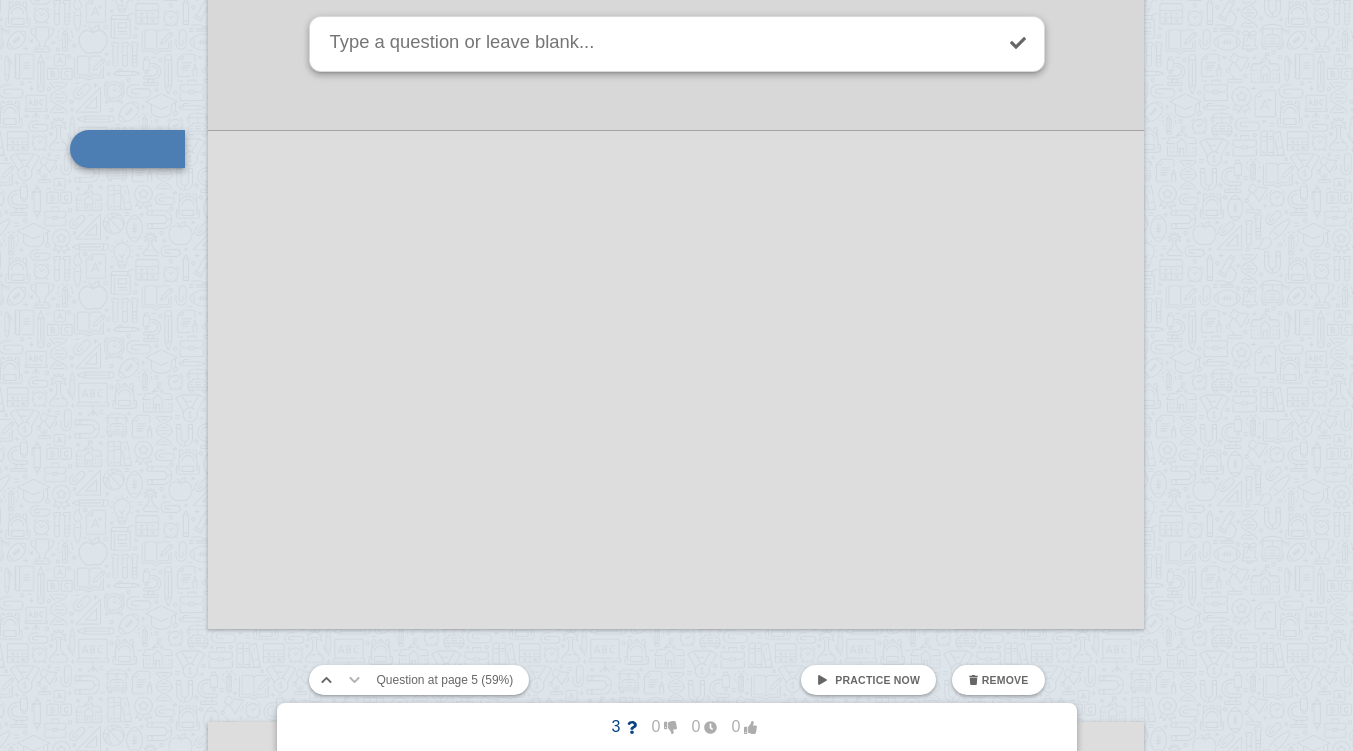 click at bounding box center (676, 2696) 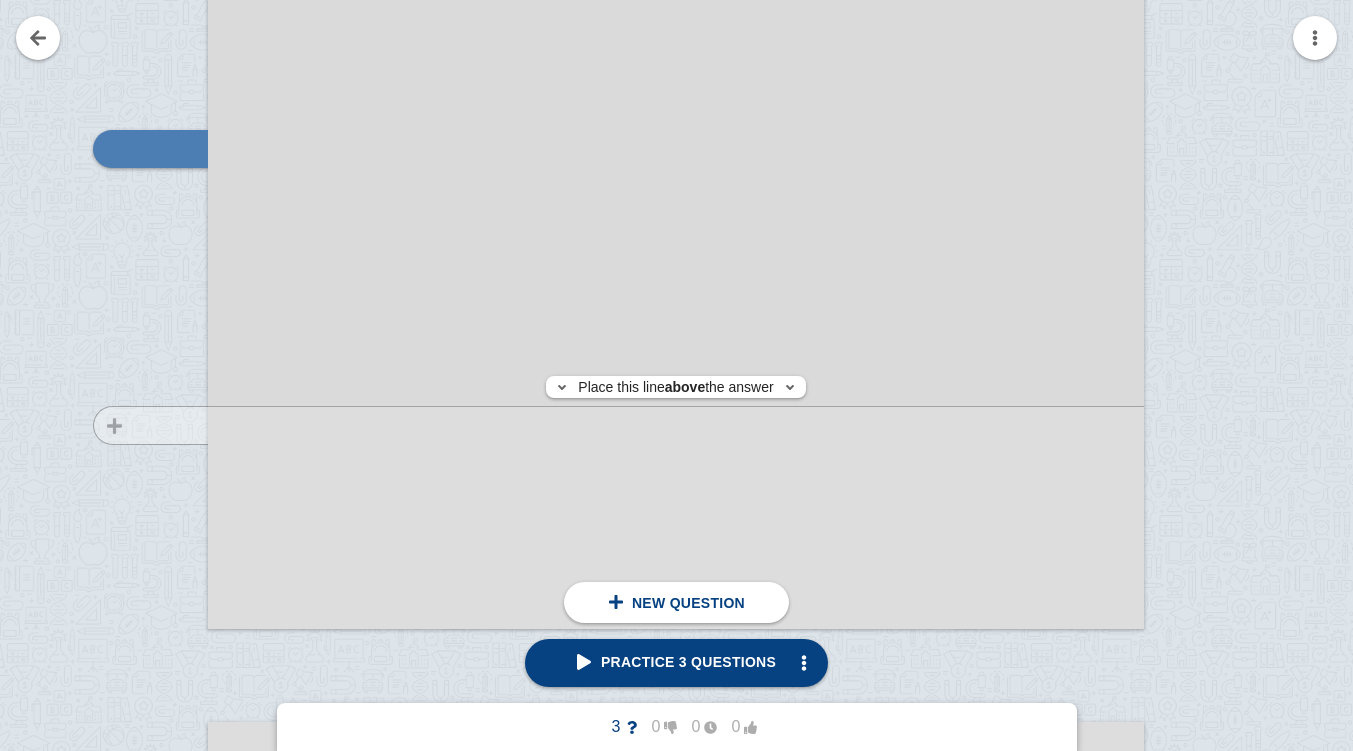click at bounding box center (141, 33) 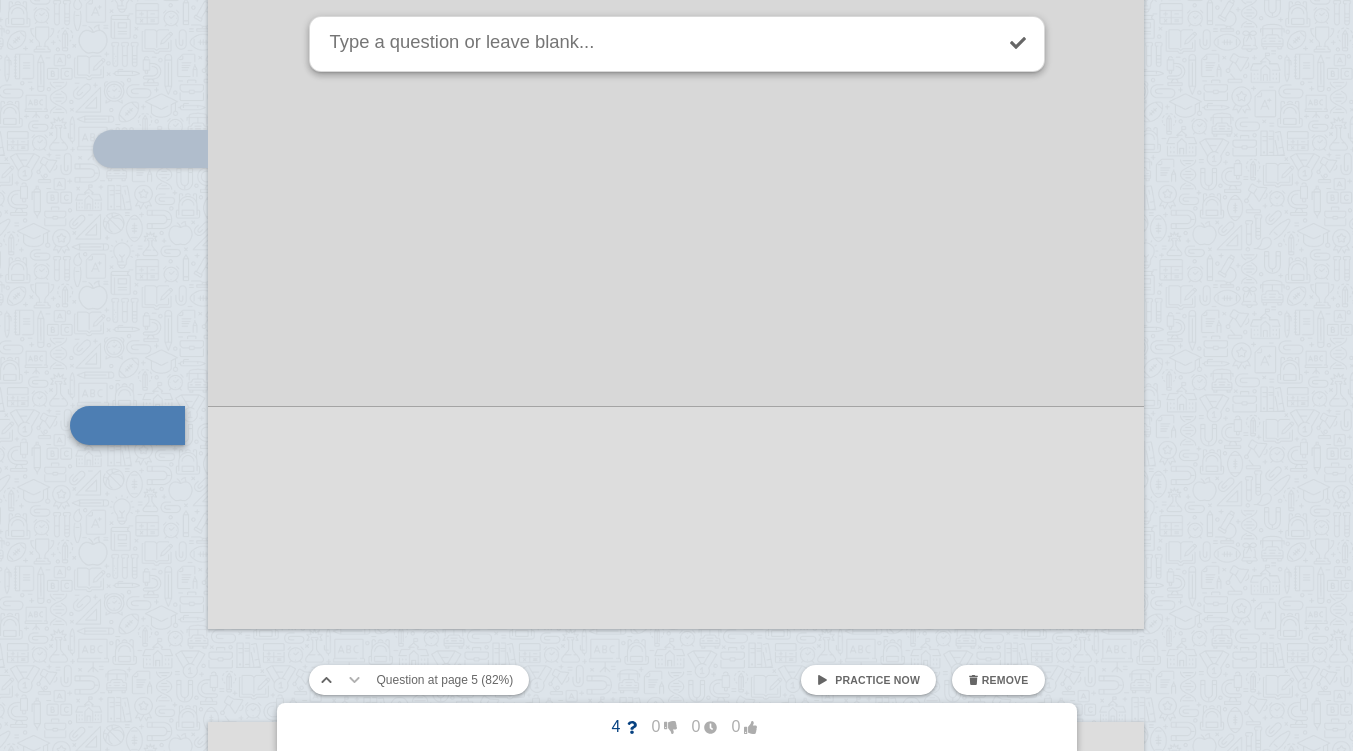 scroll, scrollTop: 6437, scrollLeft: 0, axis: vertical 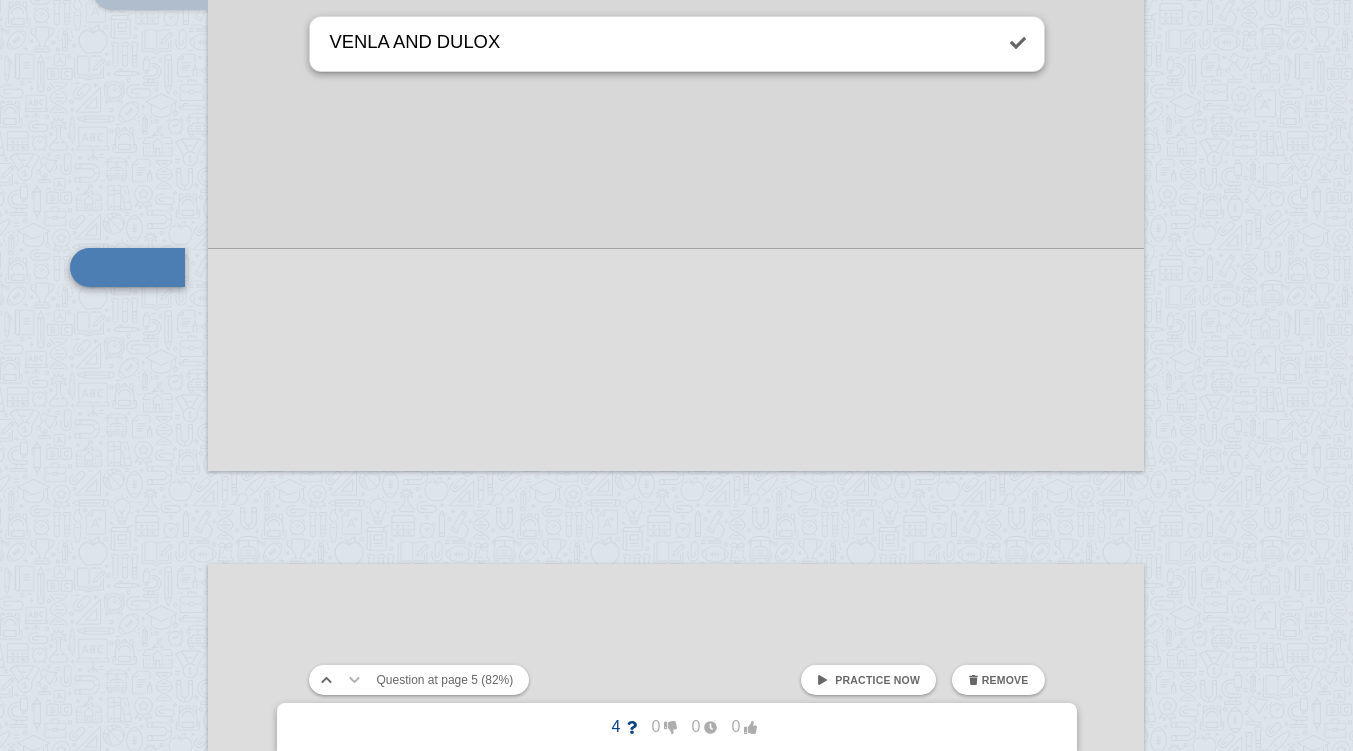click at bounding box center [676, 2538] 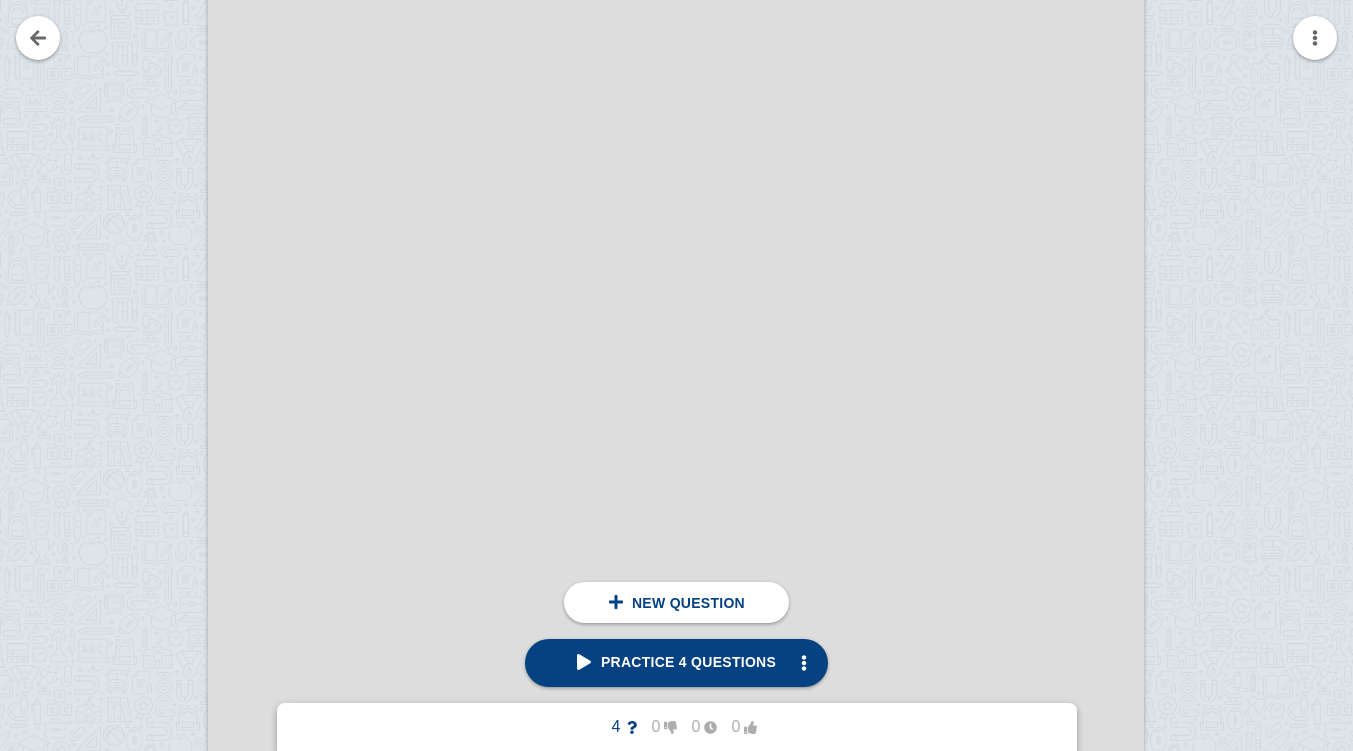 scroll, scrollTop: 7020, scrollLeft: 0, axis: vertical 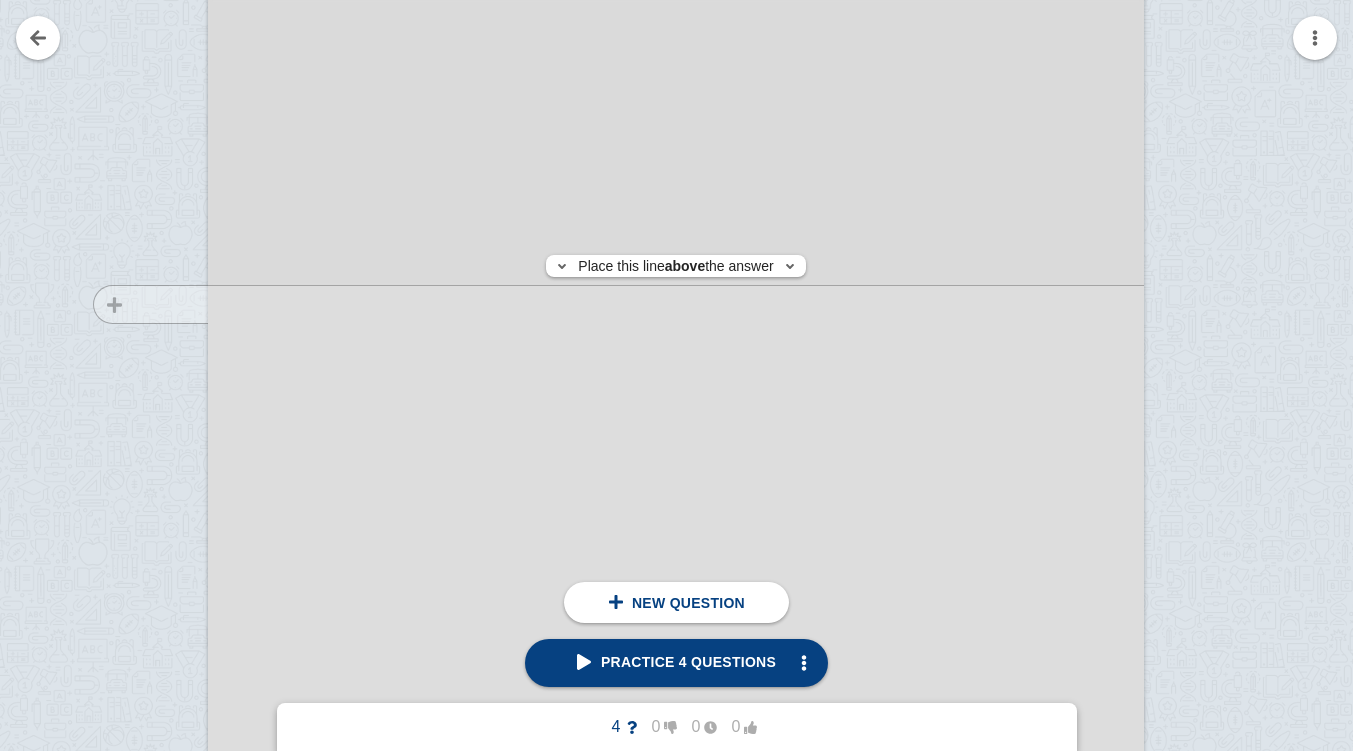 click at bounding box center (141, 614) 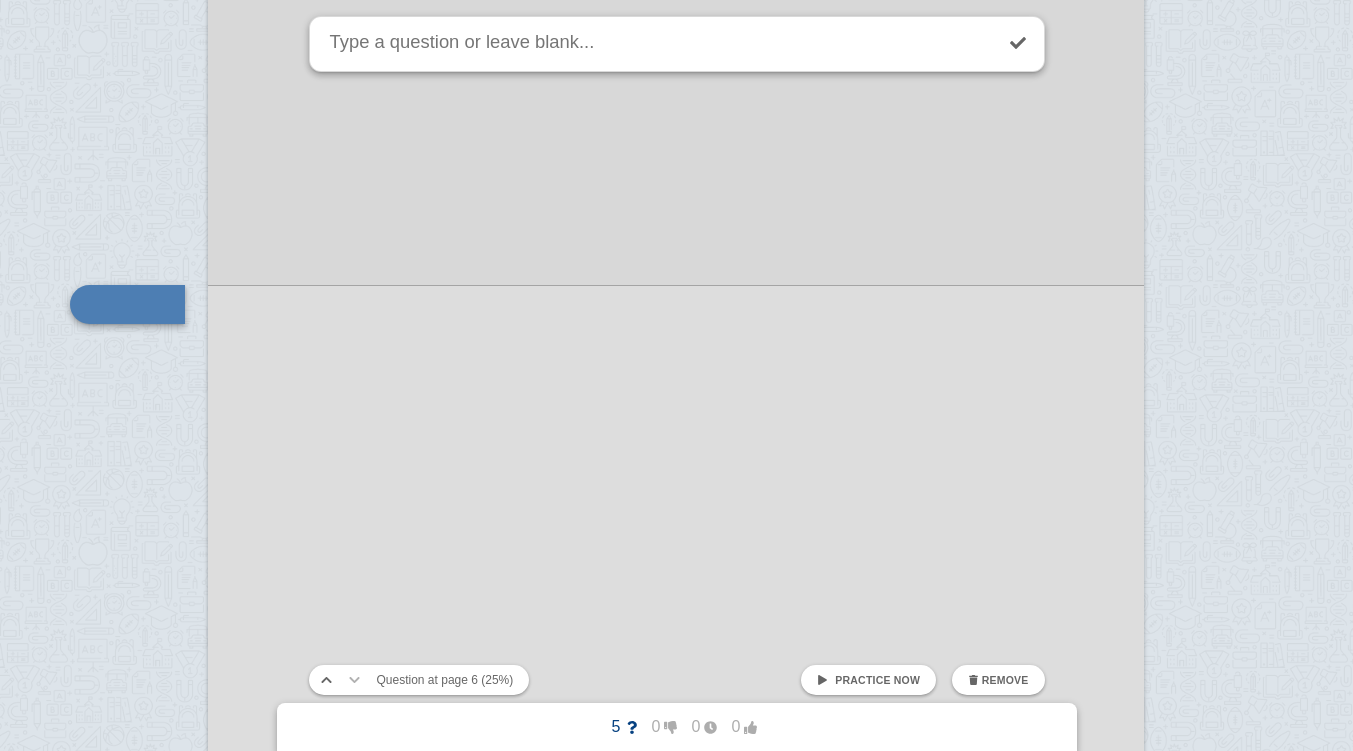 scroll, scrollTop: 7057, scrollLeft: 0, axis: vertical 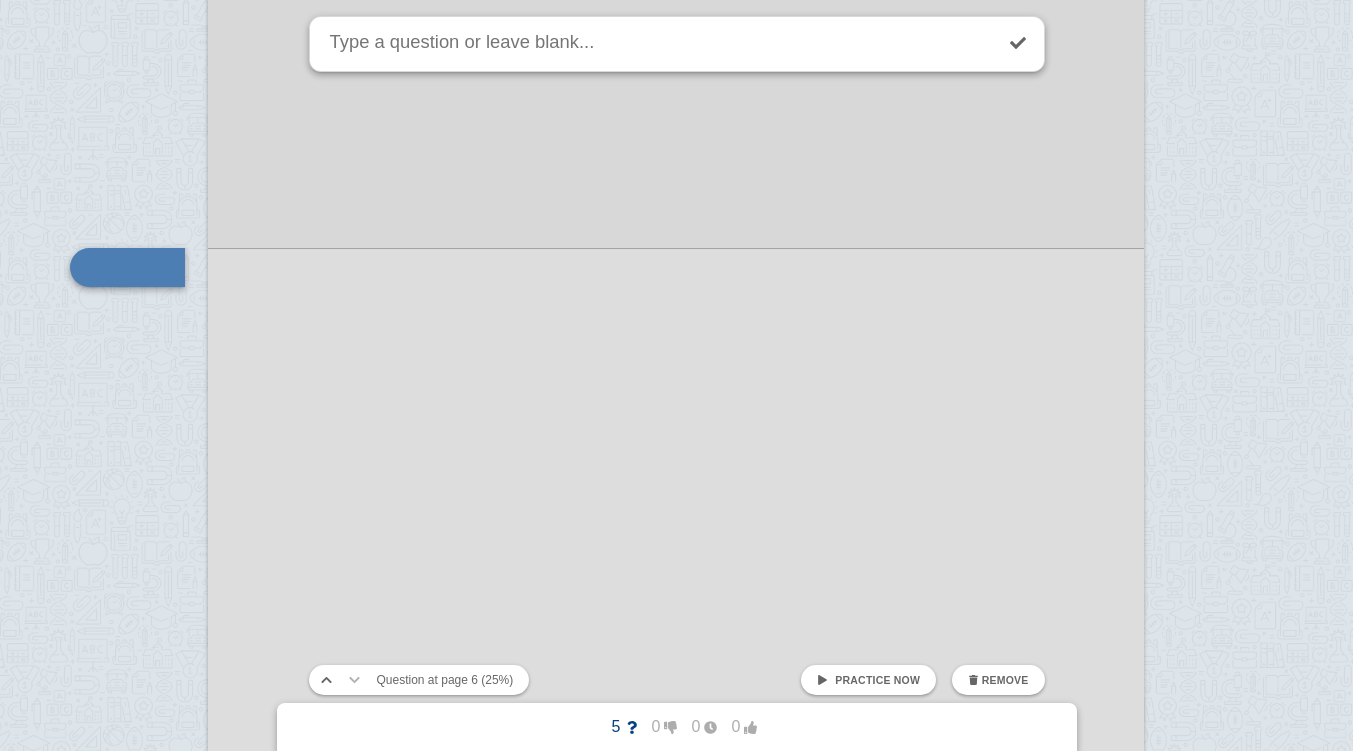 click at bounding box center (676, 1918) 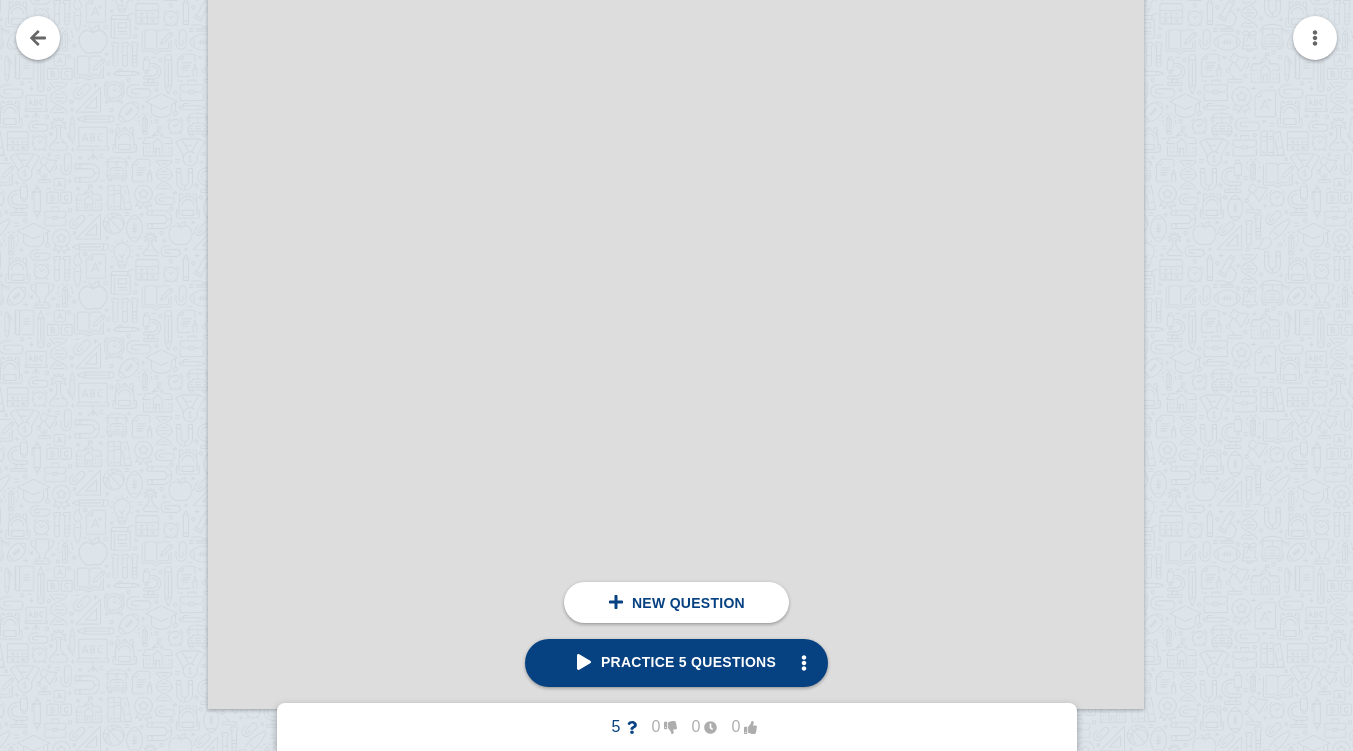 scroll, scrollTop: 7568, scrollLeft: 0, axis: vertical 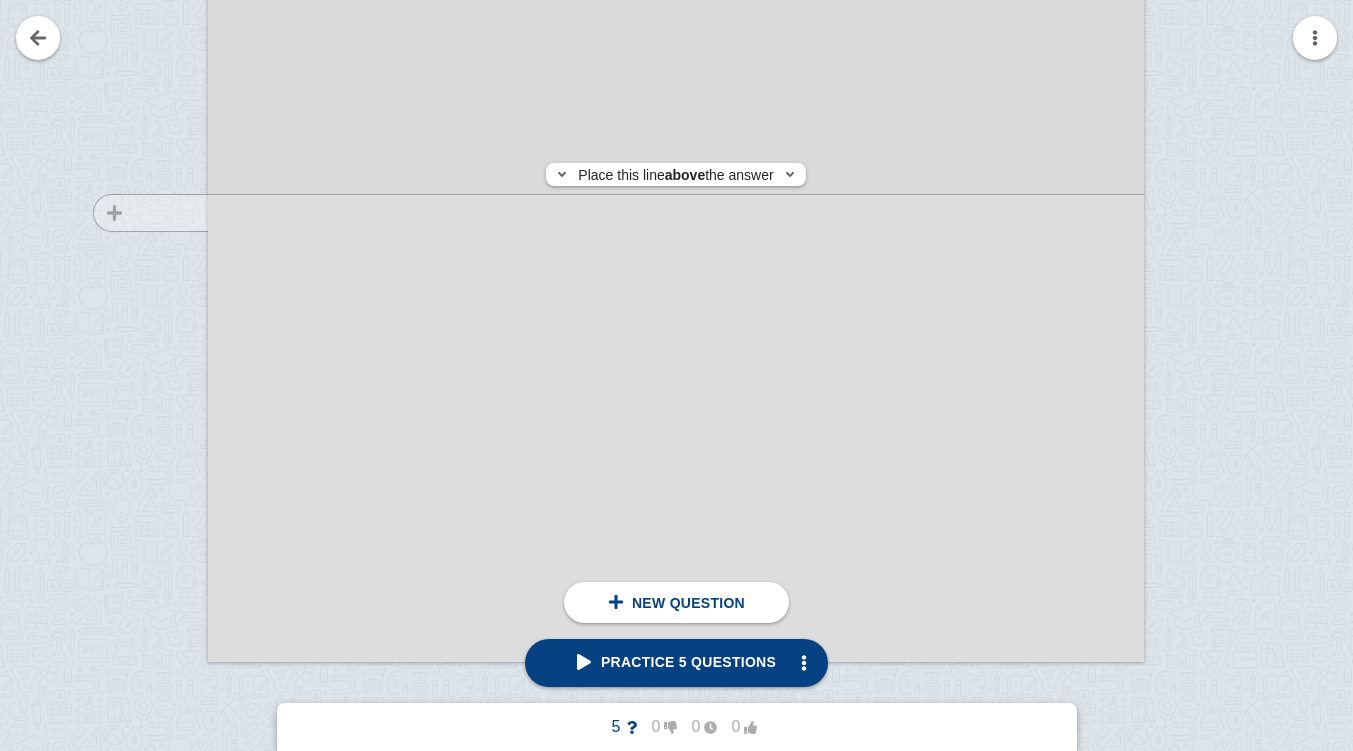 click at bounding box center (141, 66) 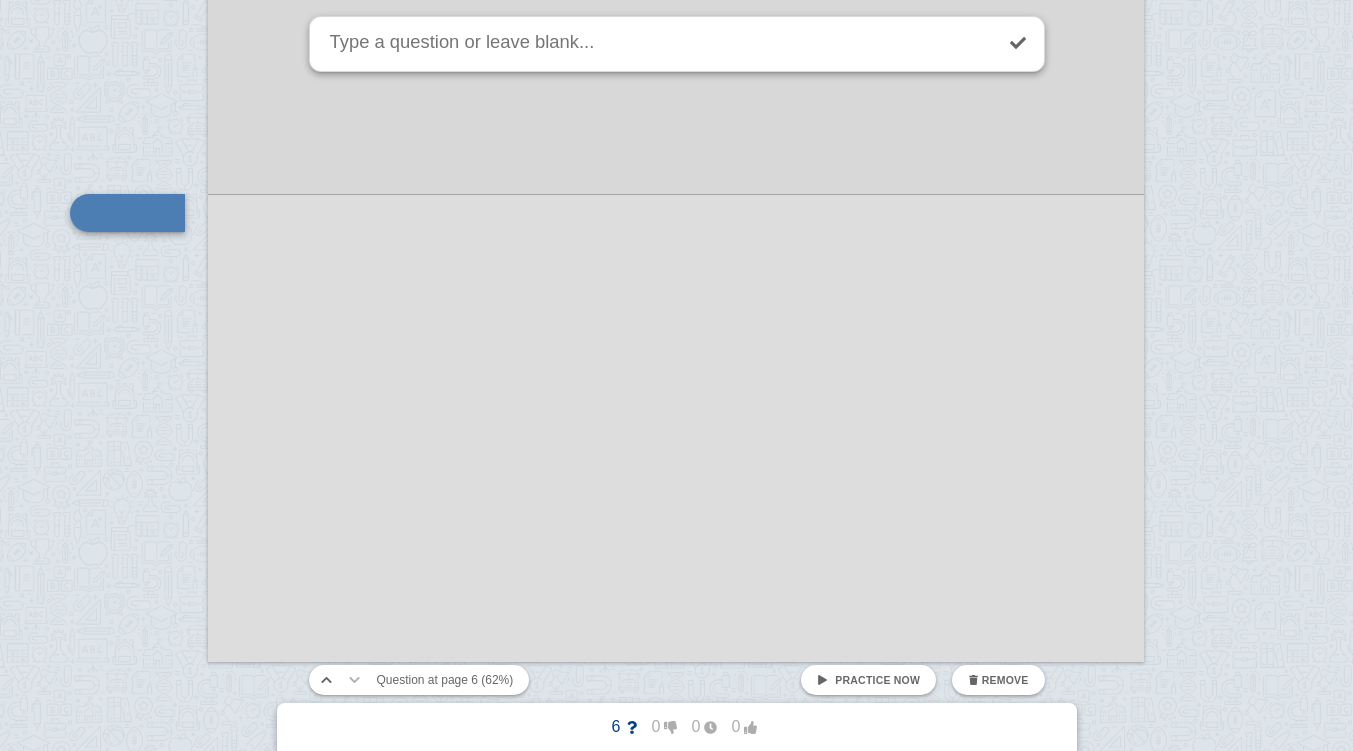scroll, scrollTop: 7514, scrollLeft: 0, axis: vertical 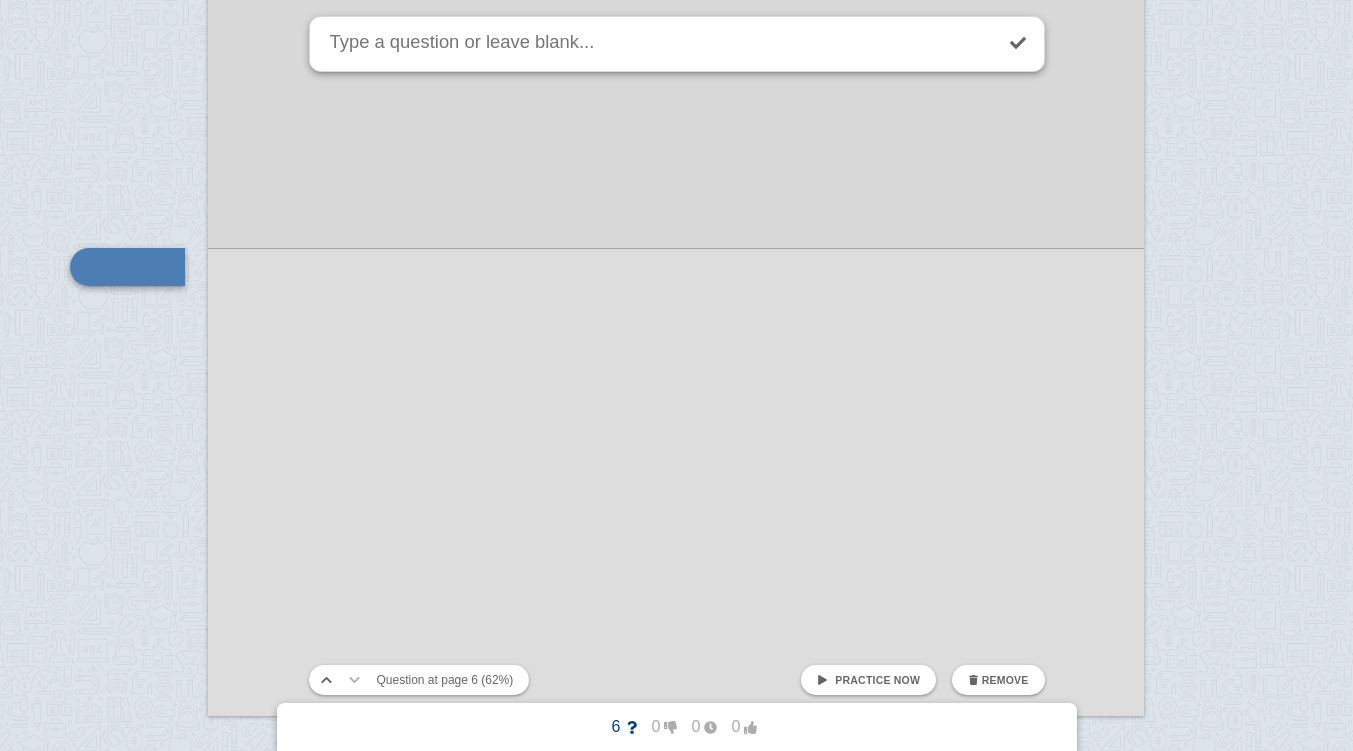 click at bounding box center (676, 1461) 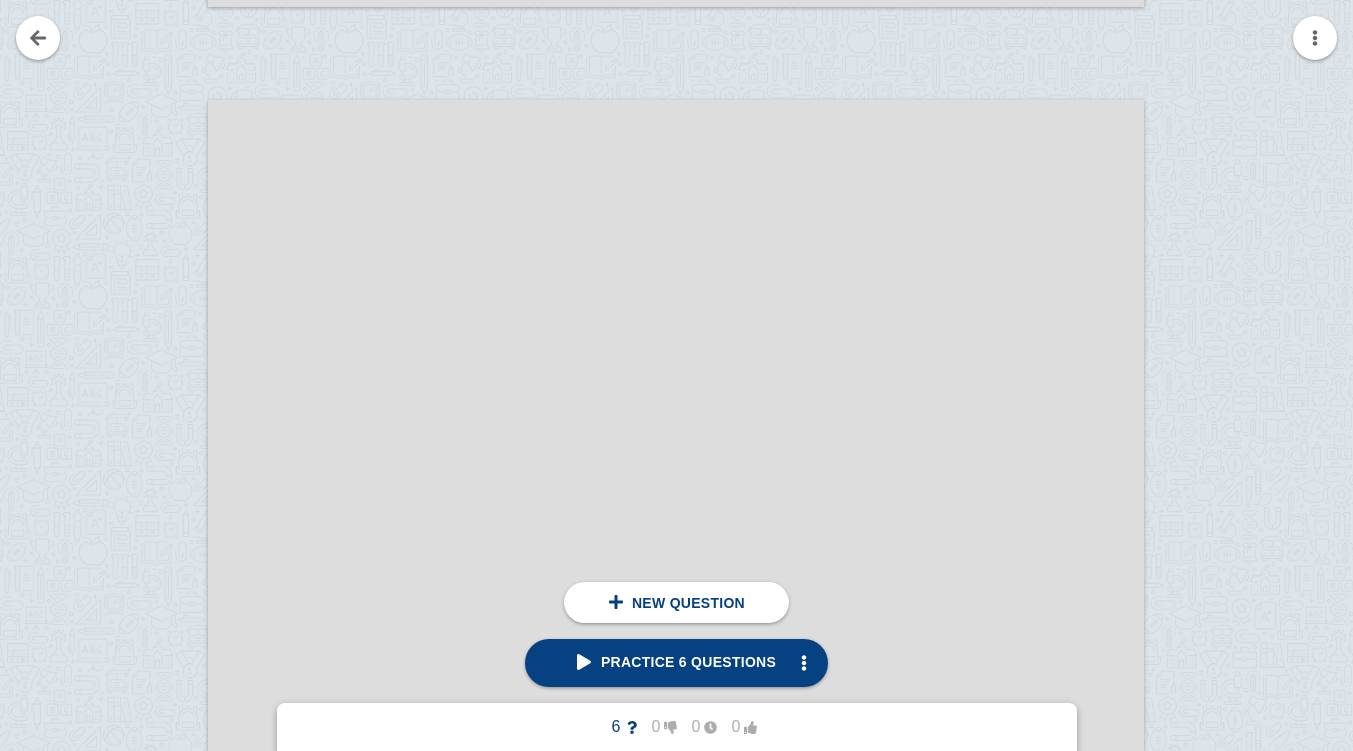 click at bounding box center [1211, 733] 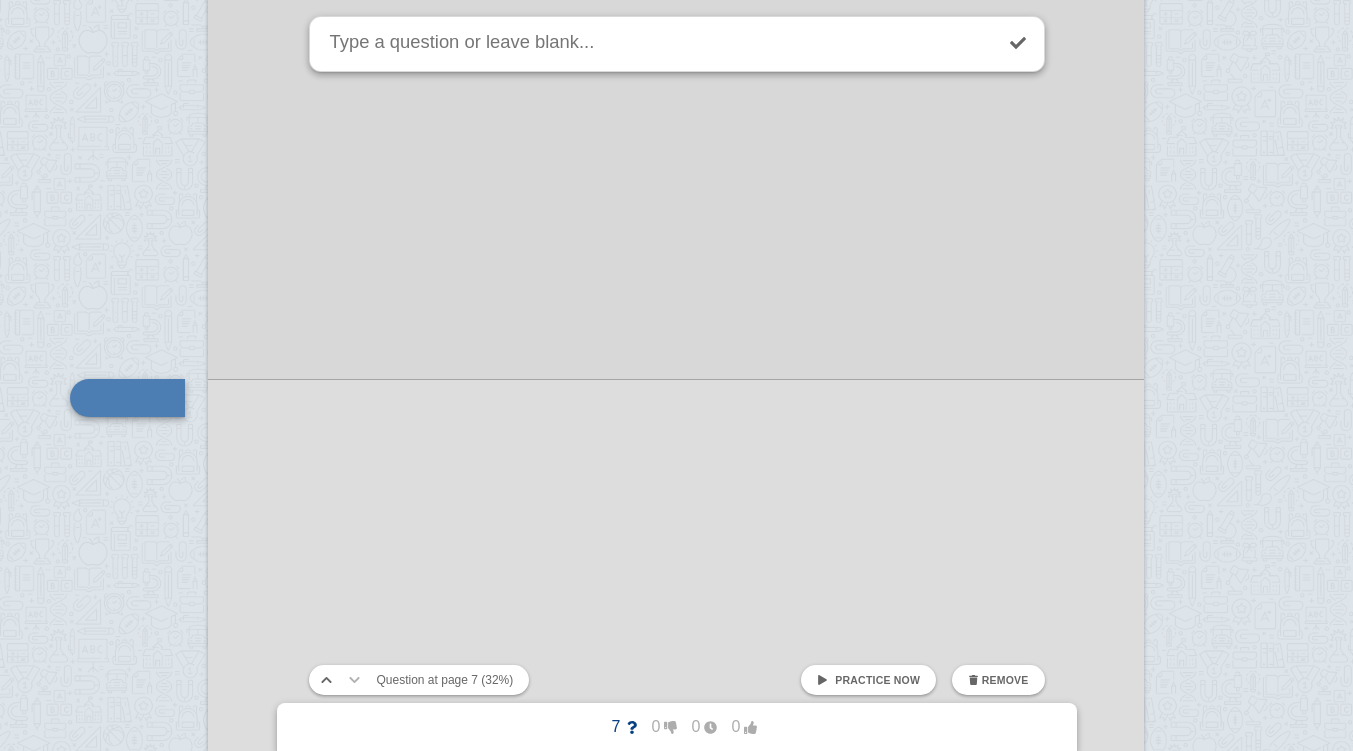 scroll, scrollTop: 8326, scrollLeft: 0, axis: vertical 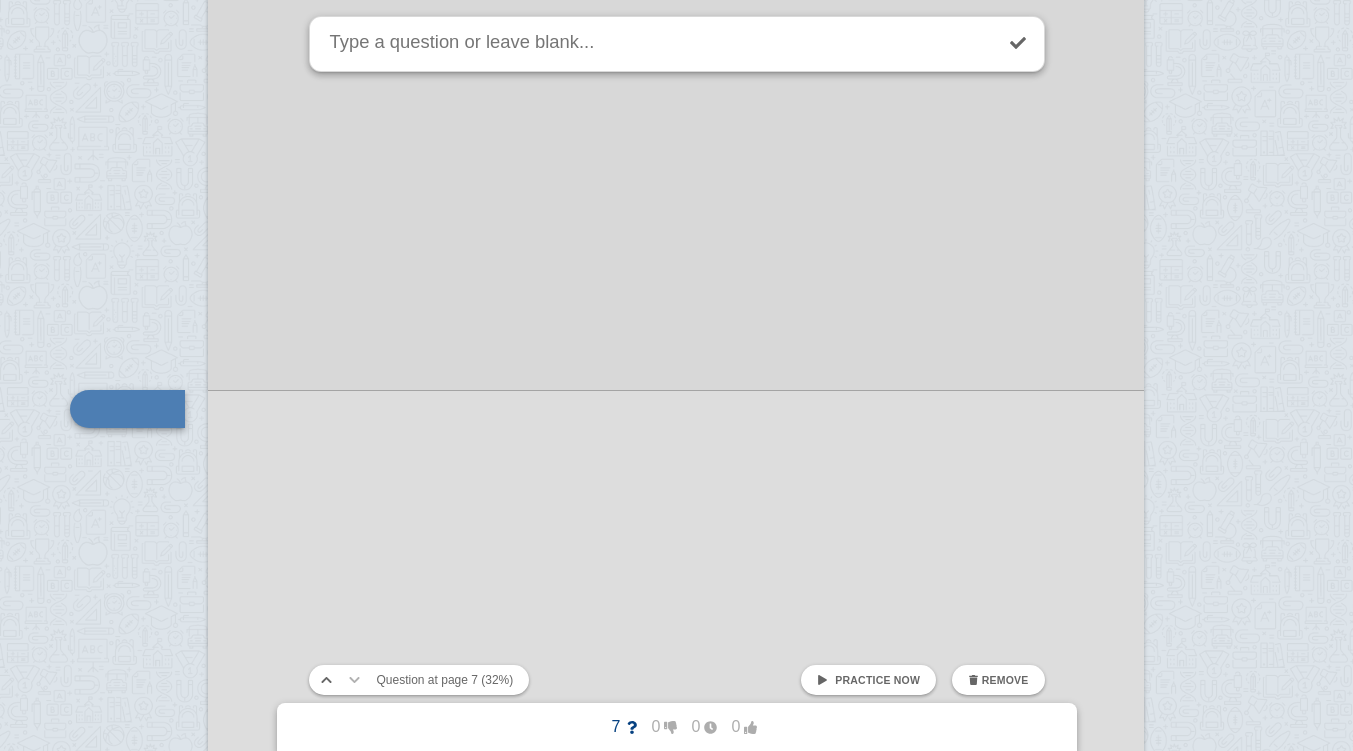 click on "Remove" at bounding box center (998, 680) 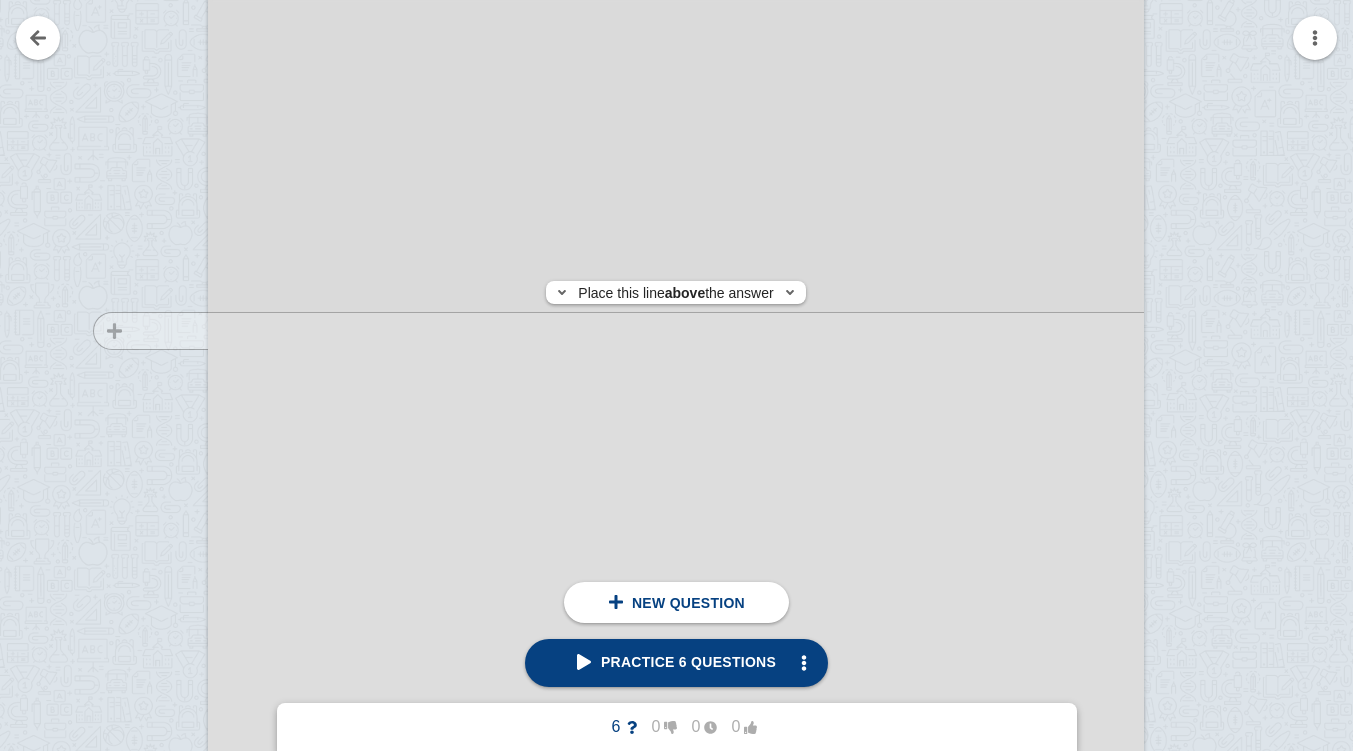 click at bounding box center [141, 630] 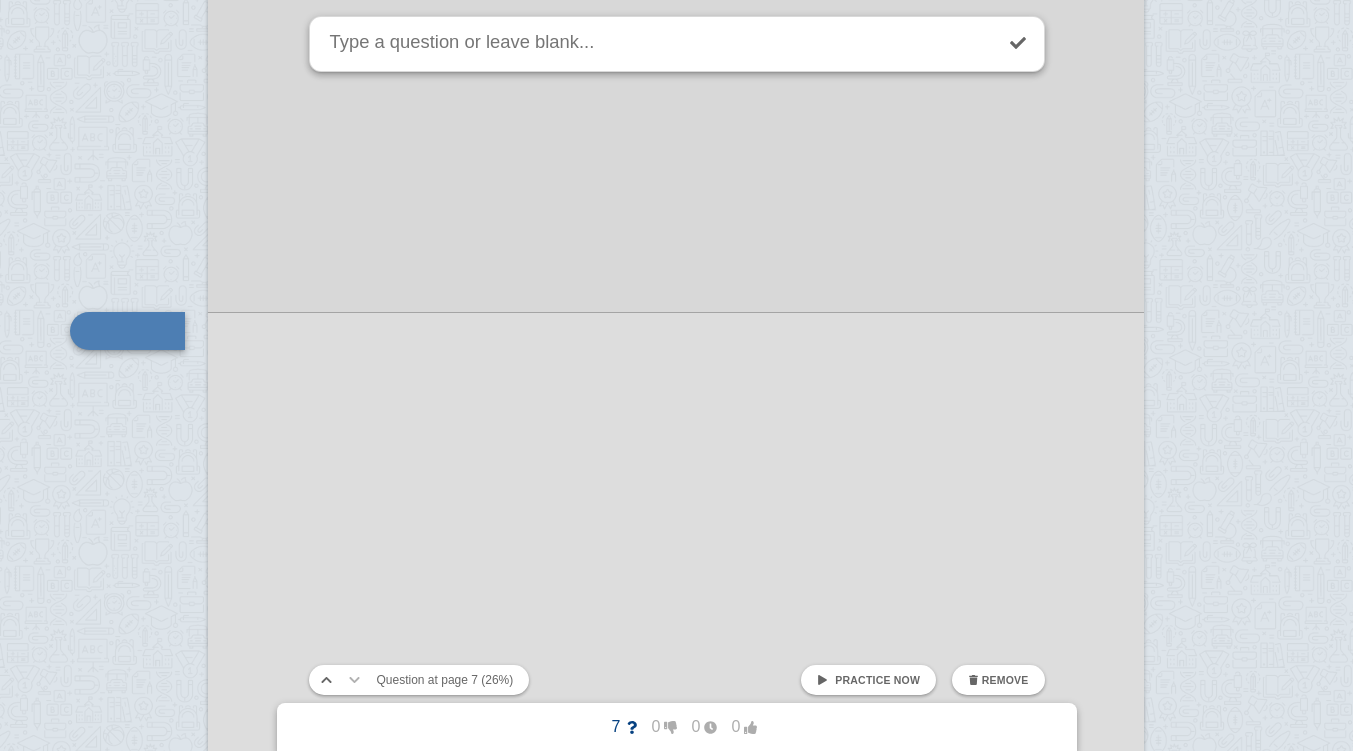 scroll, scrollTop: 8390, scrollLeft: 0, axis: vertical 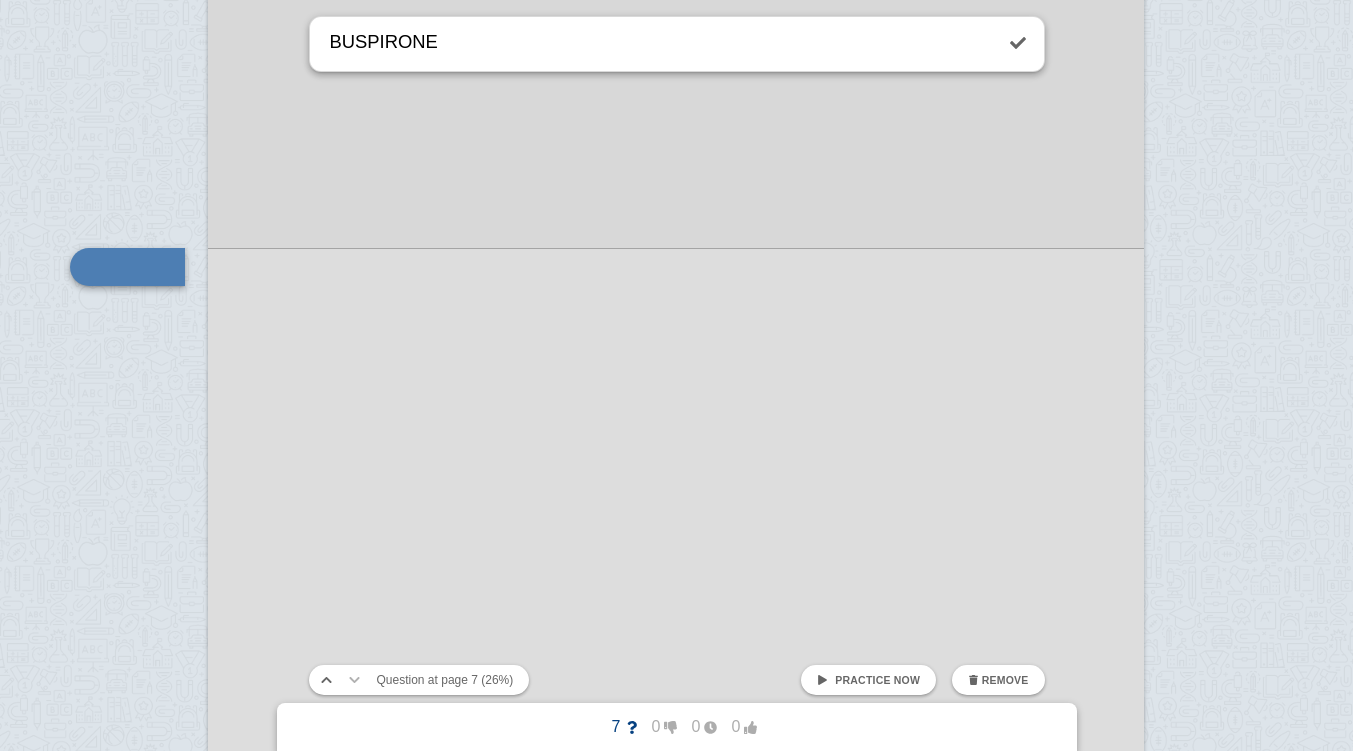 click at bounding box center (676, 585) 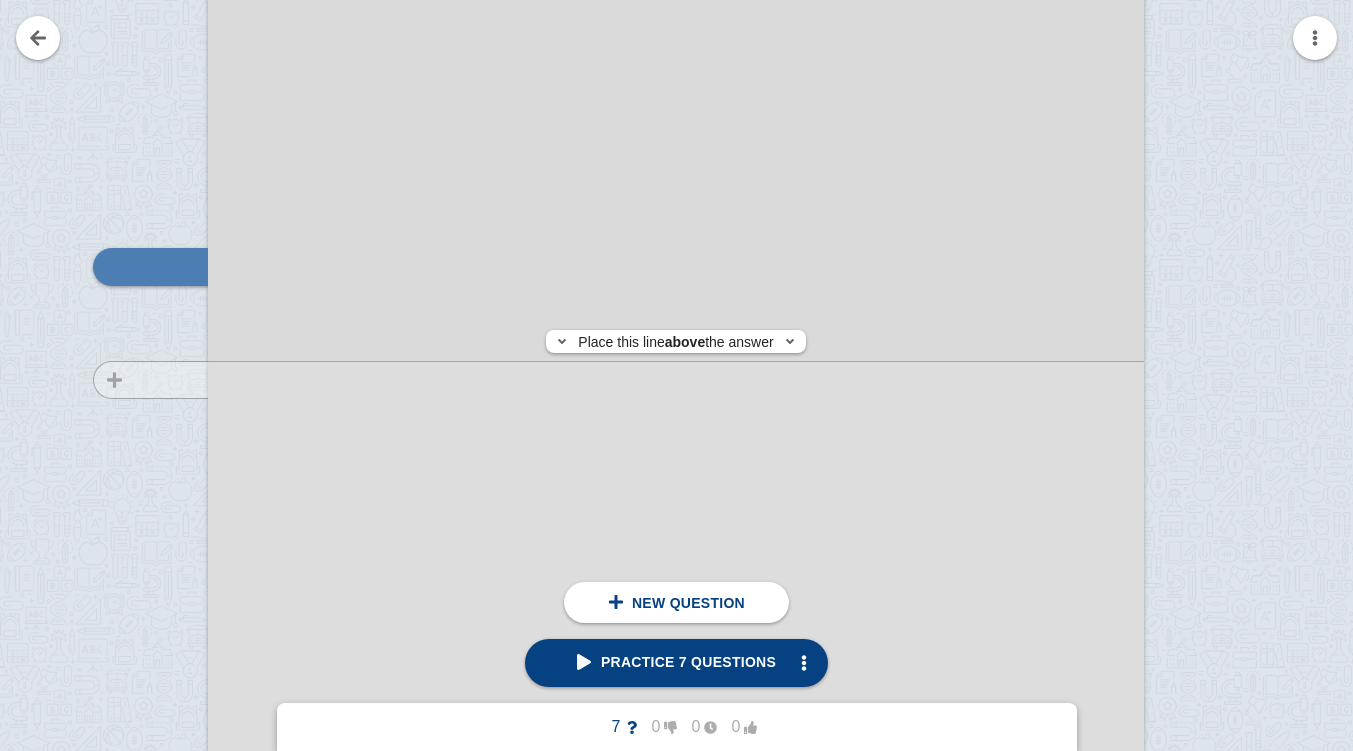 click at bounding box center (141, 566) 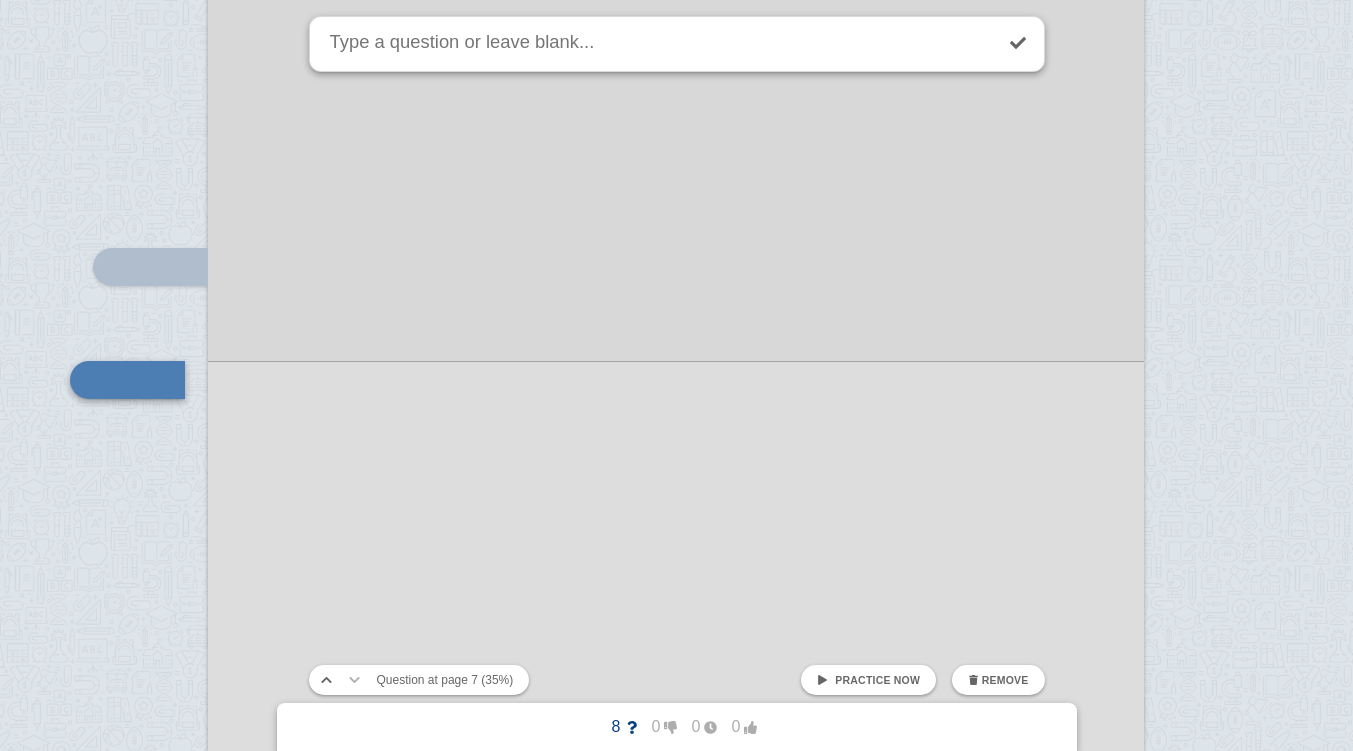 scroll, scrollTop: 8503, scrollLeft: 0, axis: vertical 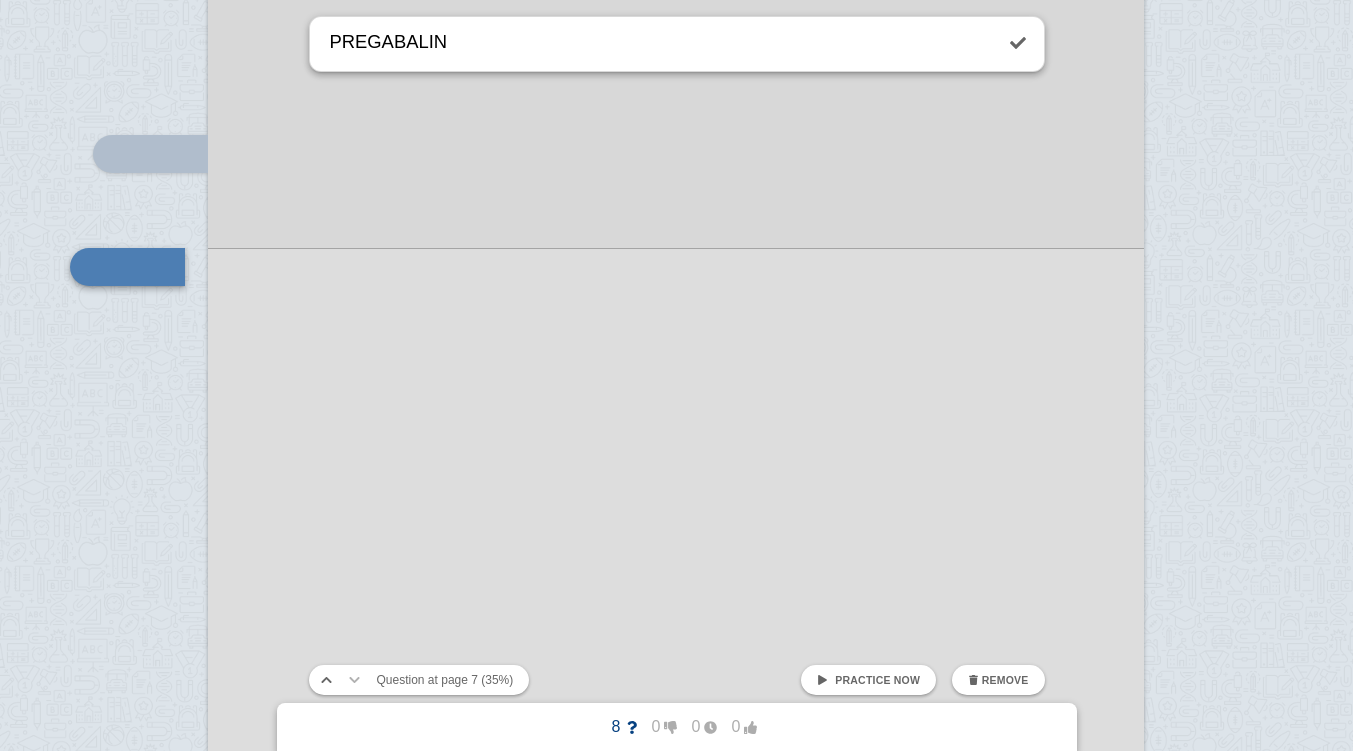 type on "PREGABALIN" 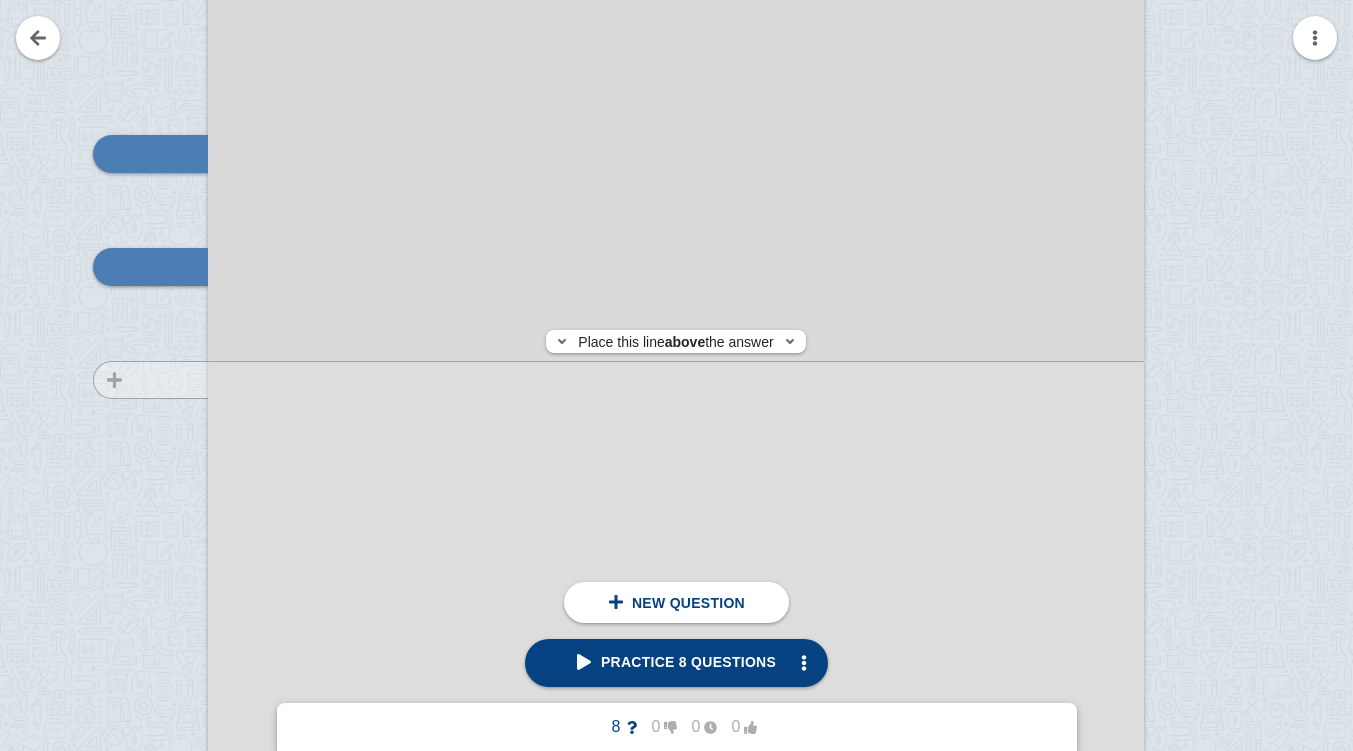 click at bounding box center (141, 453) 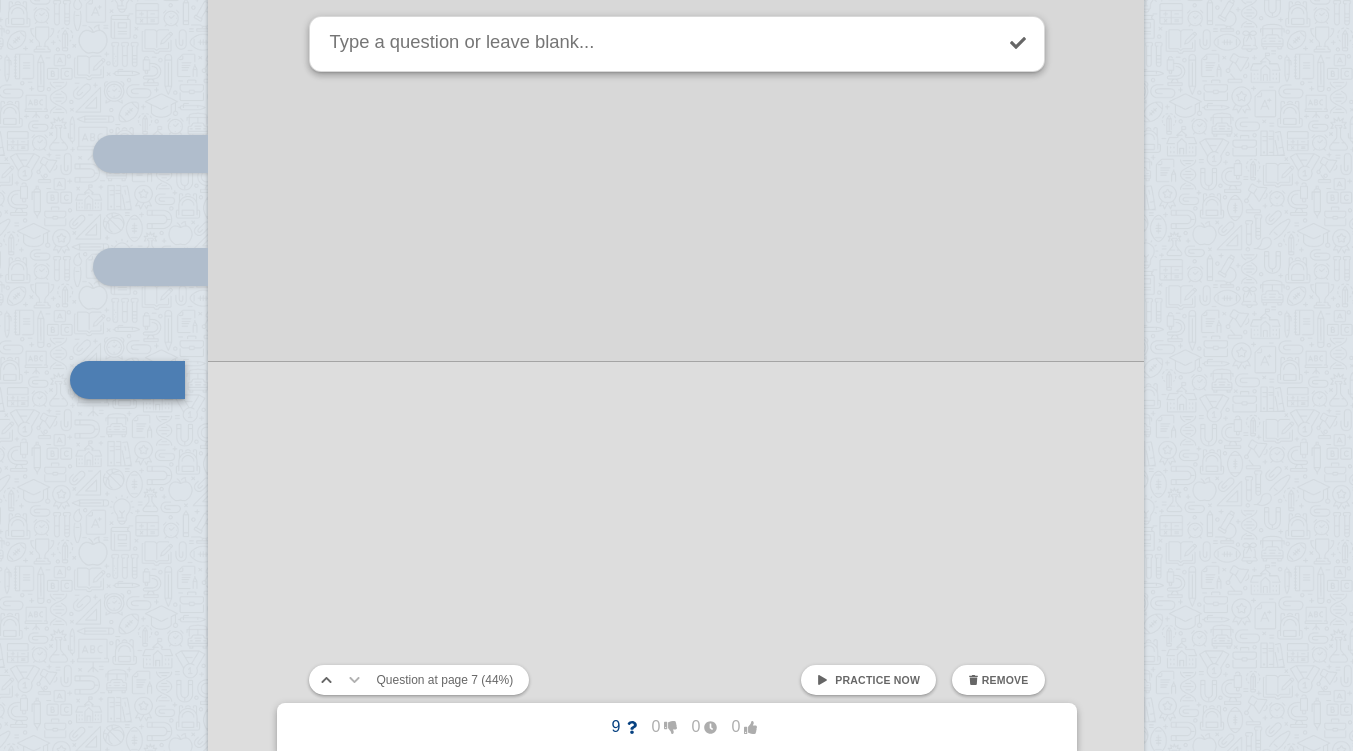 scroll, scrollTop: 8616, scrollLeft: 0, axis: vertical 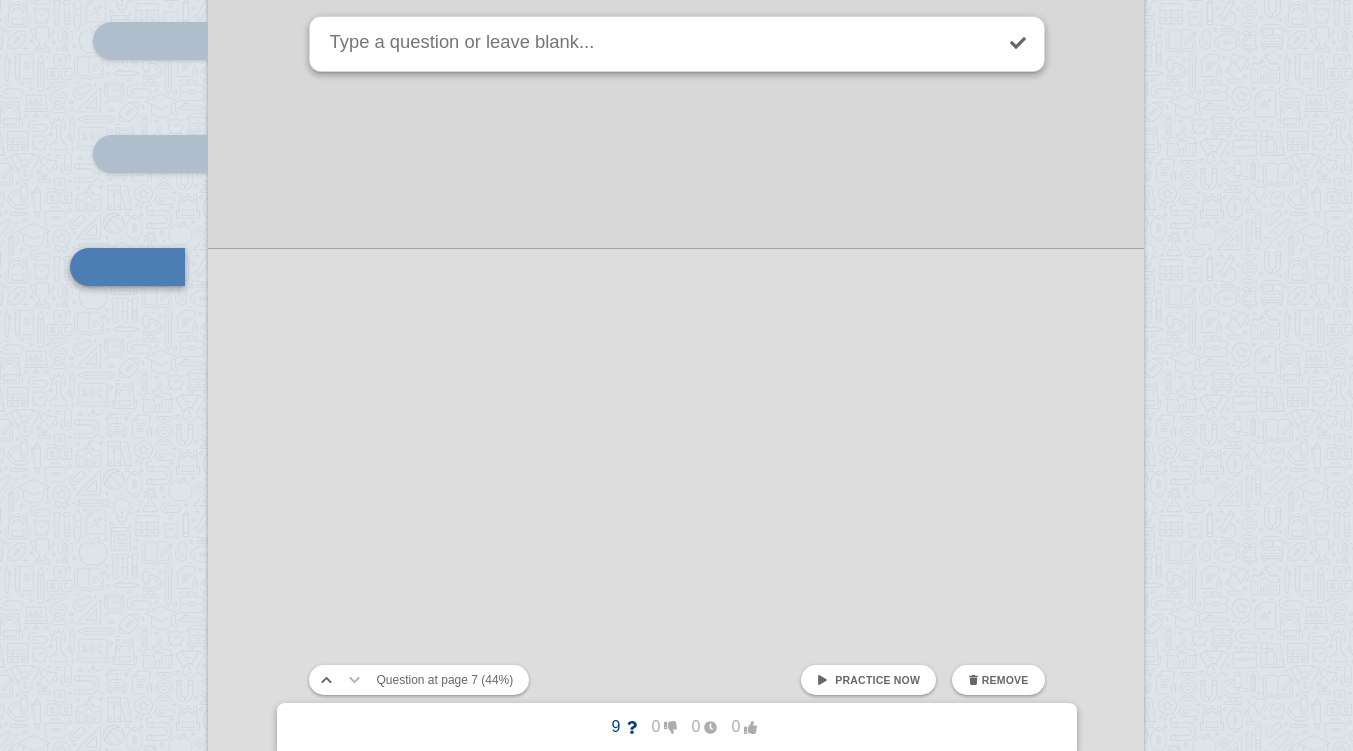 click on "Remove" at bounding box center [1005, 680] 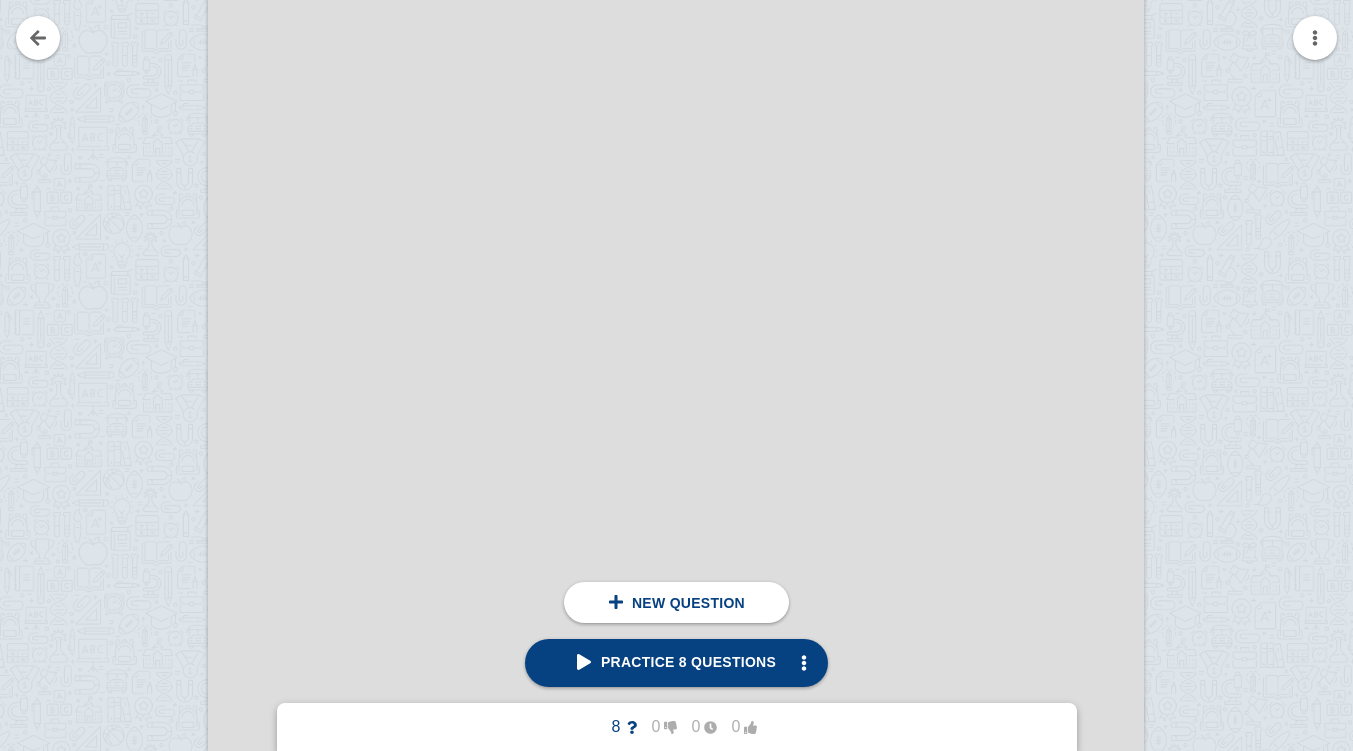 scroll, scrollTop: 9674, scrollLeft: 0, axis: vertical 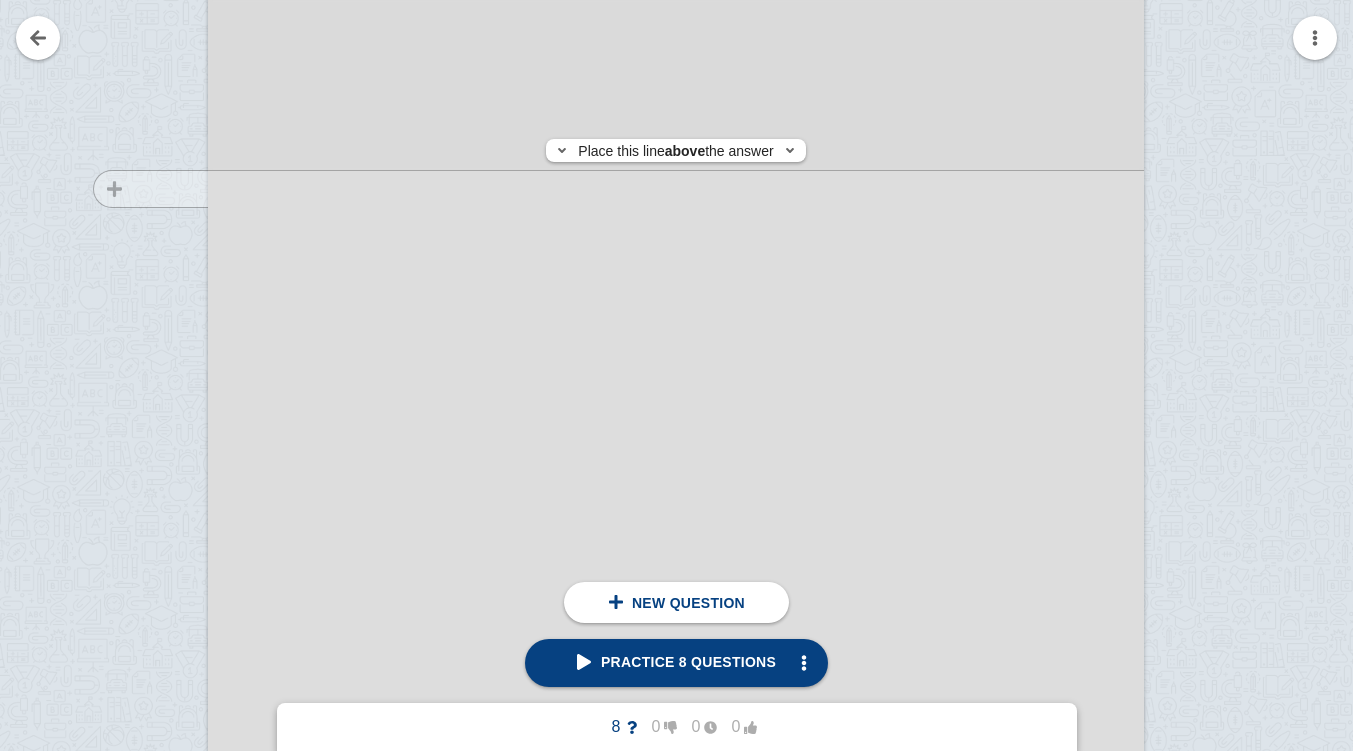 click at bounding box center (141, 605) 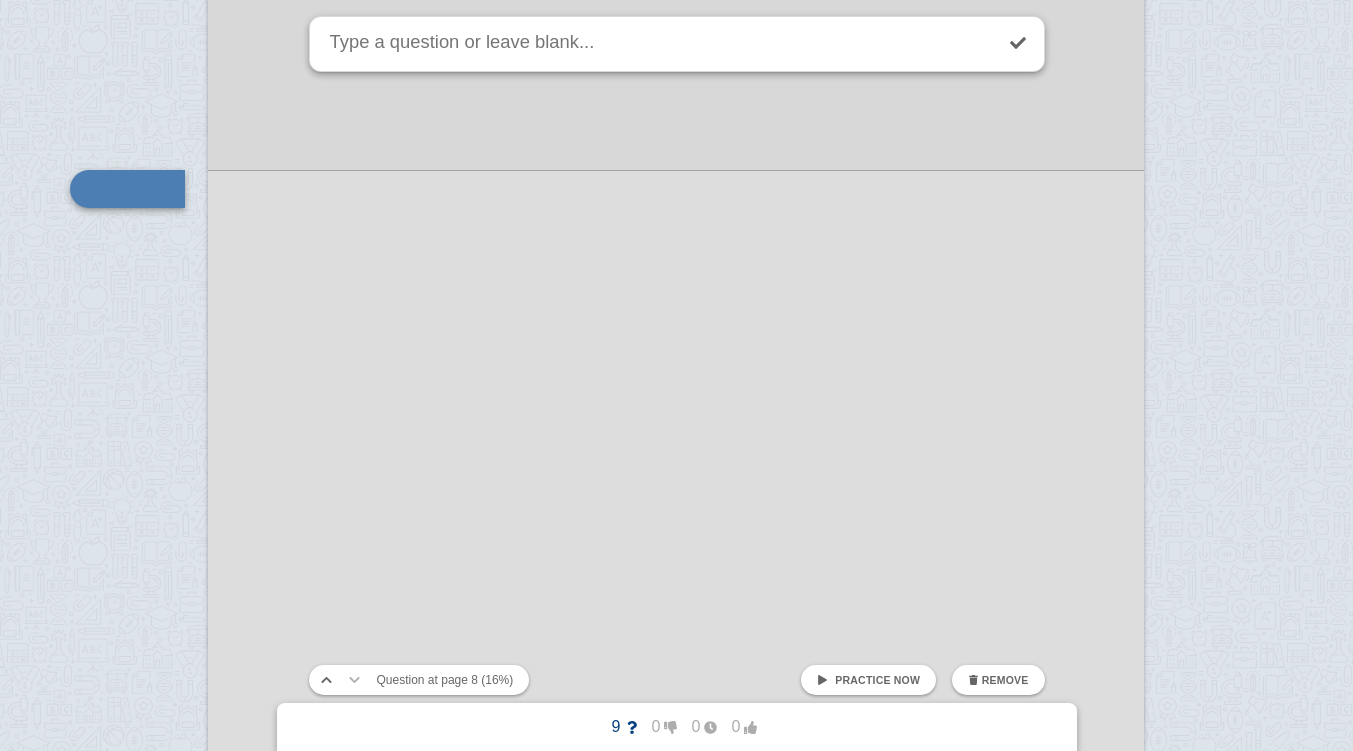 scroll, scrollTop: 9596, scrollLeft: 0, axis: vertical 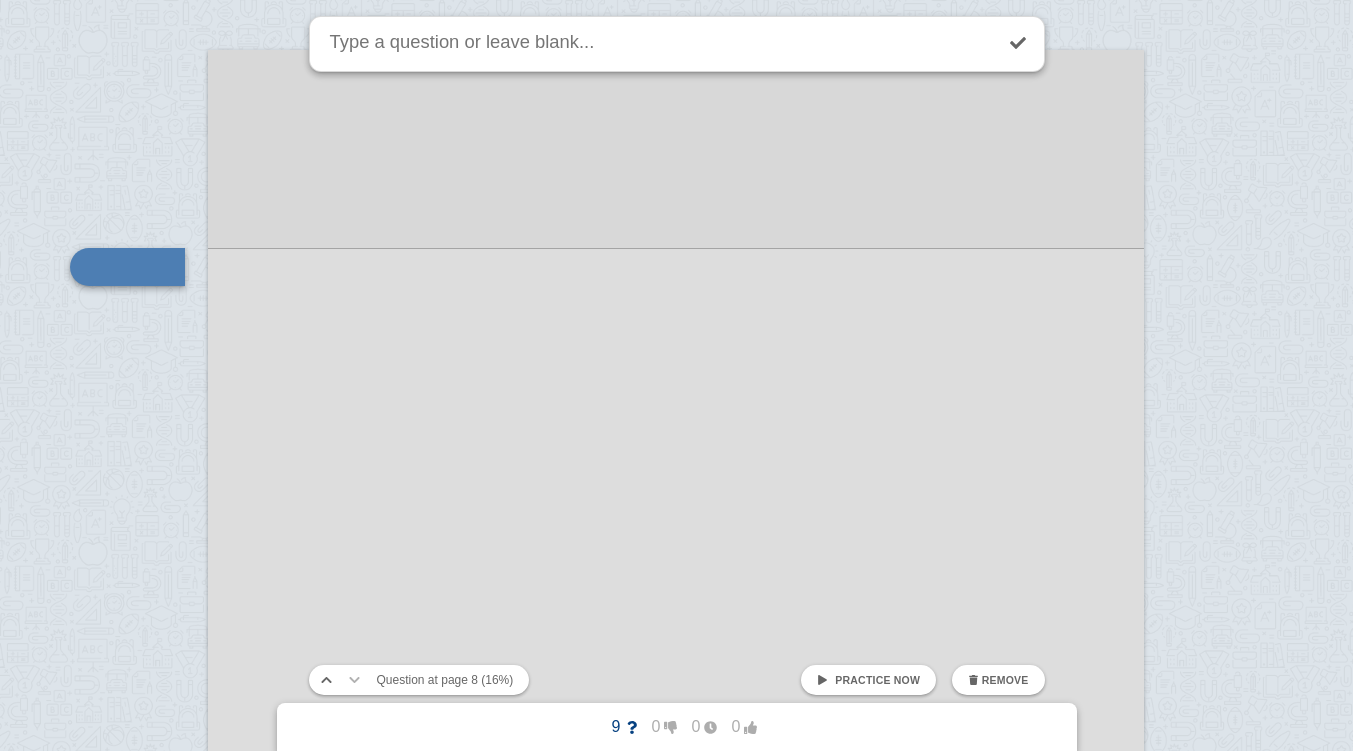 click at bounding box center (676, -621) 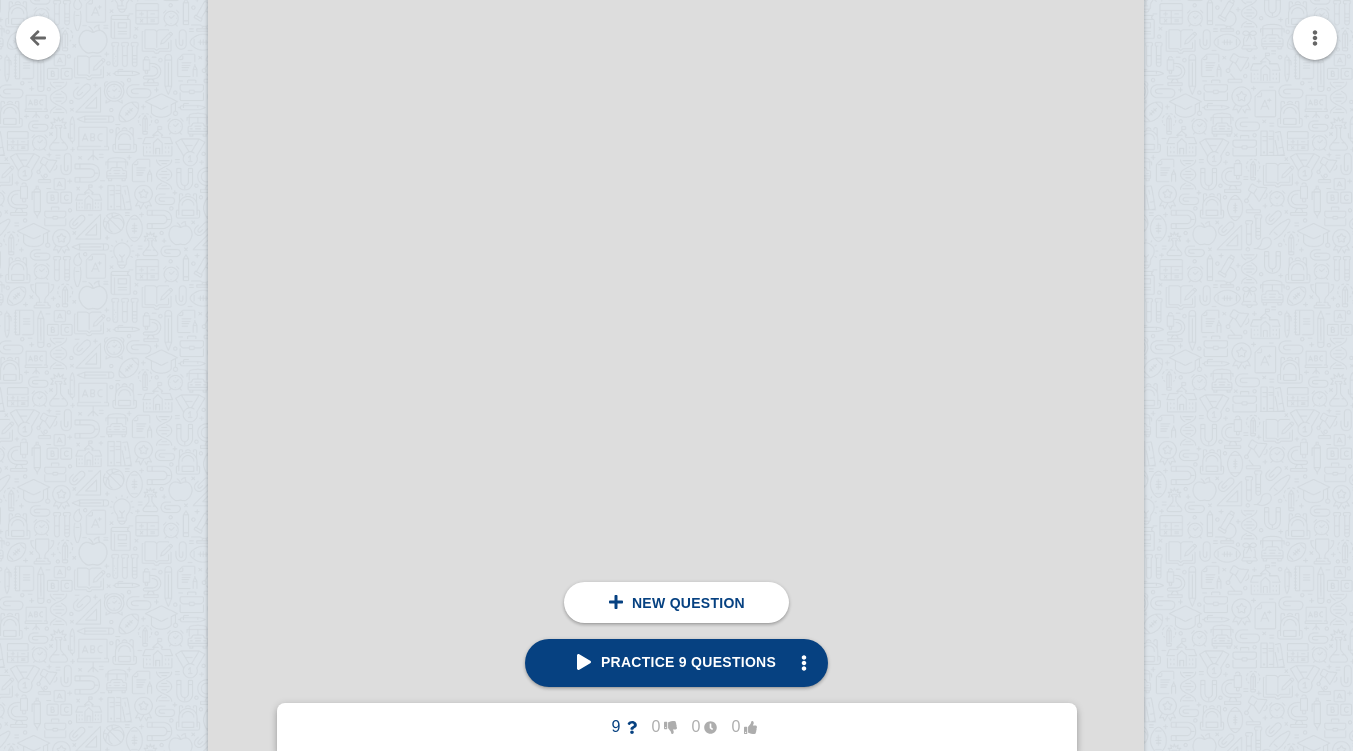 scroll, scrollTop: 10074, scrollLeft: 0, axis: vertical 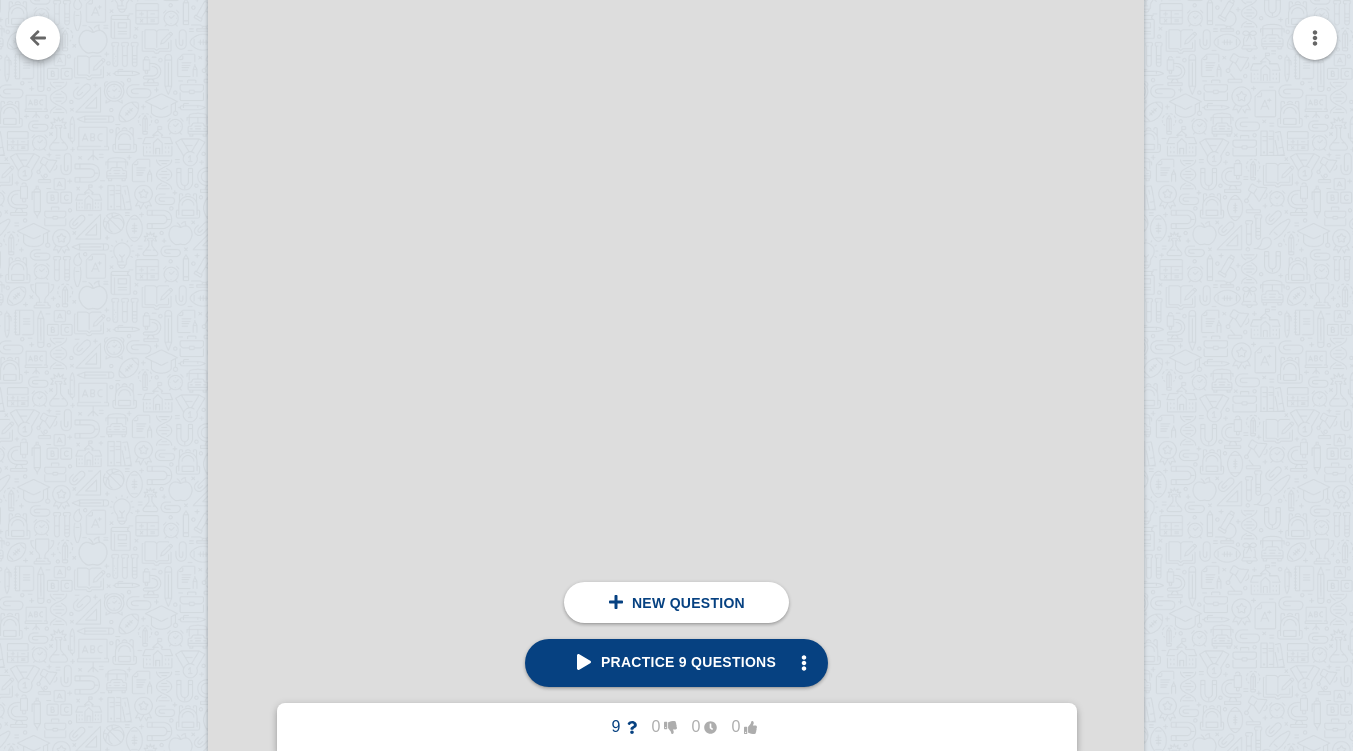 click at bounding box center (38, 38) 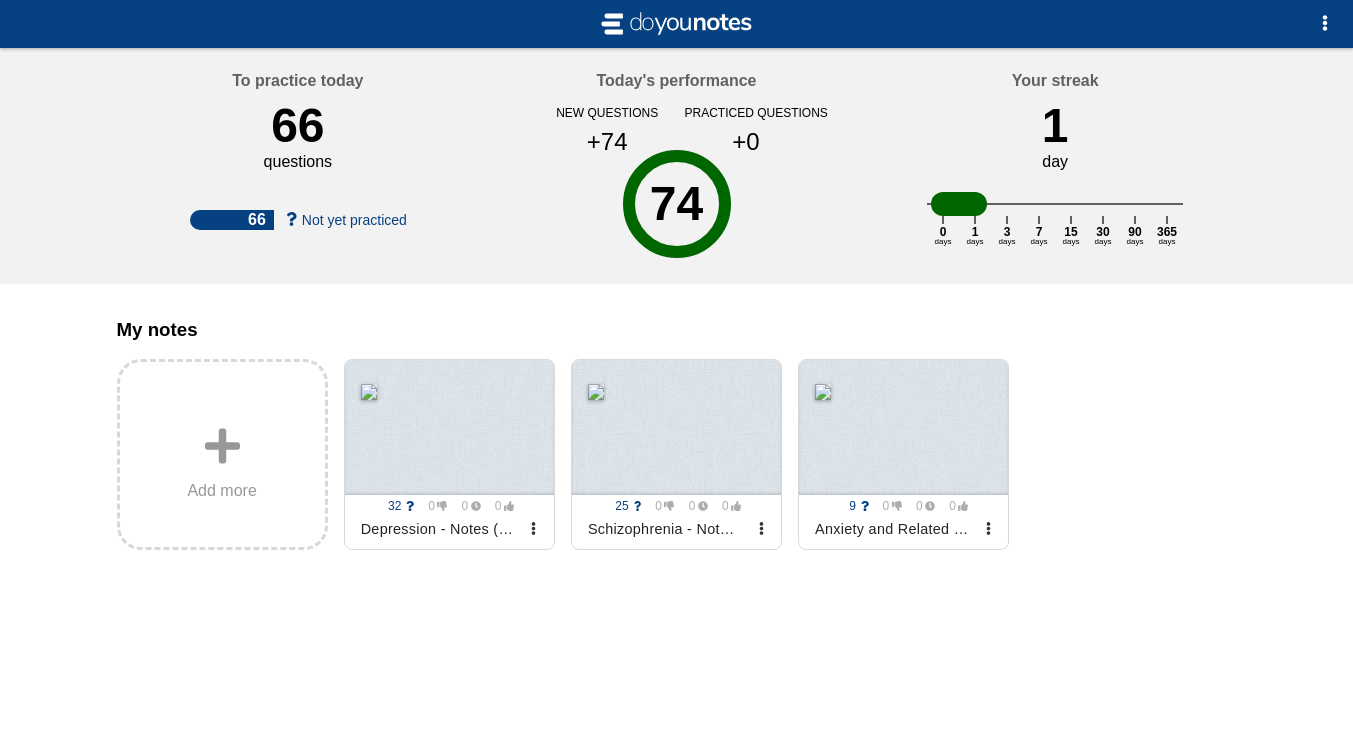 scroll, scrollTop: 0, scrollLeft: 0, axis: both 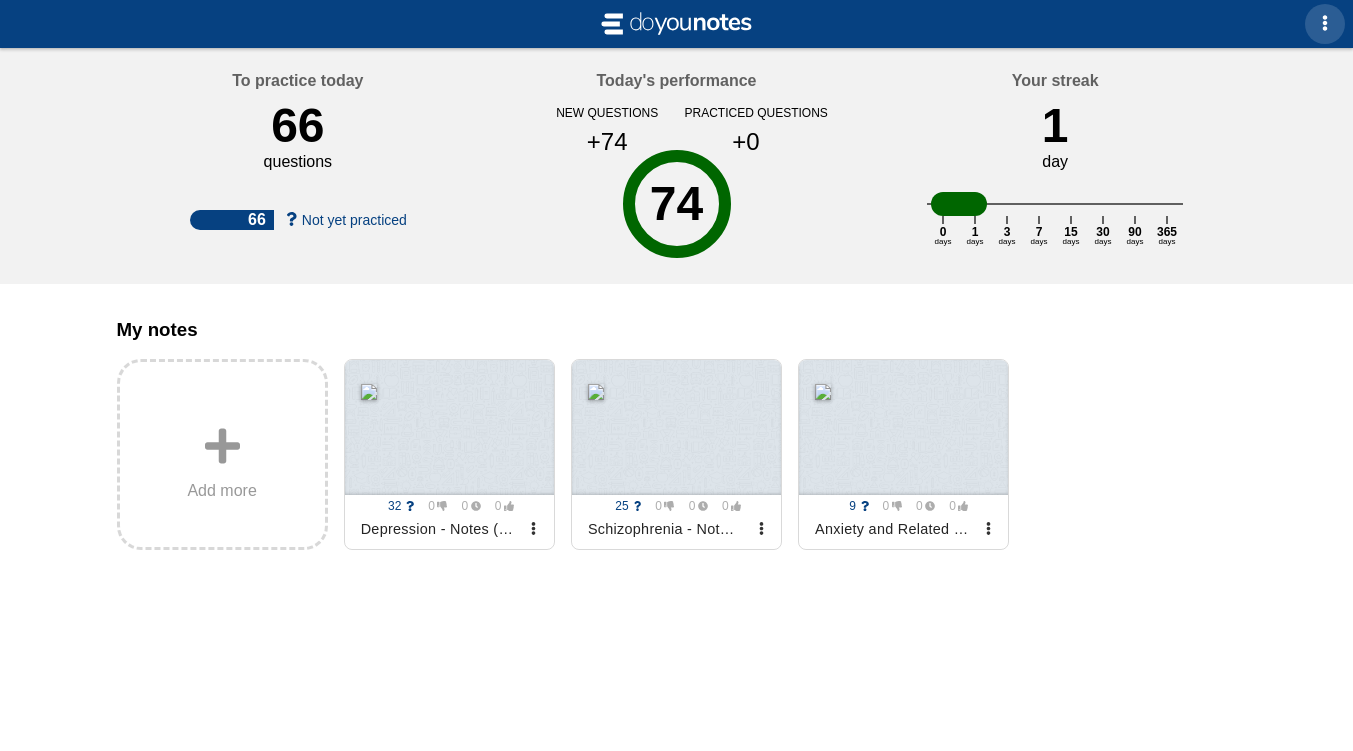 click at bounding box center (1325, 23) 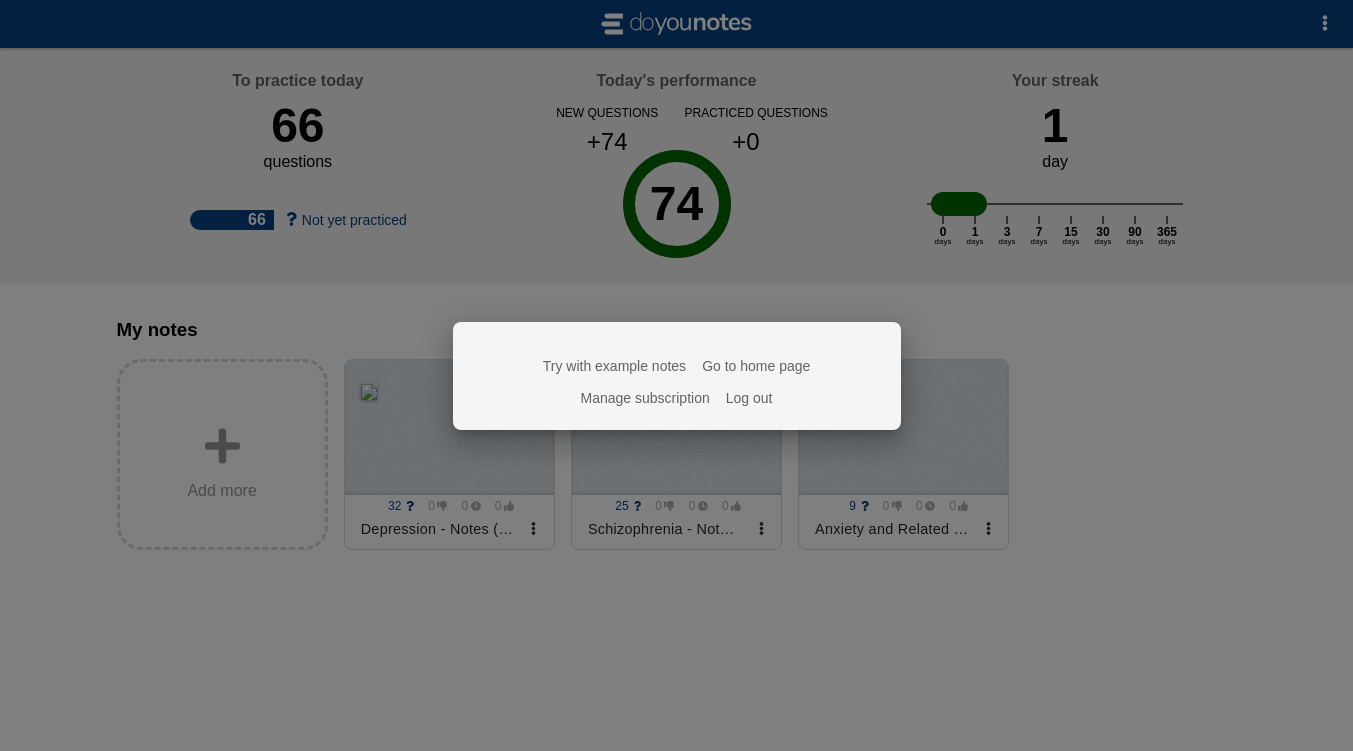 click on "Try with example notes" at bounding box center (614, 366) 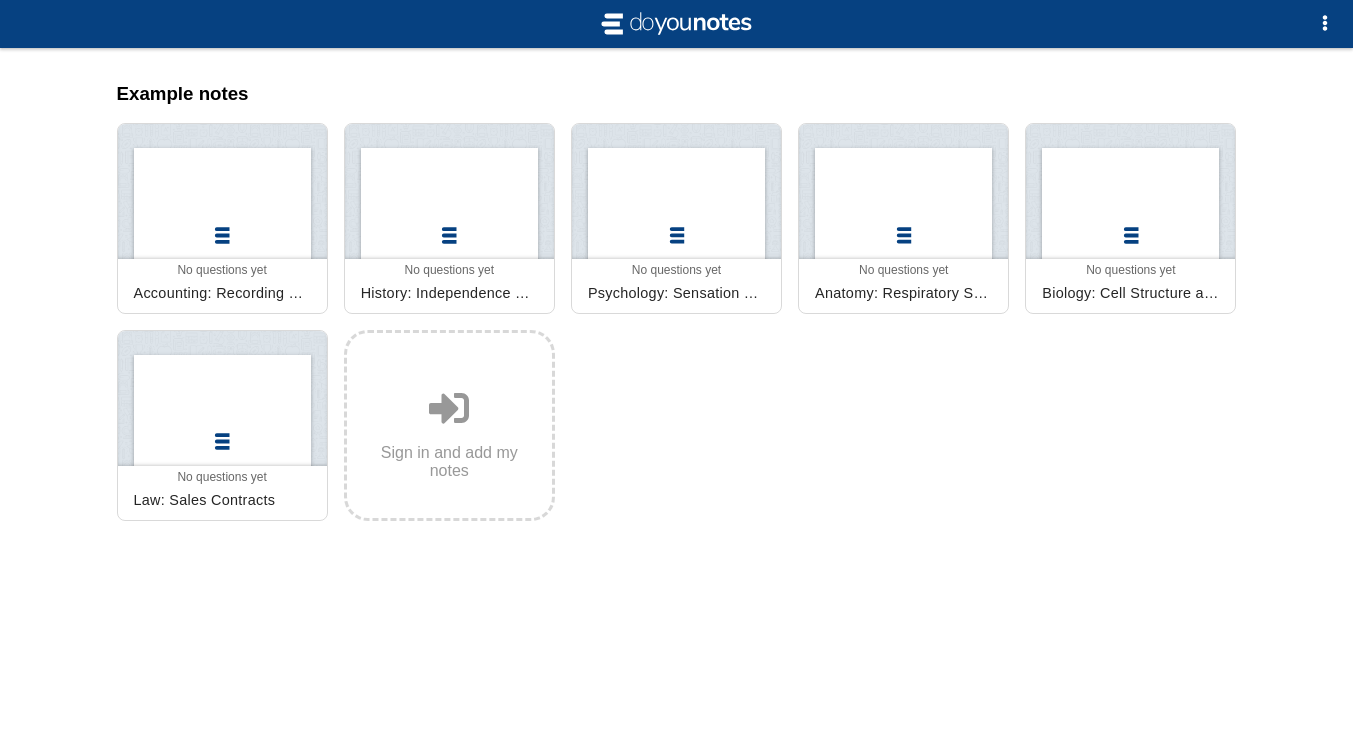 scroll, scrollTop: 0, scrollLeft: 0, axis: both 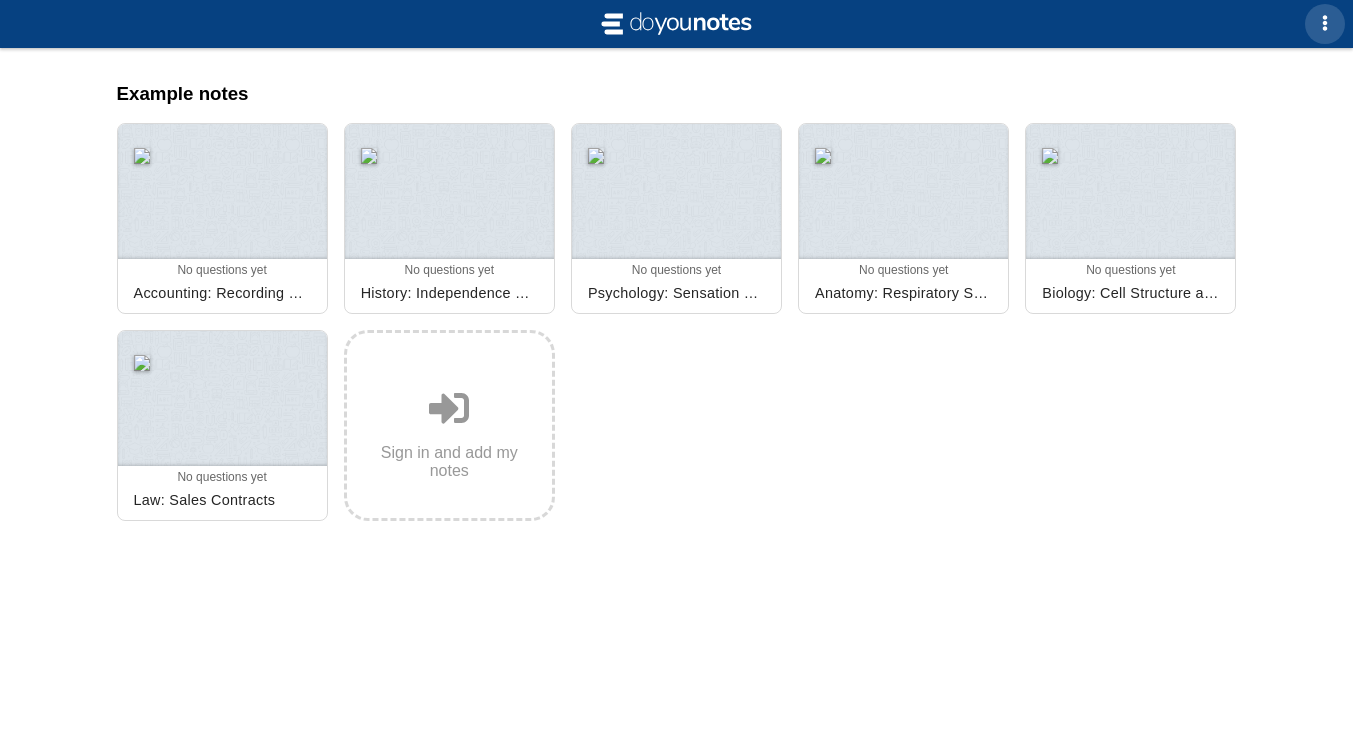 click at bounding box center [1325, 24] 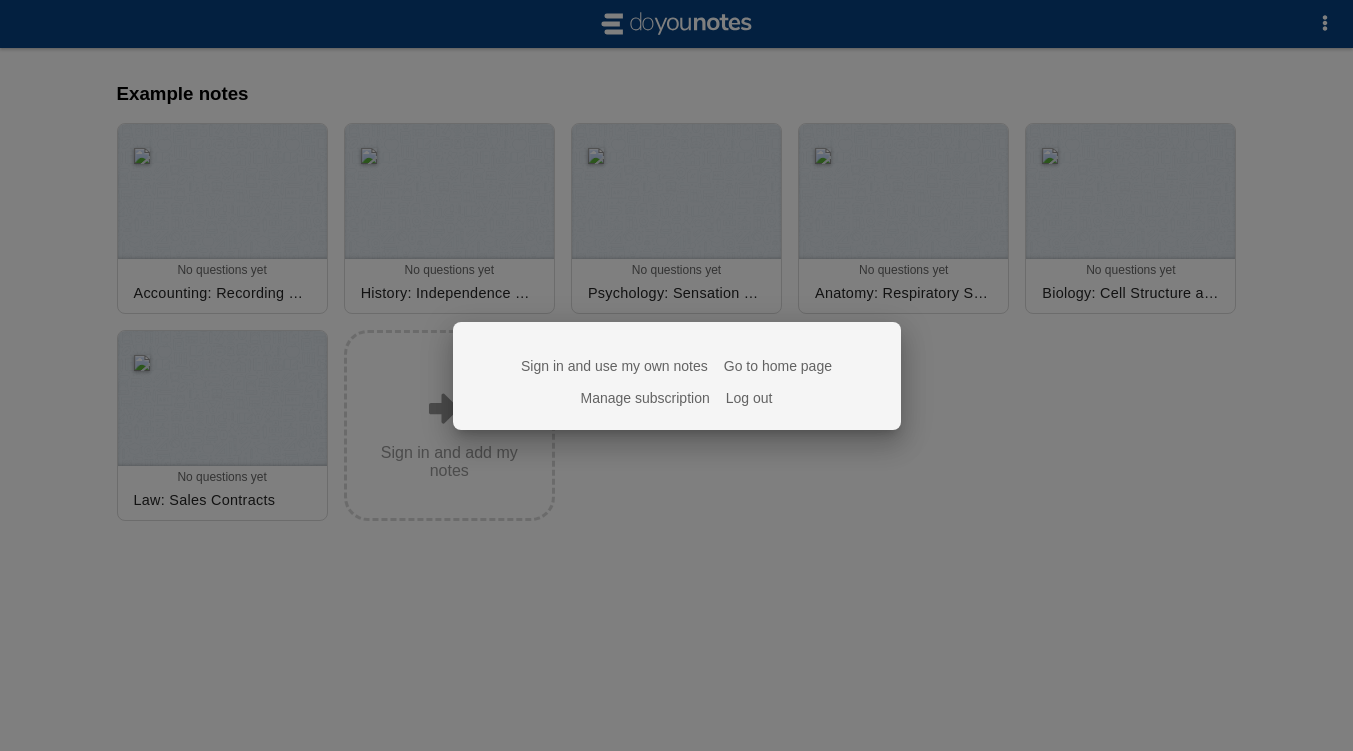 click on "Go to home page" at bounding box center [778, 366] 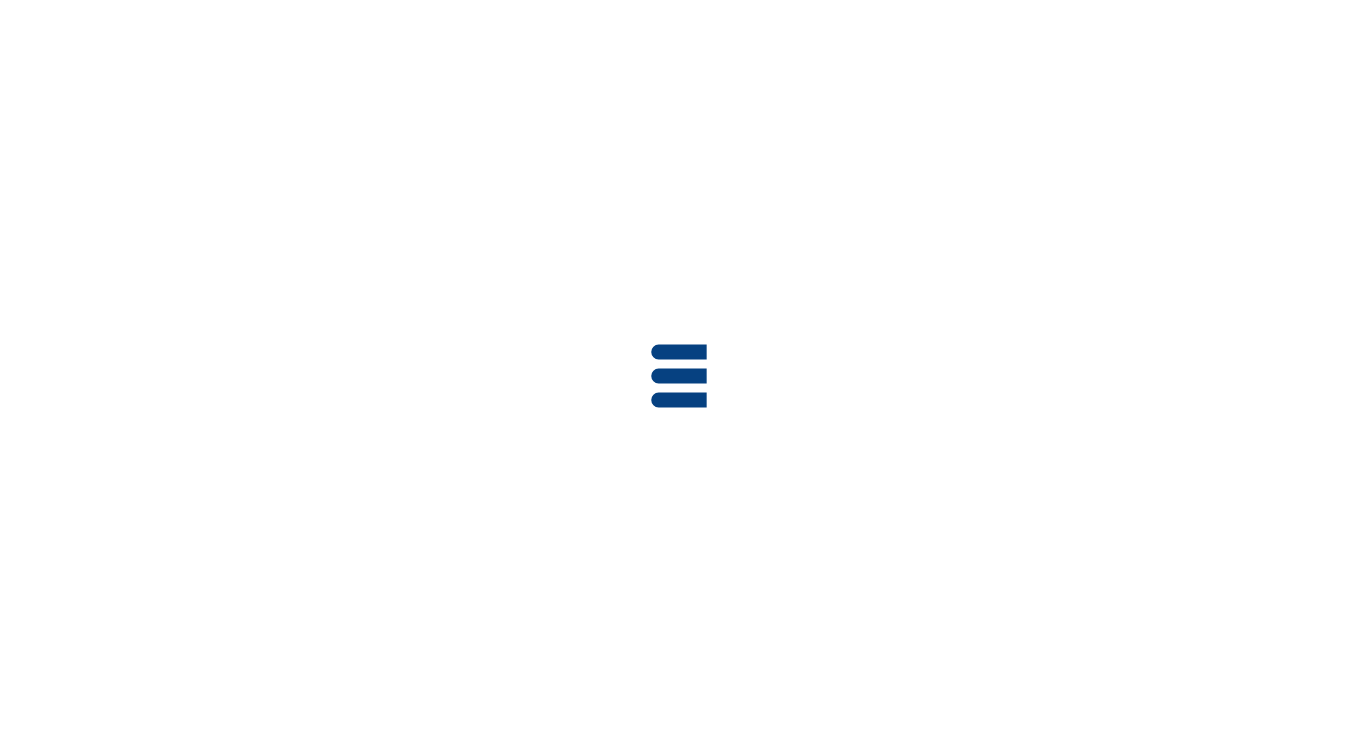 scroll, scrollTop: 0, scrollLeft: 0, axis: both 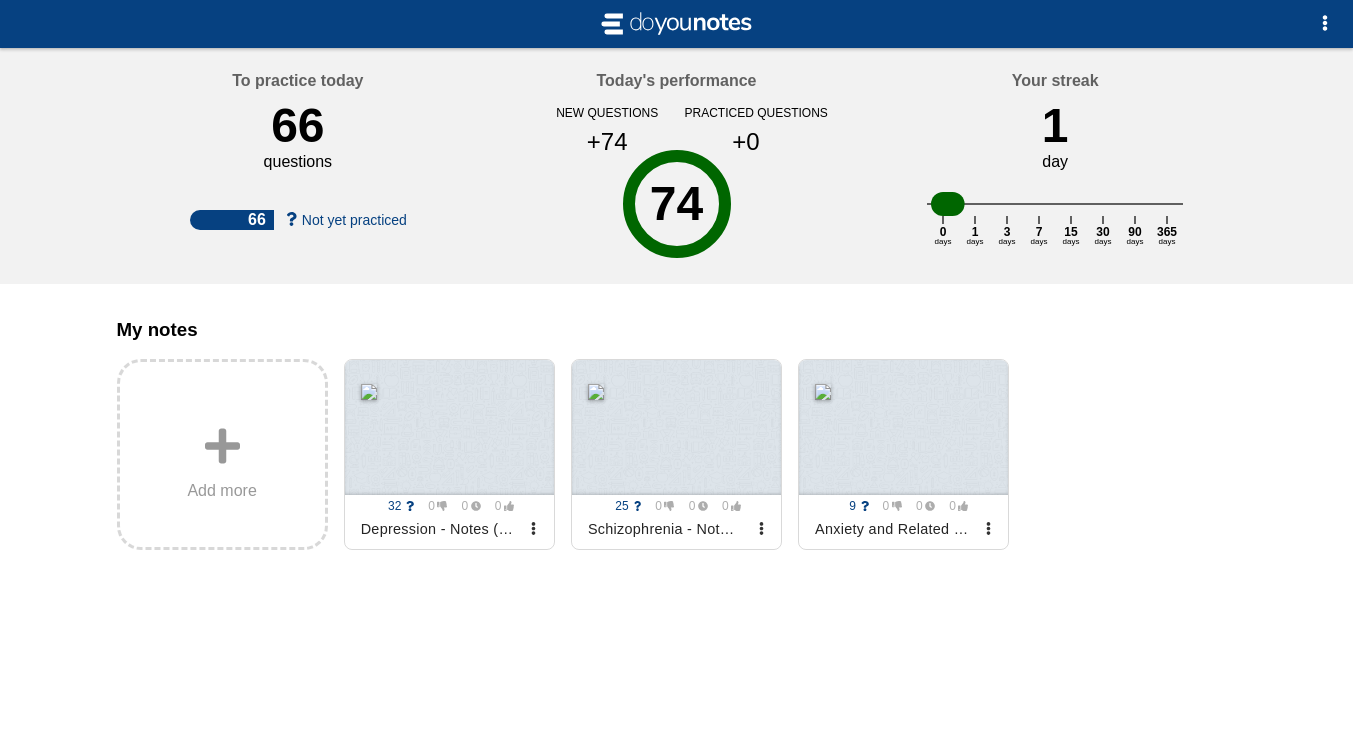 click on "74" at bounding box center (676, 204) 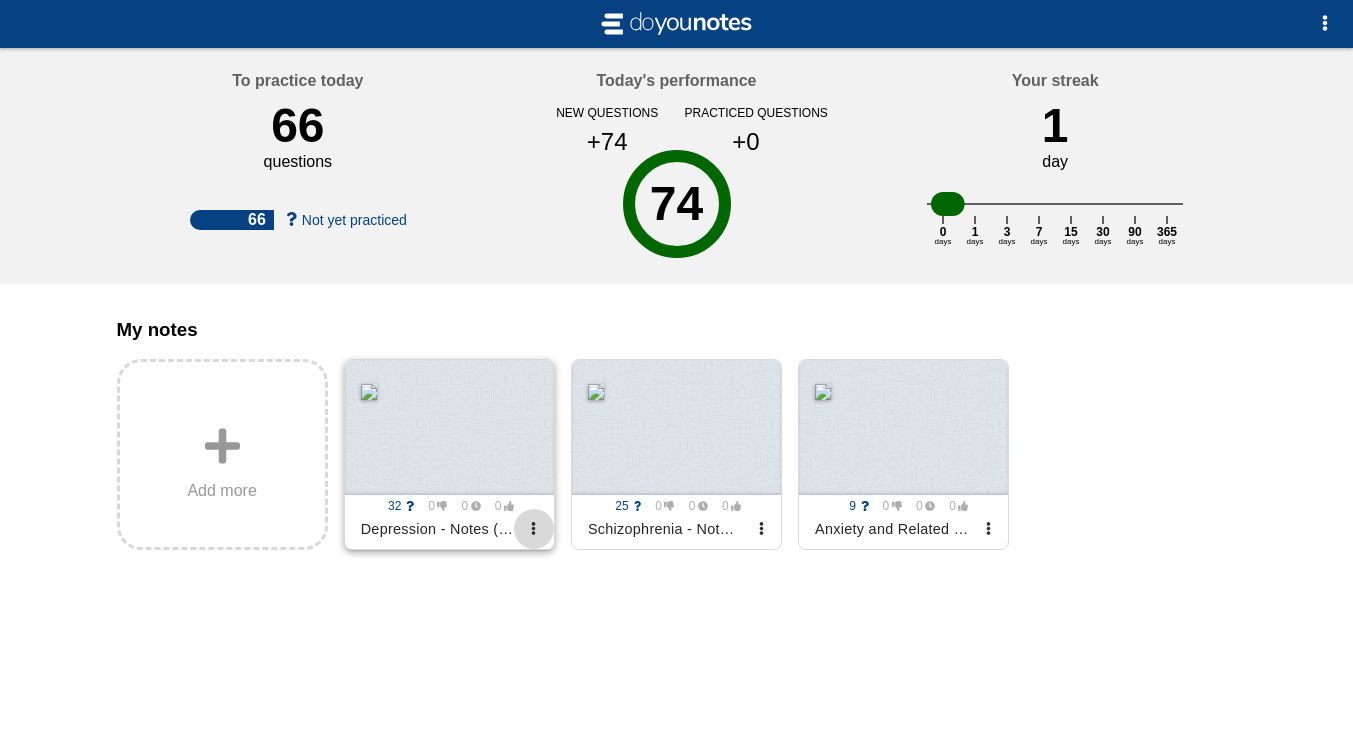 click at bounding box center [533, 528] 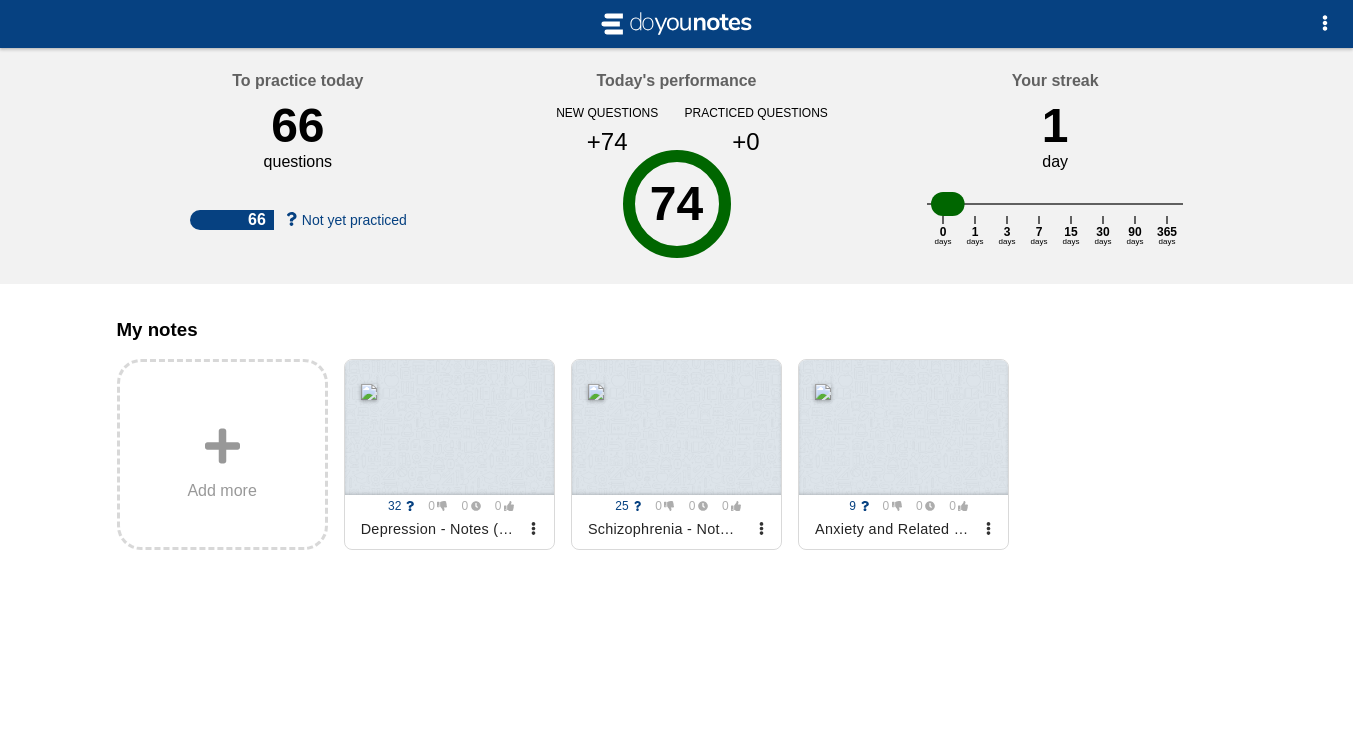 click at bounding box center (0, 0) 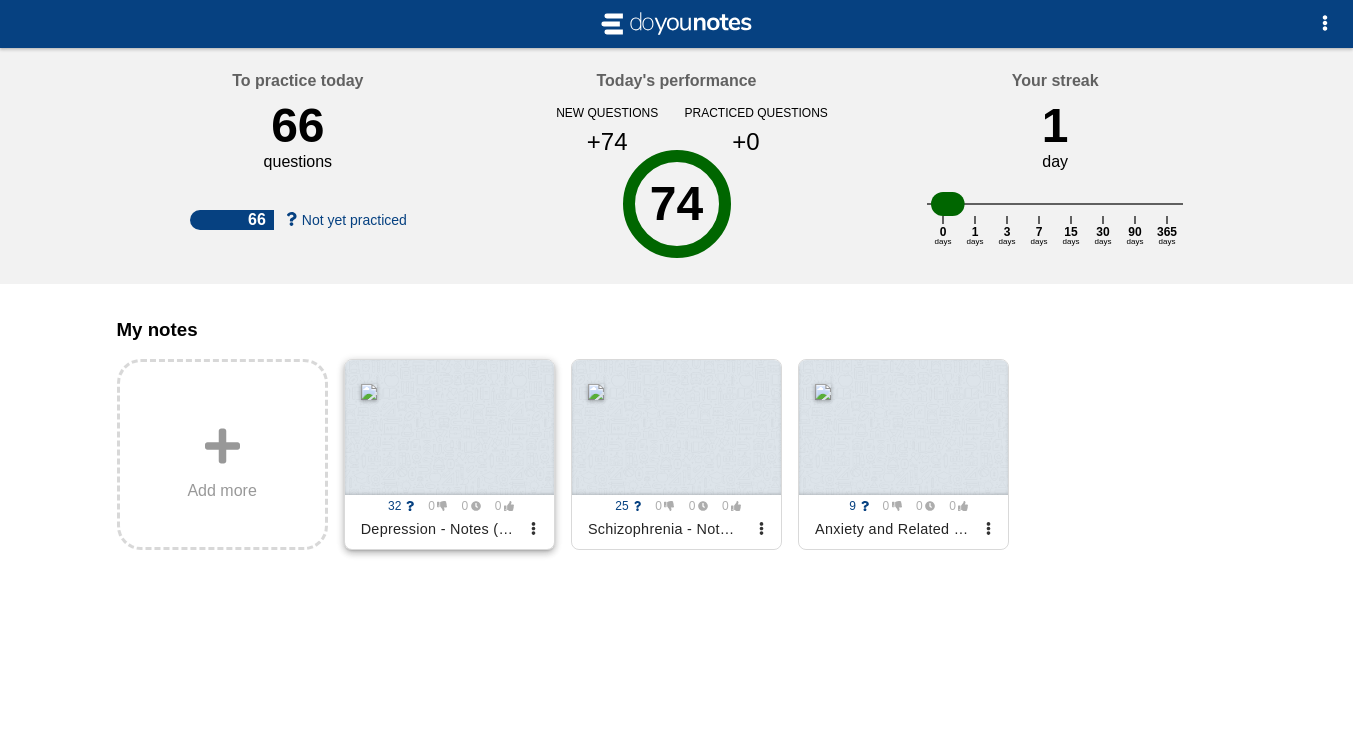 click at bounding box center [449, 427] 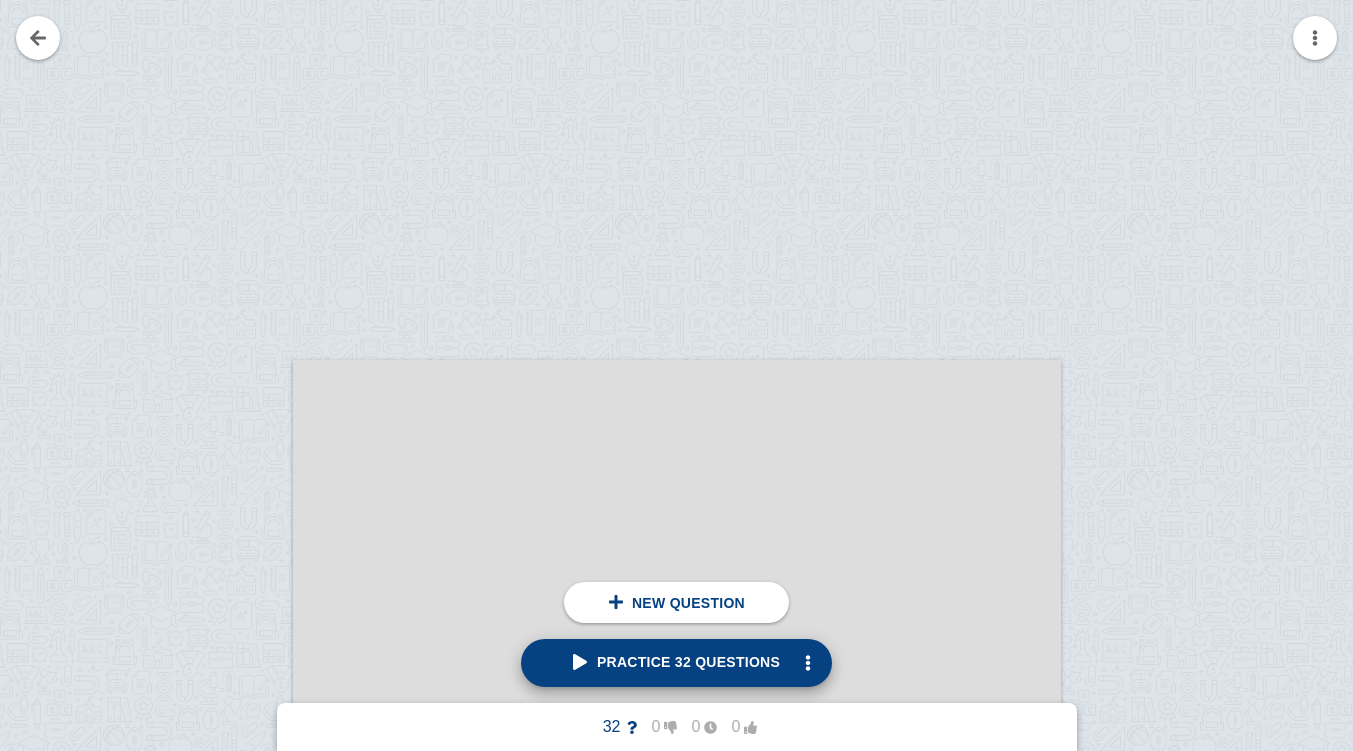 click on "Practice 32 questions" at bounding box center [676, 662] 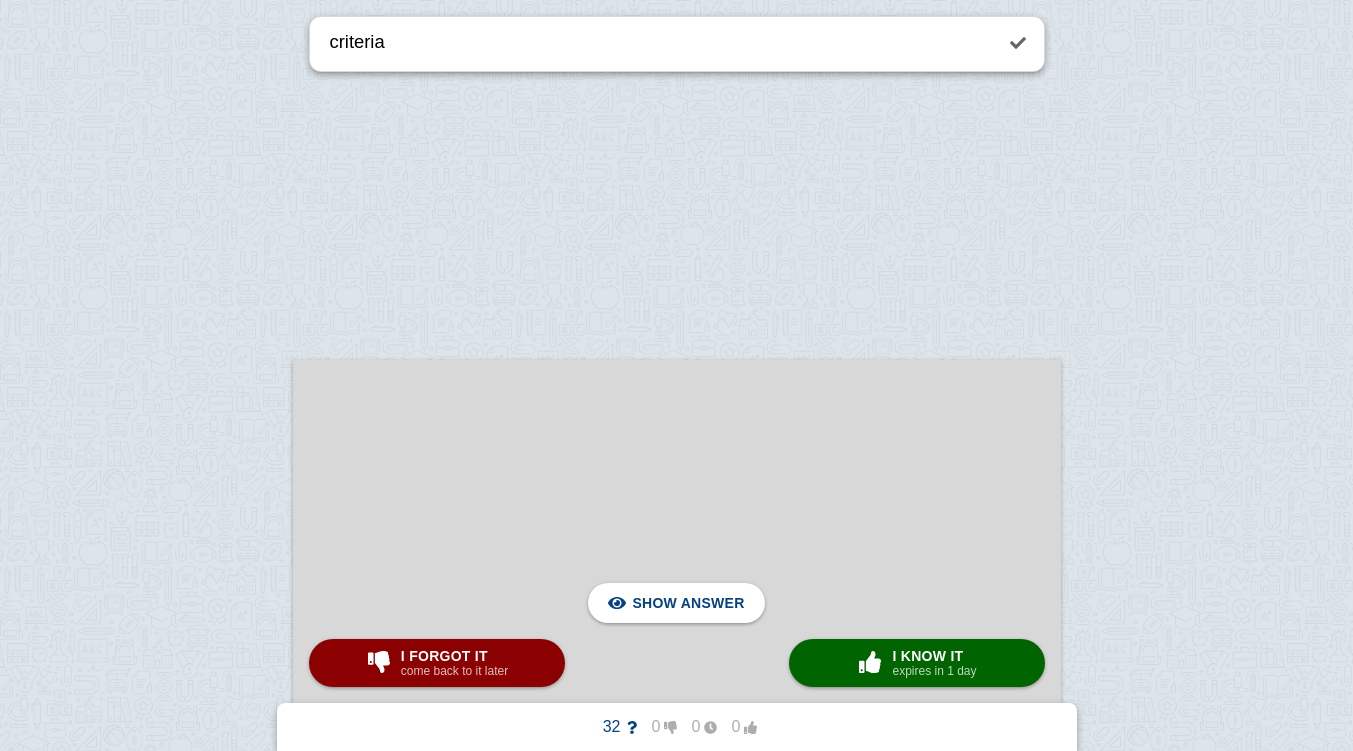 scroll, scrollTop: 2094, scrollLeft: 0, axis: vertical 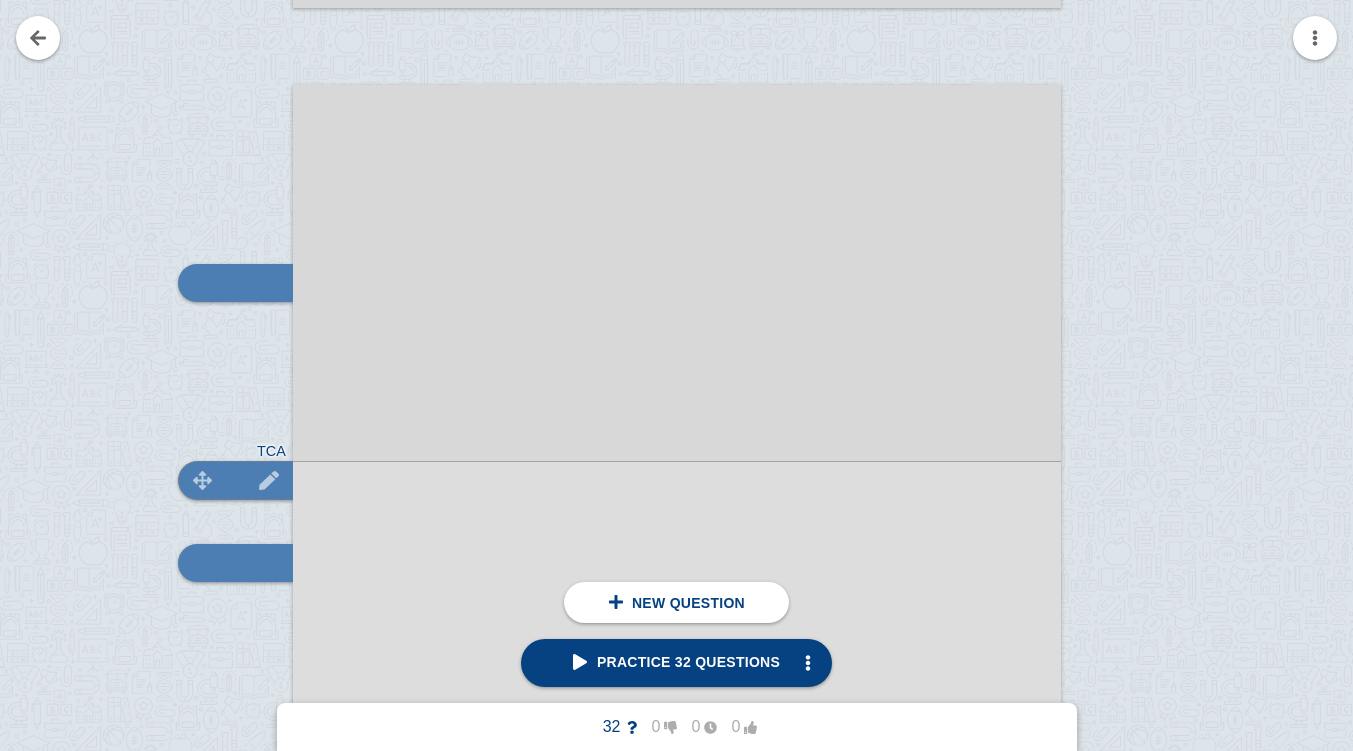 click at bounding box center [203, 480] 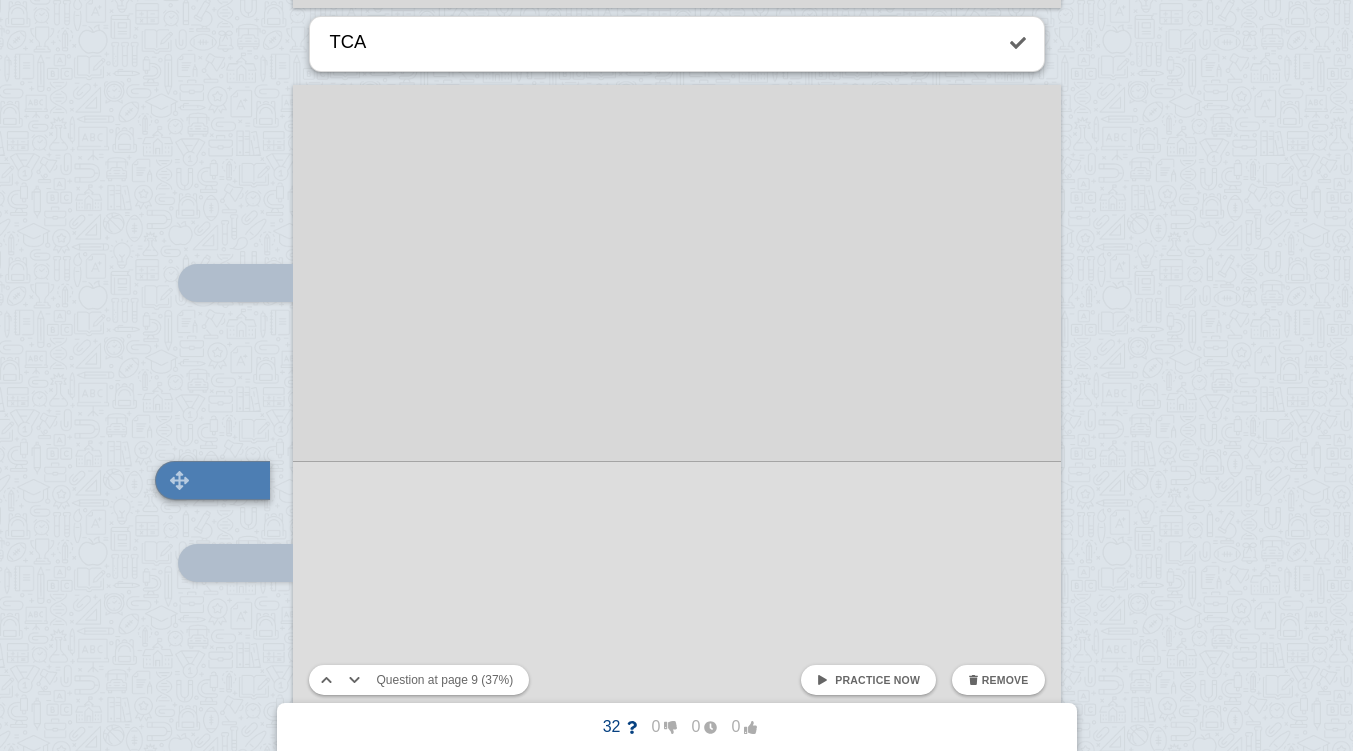 scroll, scrollTop: 9166, scrollLeft: 0, axis: vertical 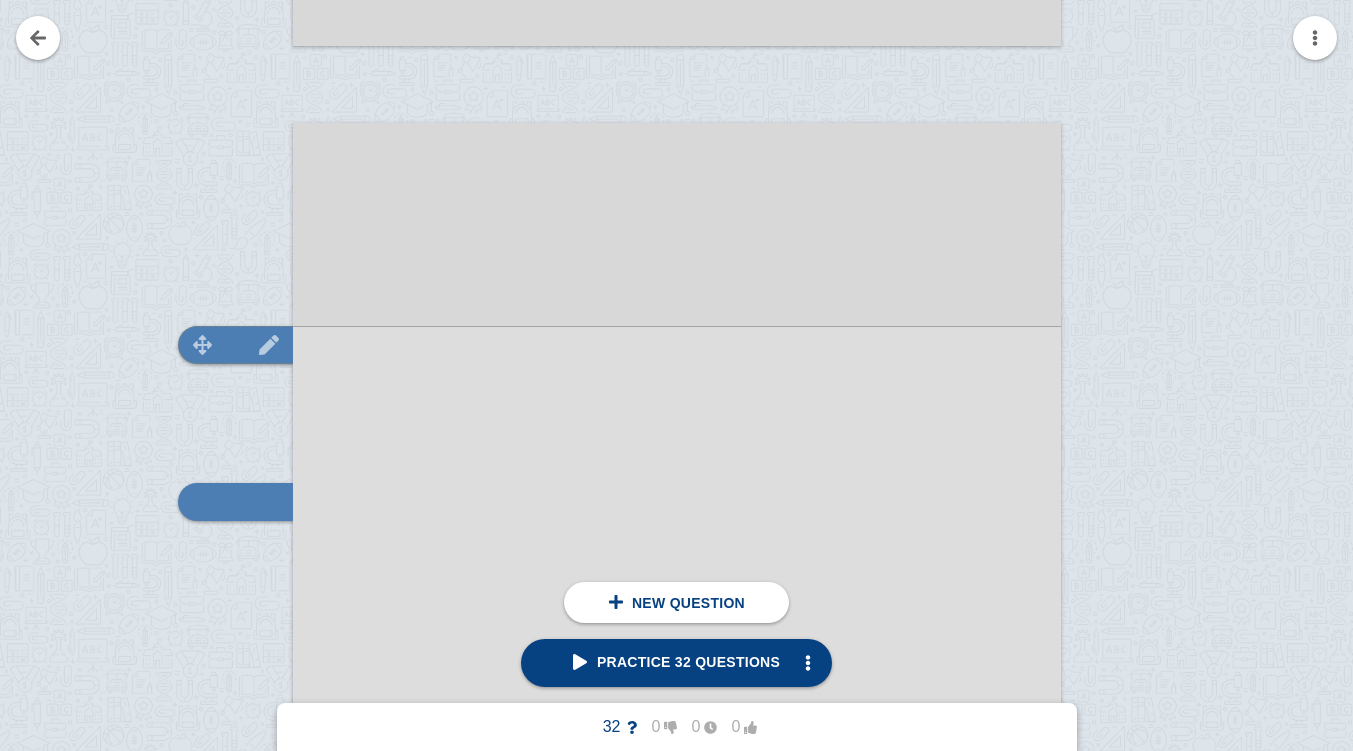 click at bounding box center (203, 142) 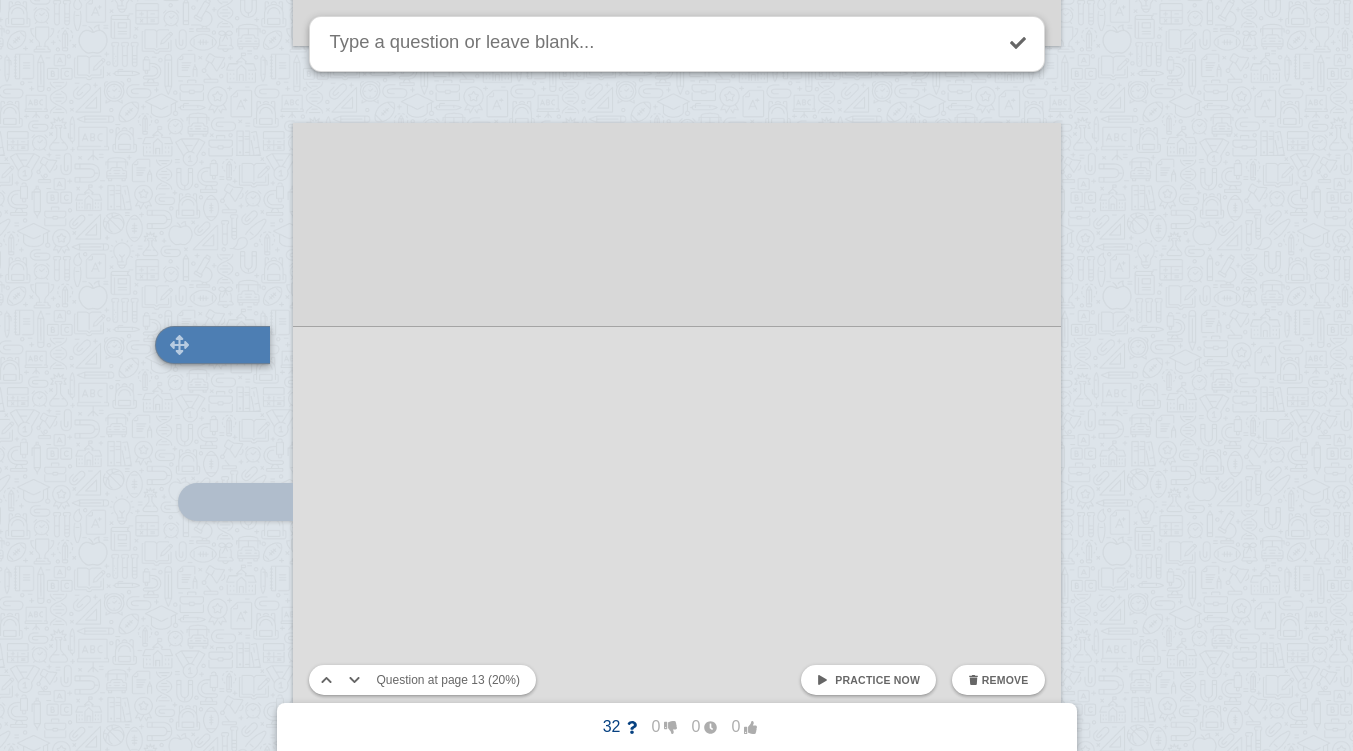 scroll, scrollTop: 13332, scrollLeft: 0, axis: vertical 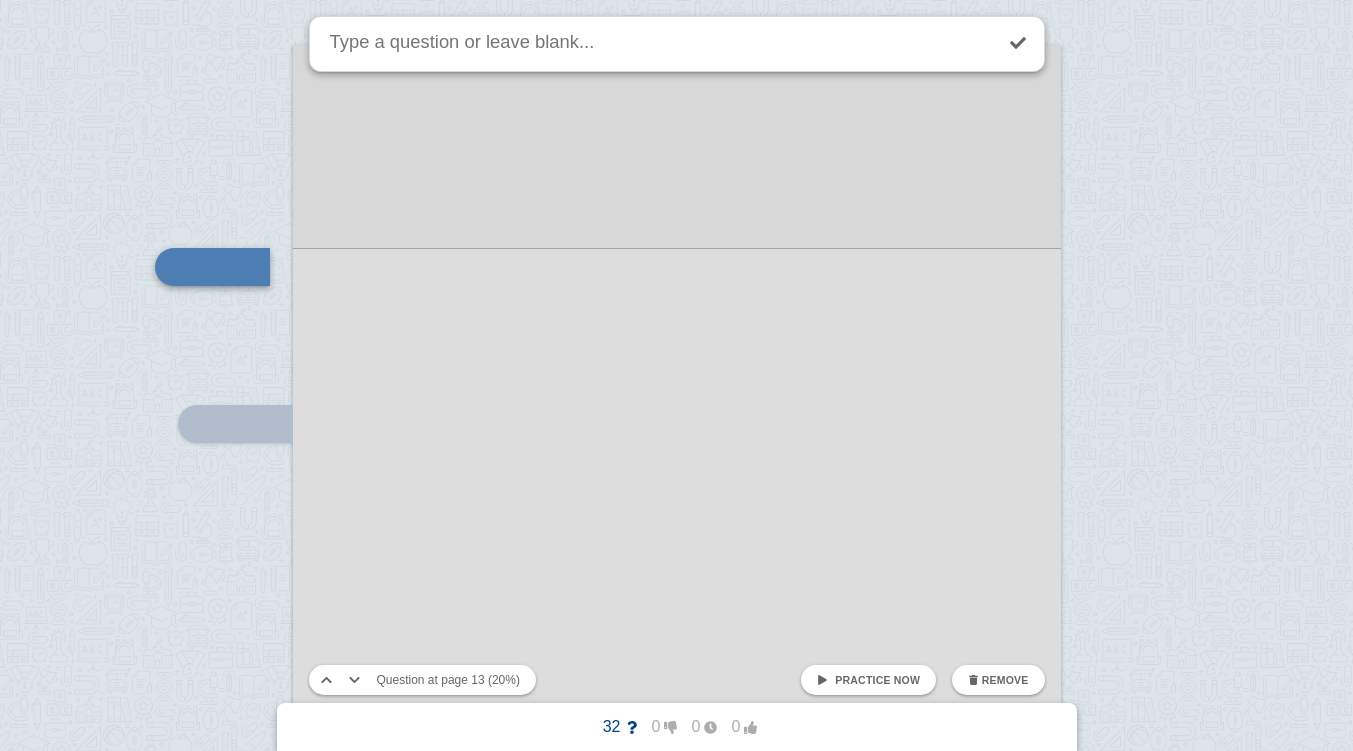 click at bounding box center [676, -3753] 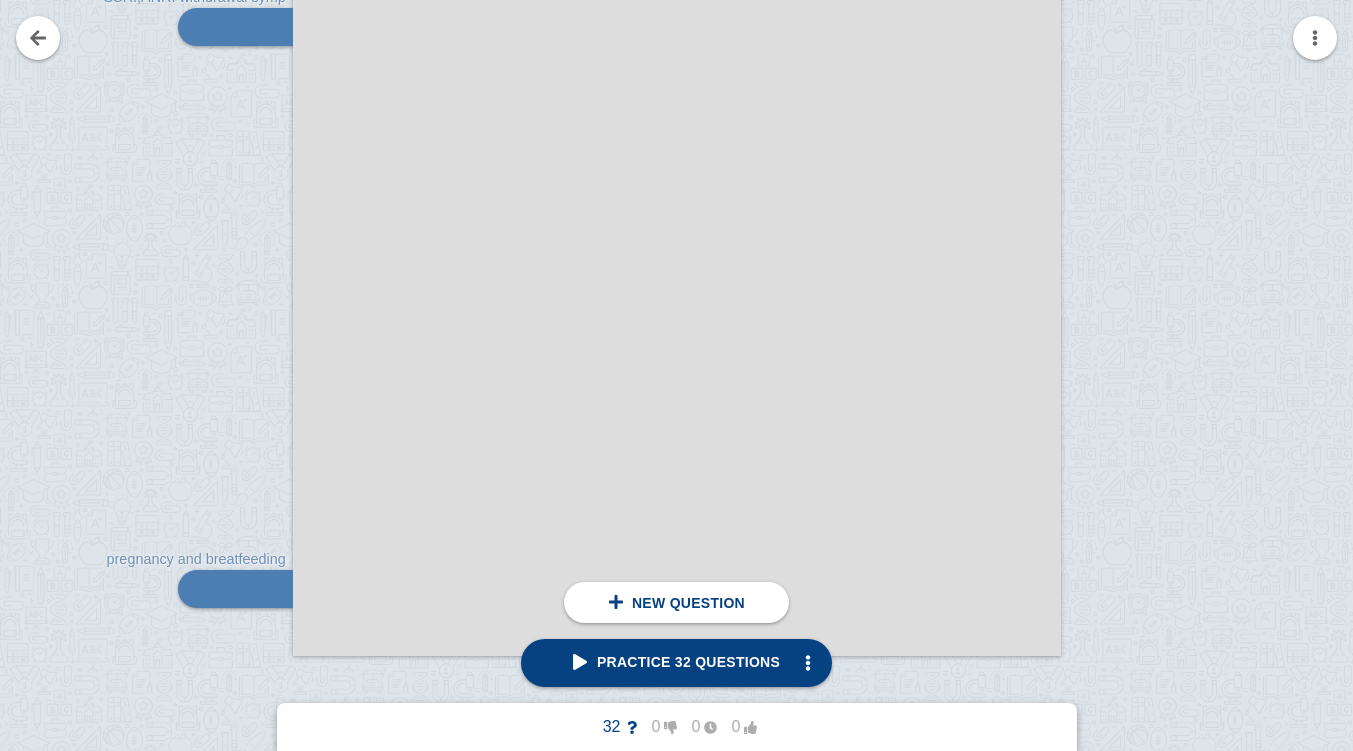 scroll, scrollTop: 13739, scrollLeft: 0, axis: vertical 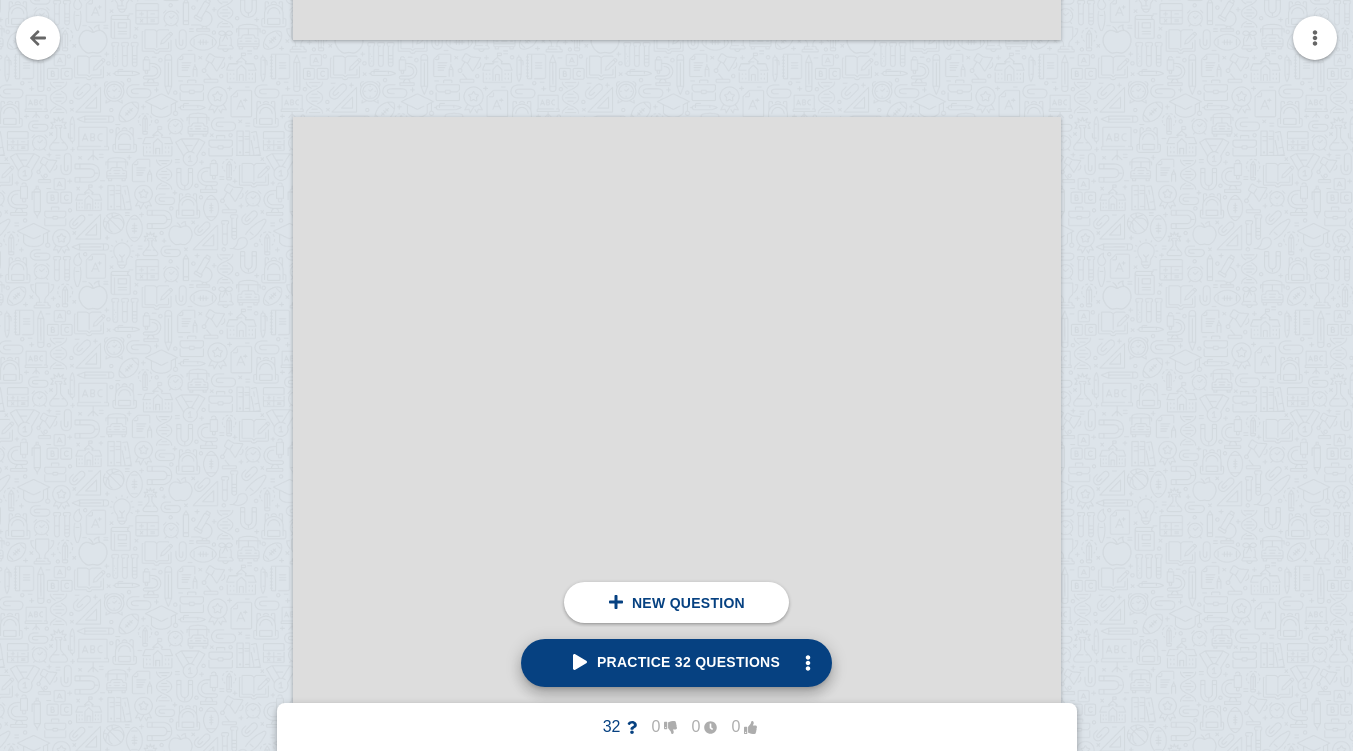 click on "Practice 32 questions" at bounding box center [676, 662] 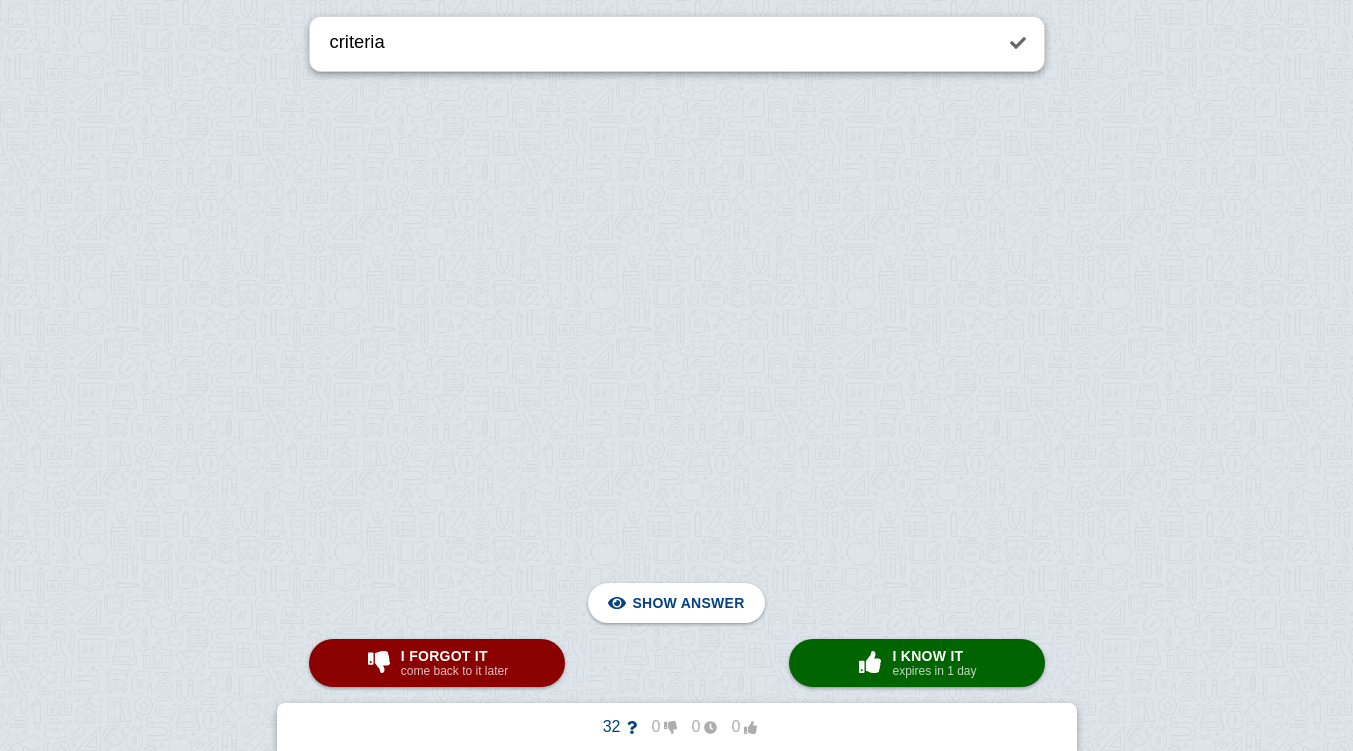 scroll, scrollTop: 1884, scrollLeft: 0, axis: vertical 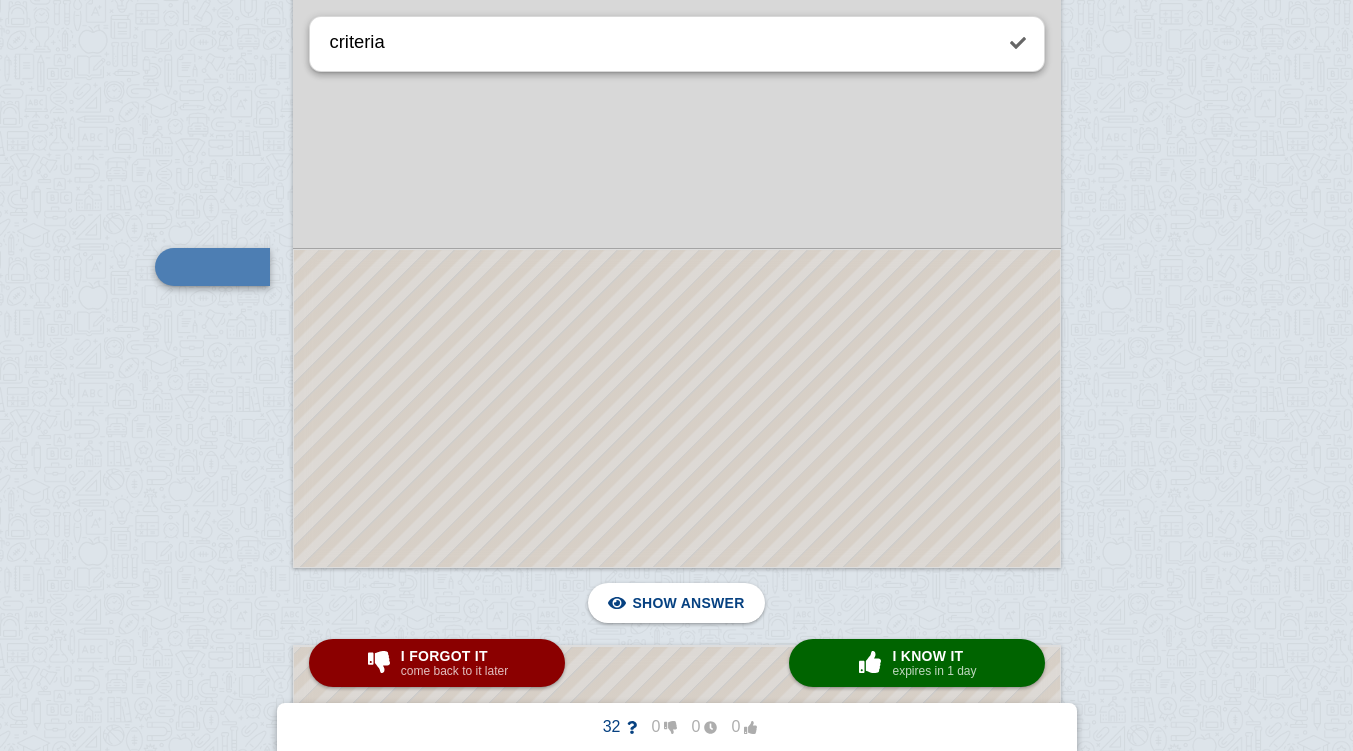click at bounding box center (676, 7695) 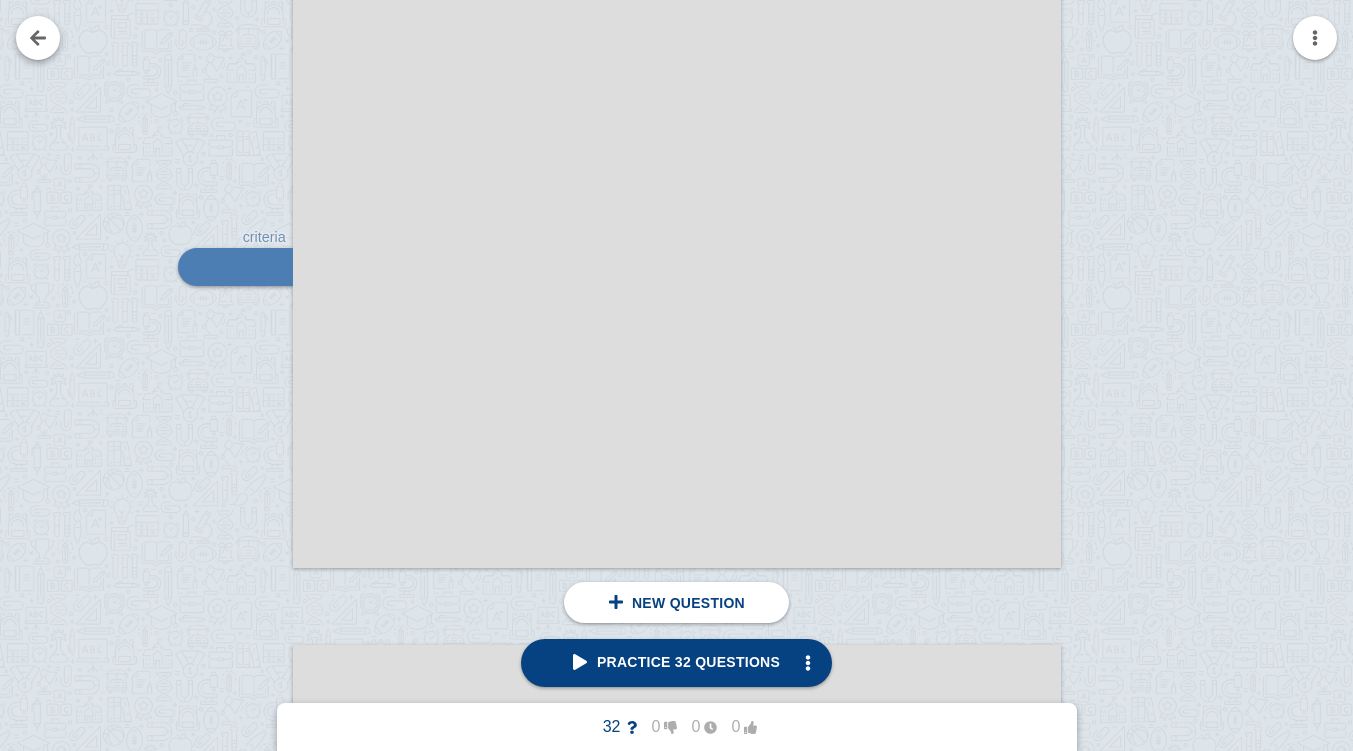 click at bounding box center [38, 38] 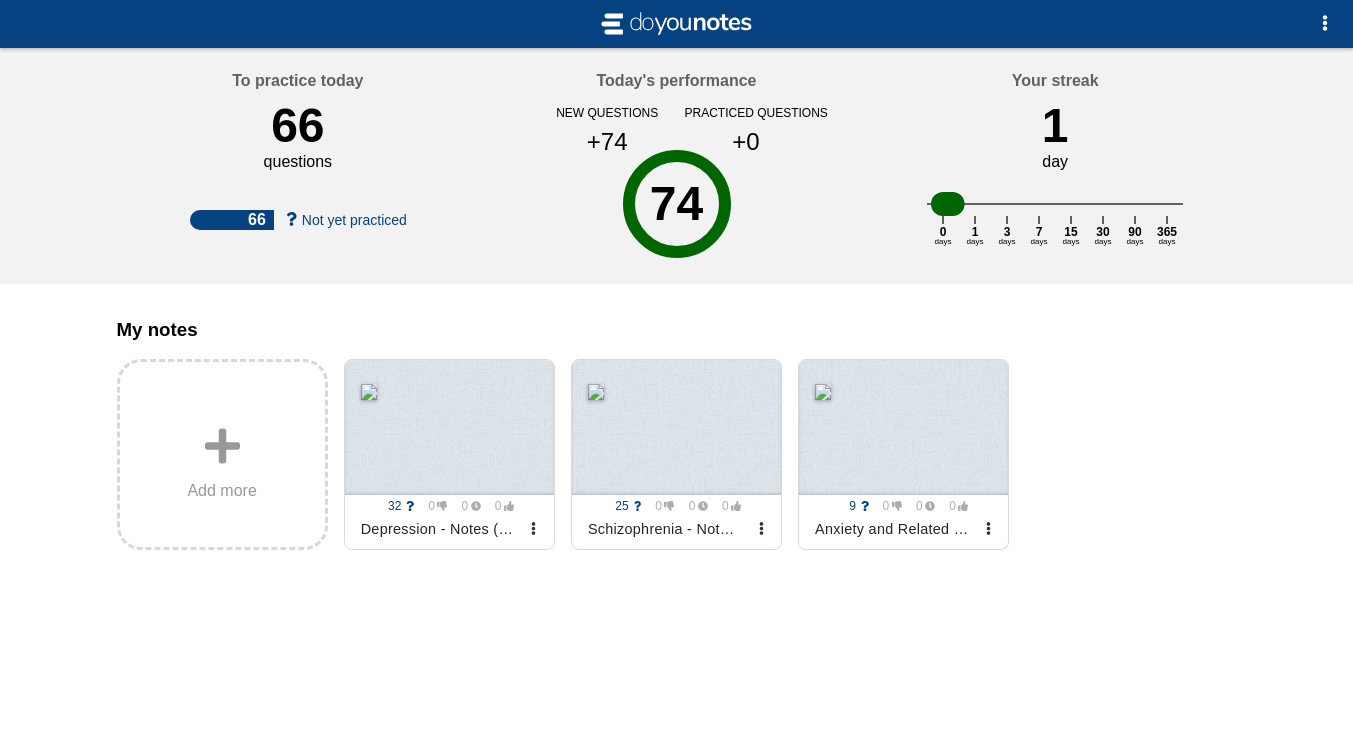 scroll, scrollTop: 0, scrollLeft: 0, axis: both 